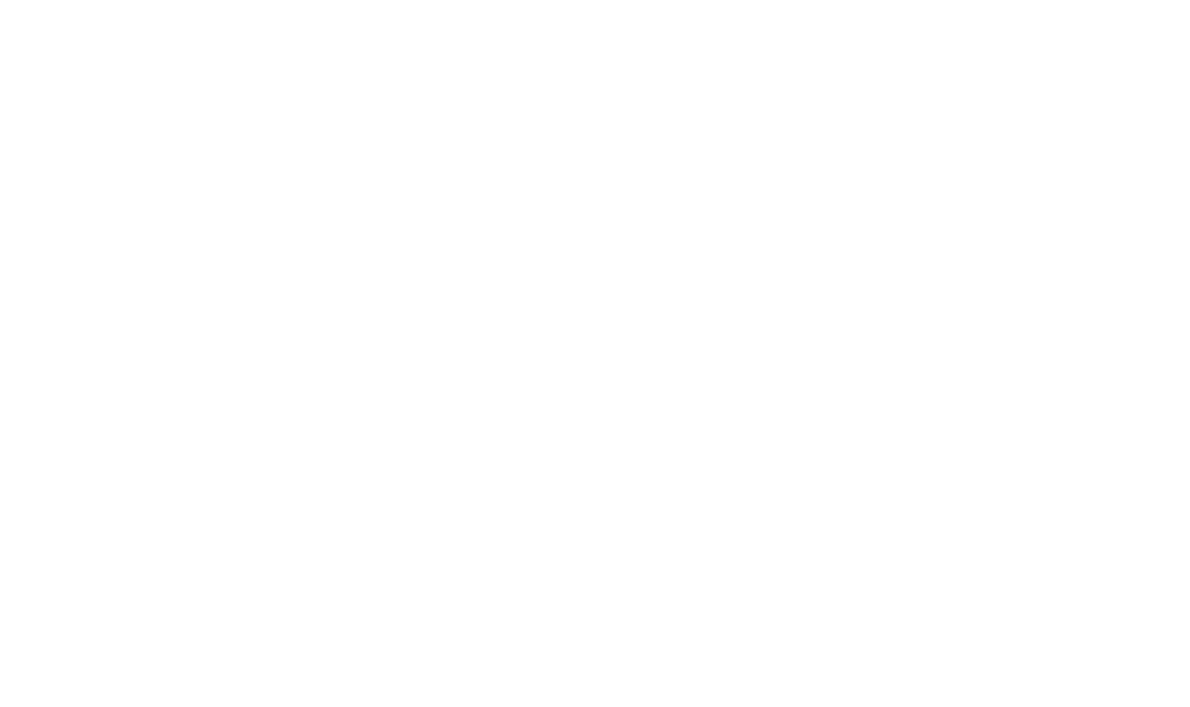 scroll, scrollTop: 0, scrollLeft: 0, axis: both 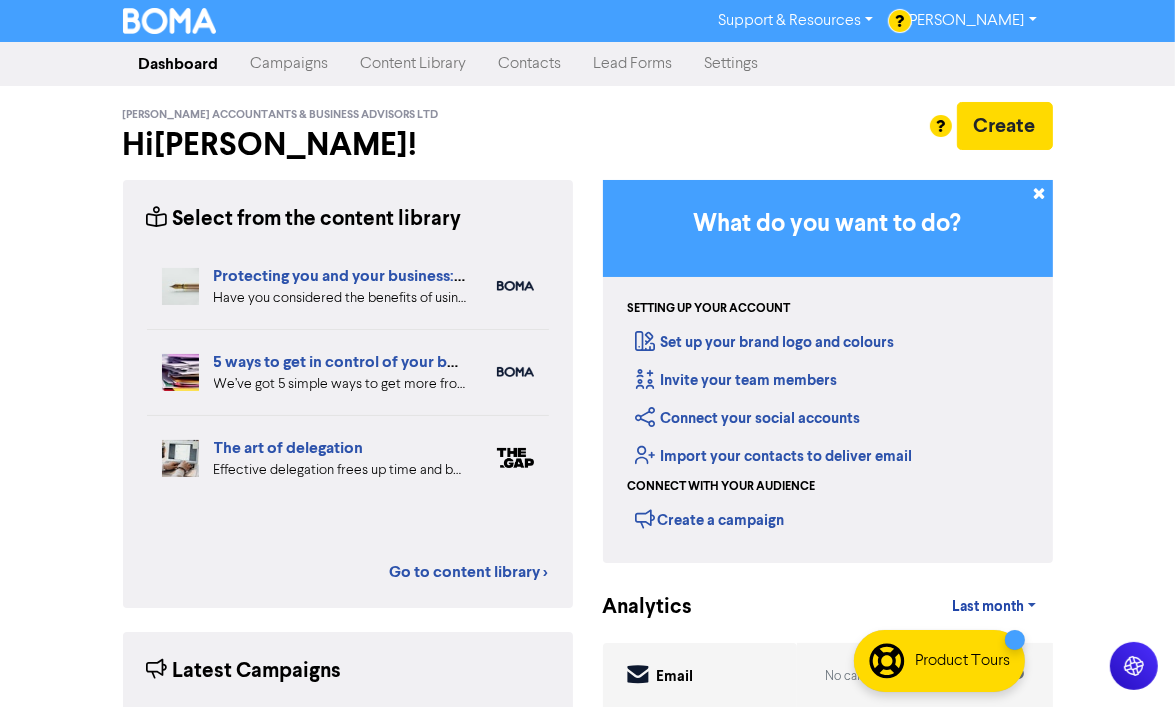 click on "Campaigns" at bounding box center (290, 64) 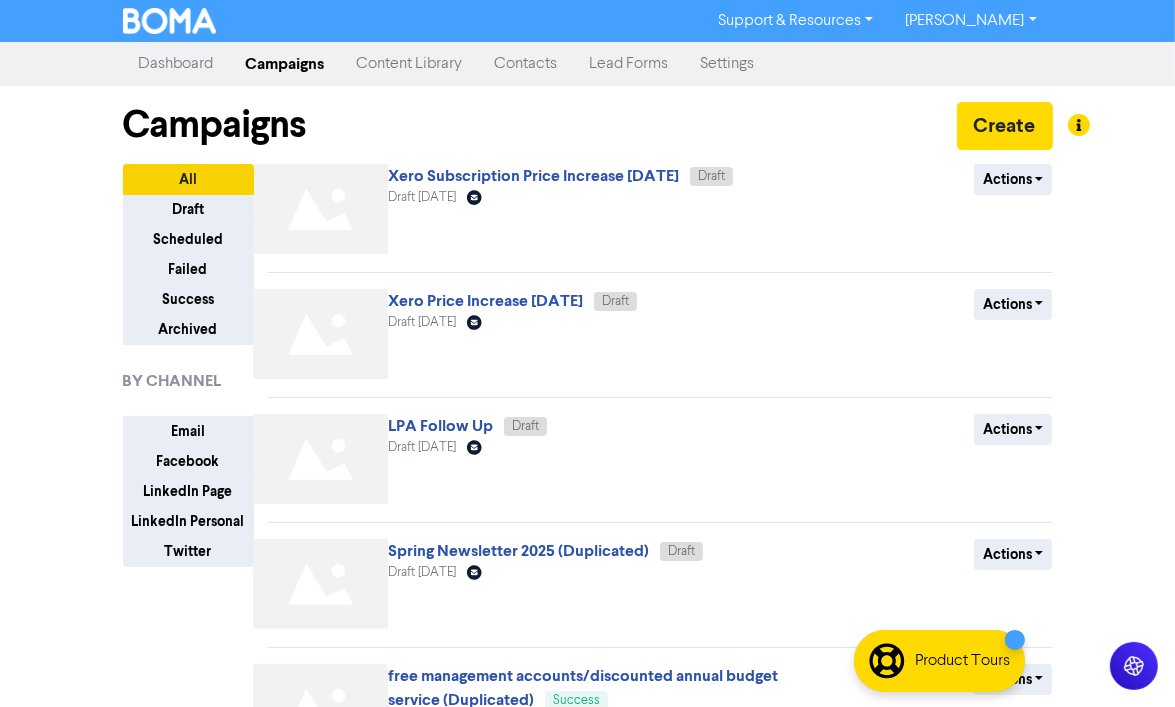 click on "Draft" at bounding box center (711, 176) 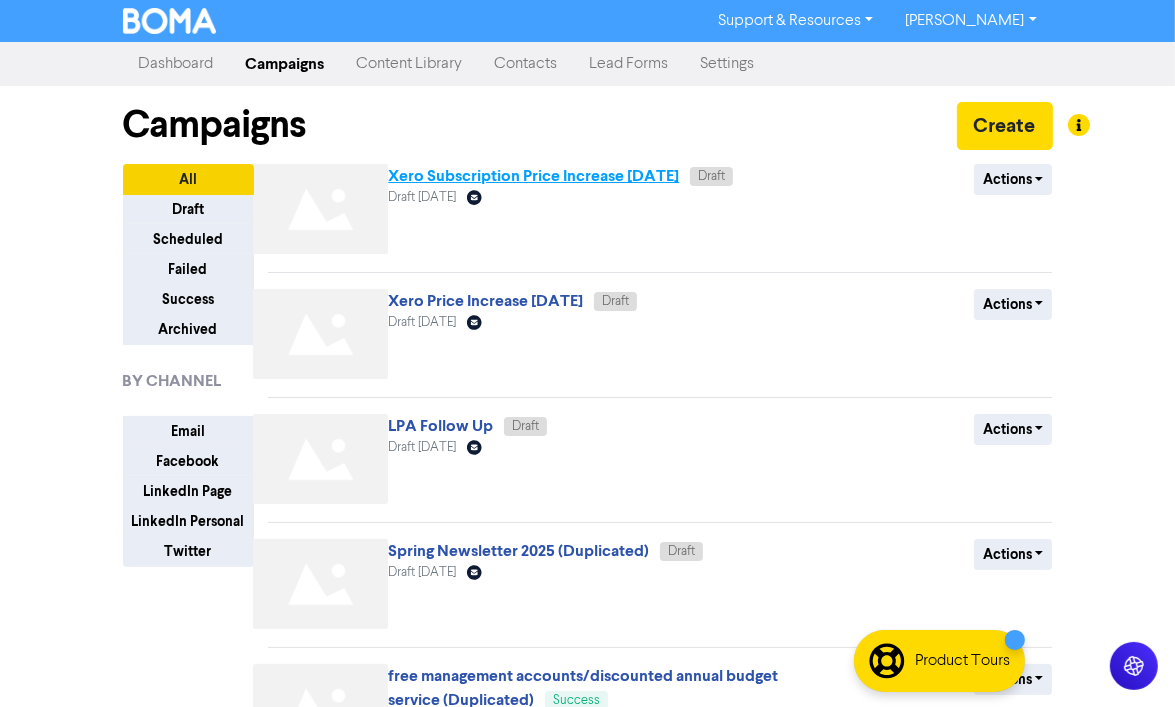 click on "Xero Subscription Price Increase [DATE]" at bounding box center (533, 176) 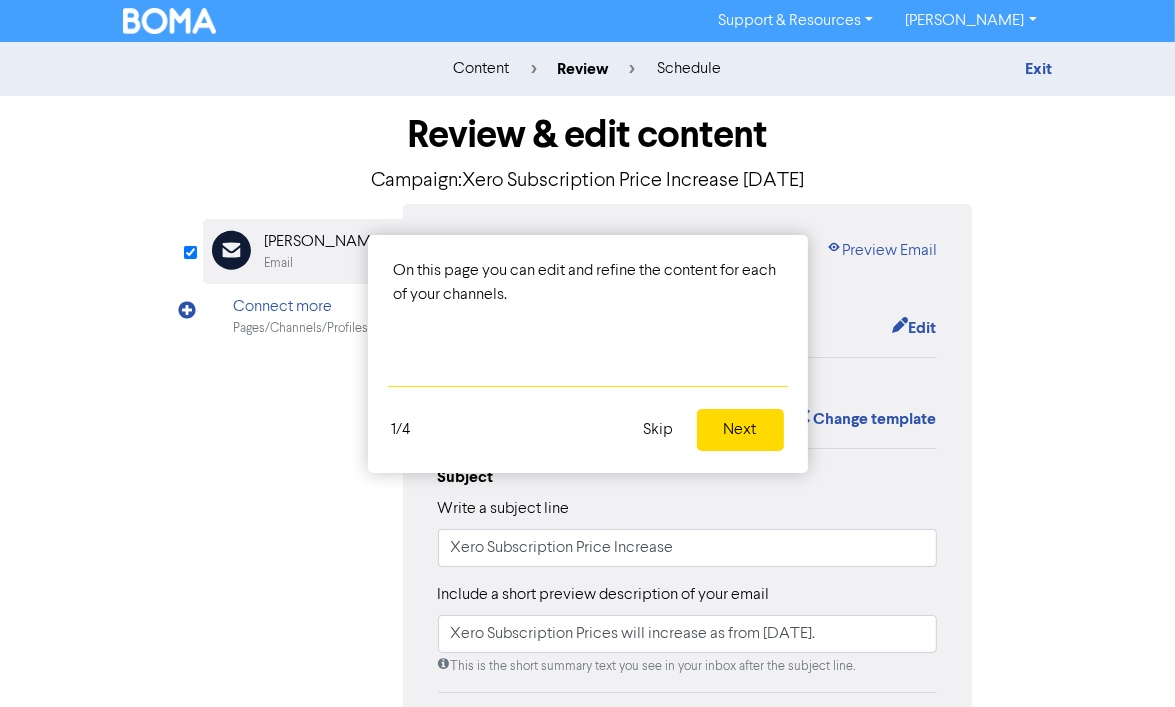 click on "Skip" at bounding box center (659, 430) 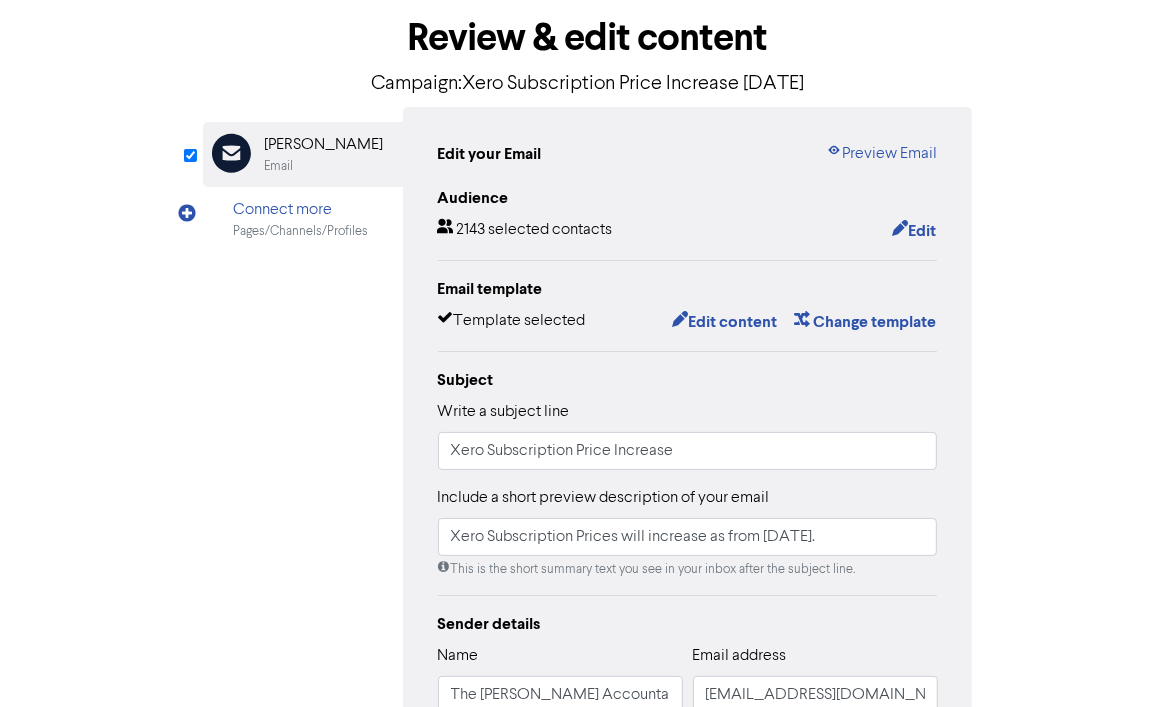 scroll, scrollTop: 100, scrollLeft: 0, axis: vertical 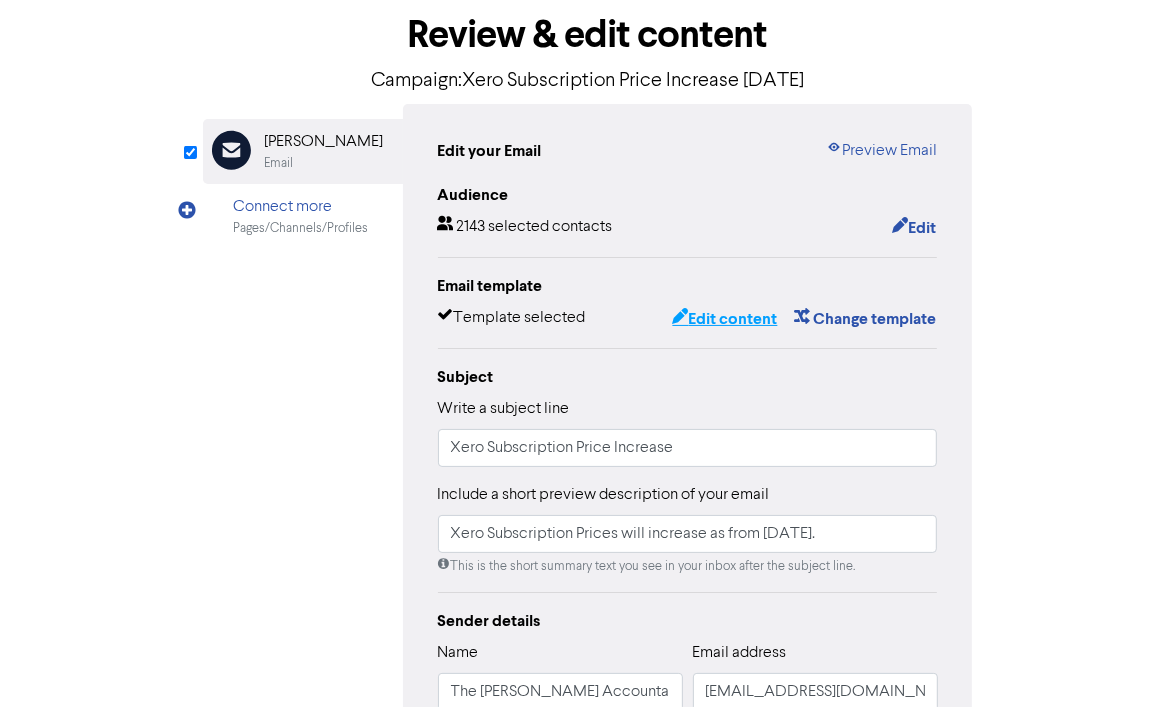 click on "Edit content" at bounding box center (724, 319) 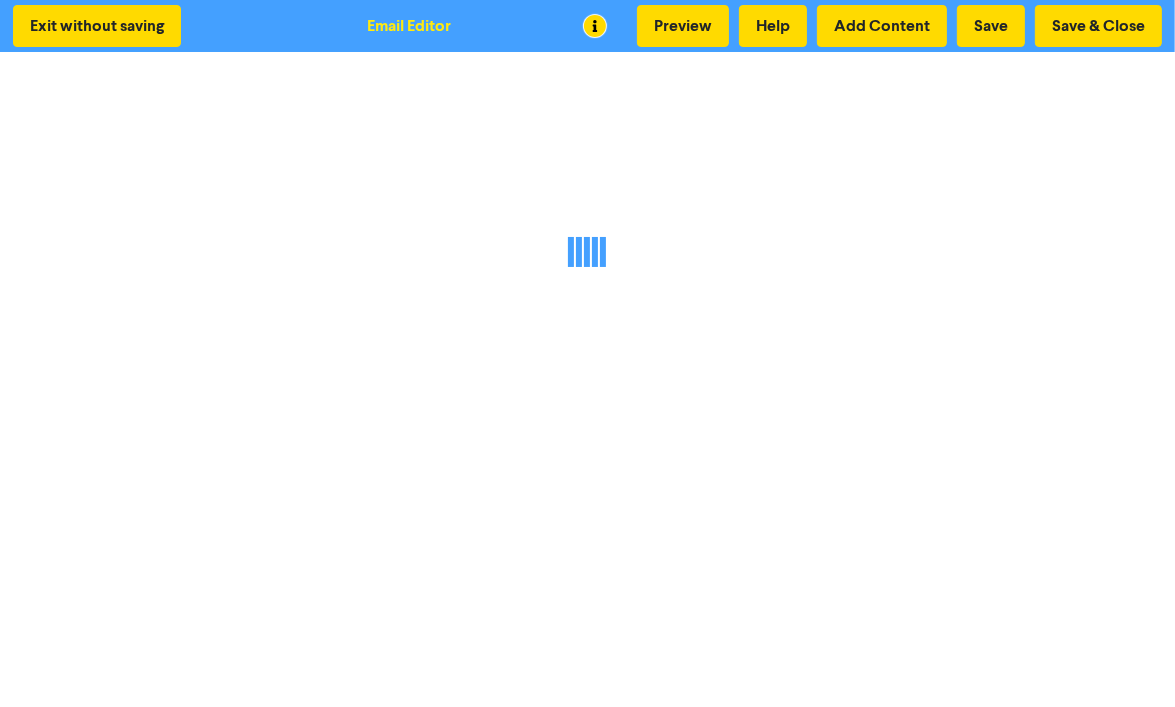 scroll, scrollTop: 0, scrollLeft: 0, axis: both 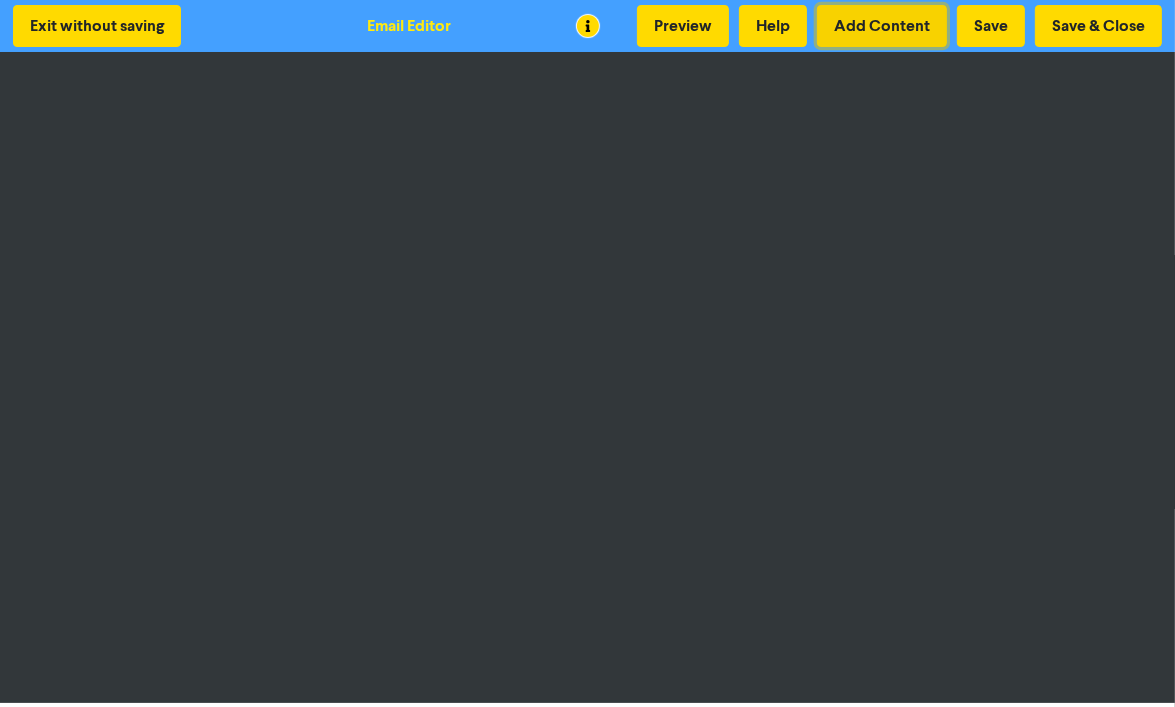 click on "Add Content" at bounding box center [882, 26] 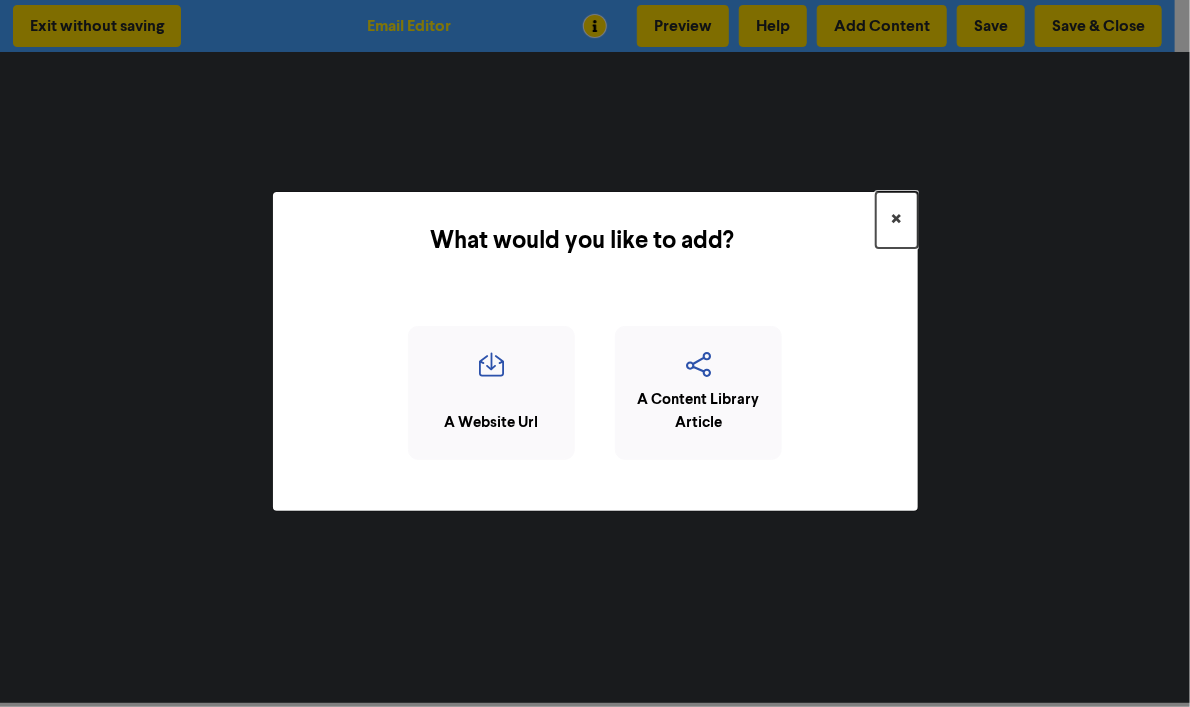 click on "×" at bounding box center [897, 220] 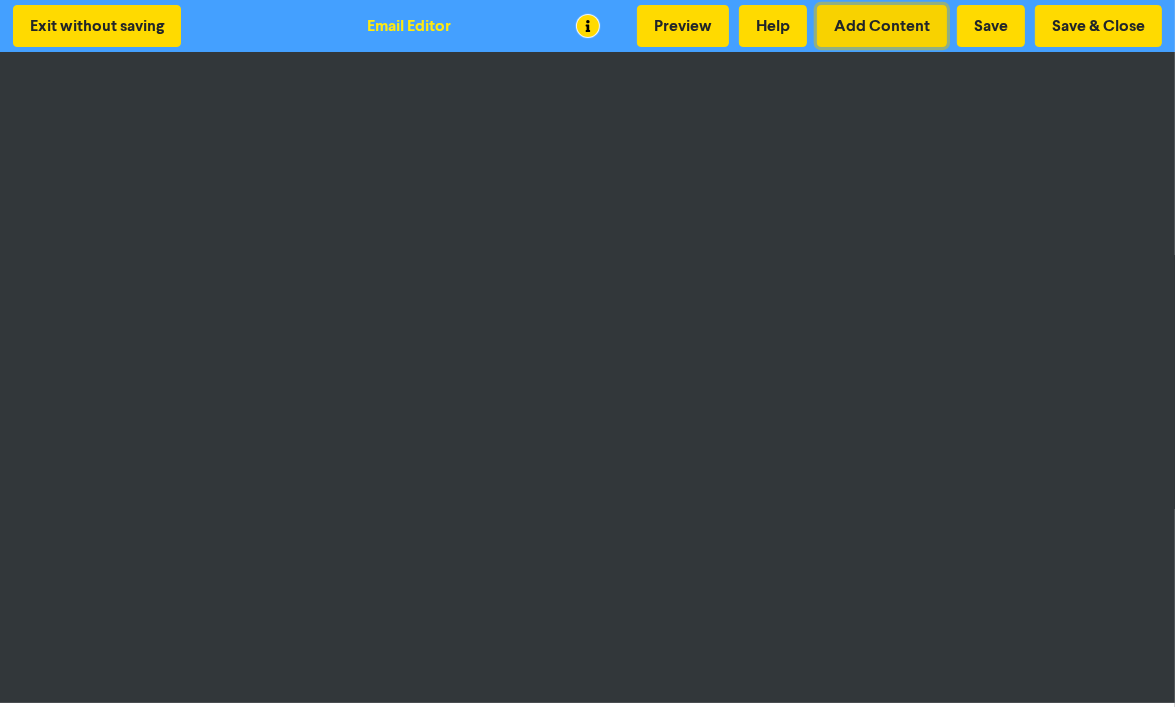click on "Add Content" at bounding box center (882, 26) 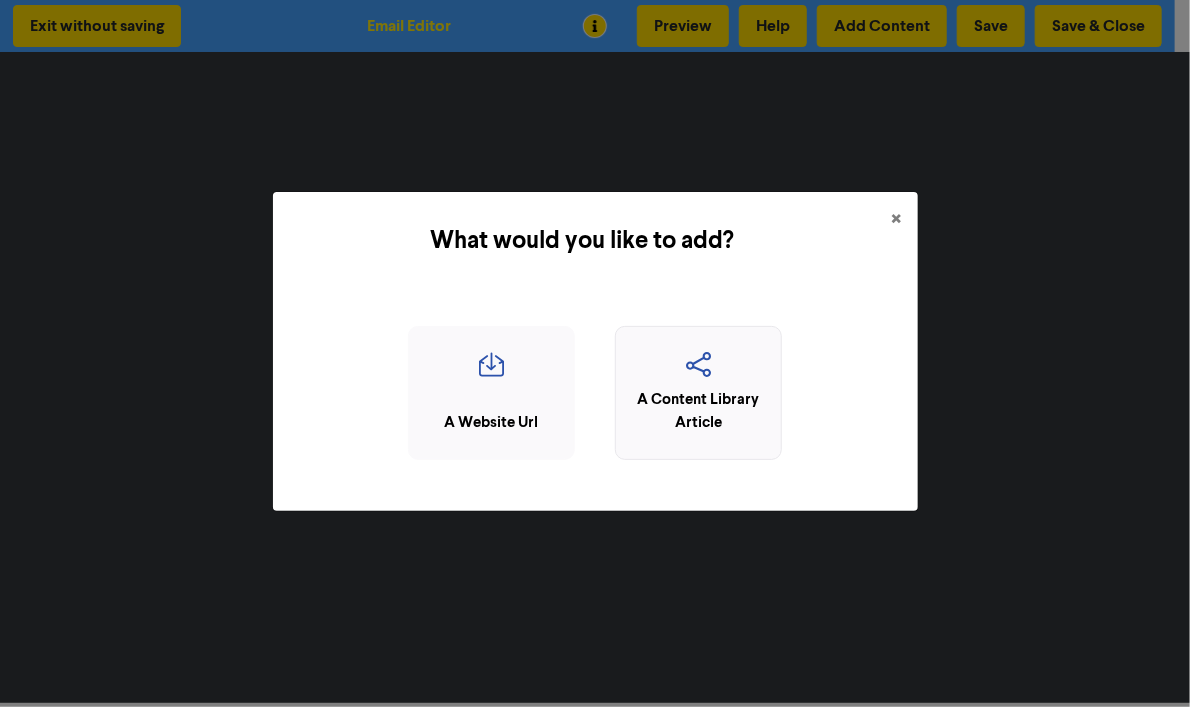 click on "A Content Library Article" at bounding box center (698, 411) 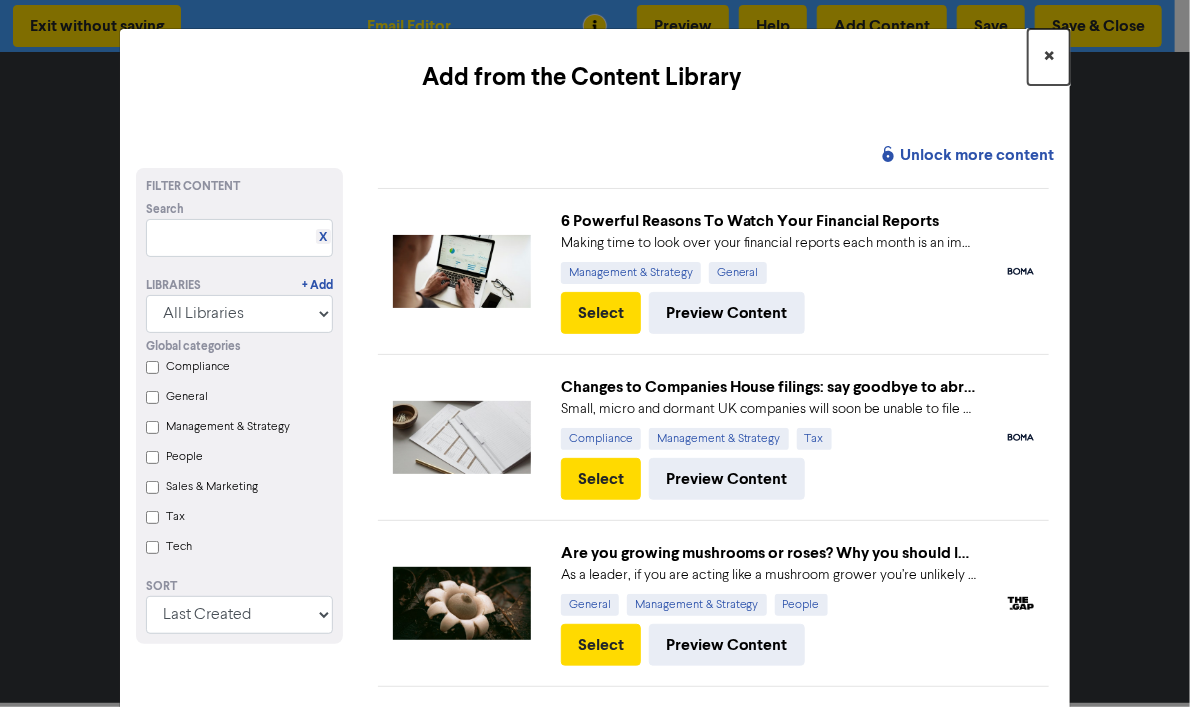 click on "×" at bounding box center [1049, 57] 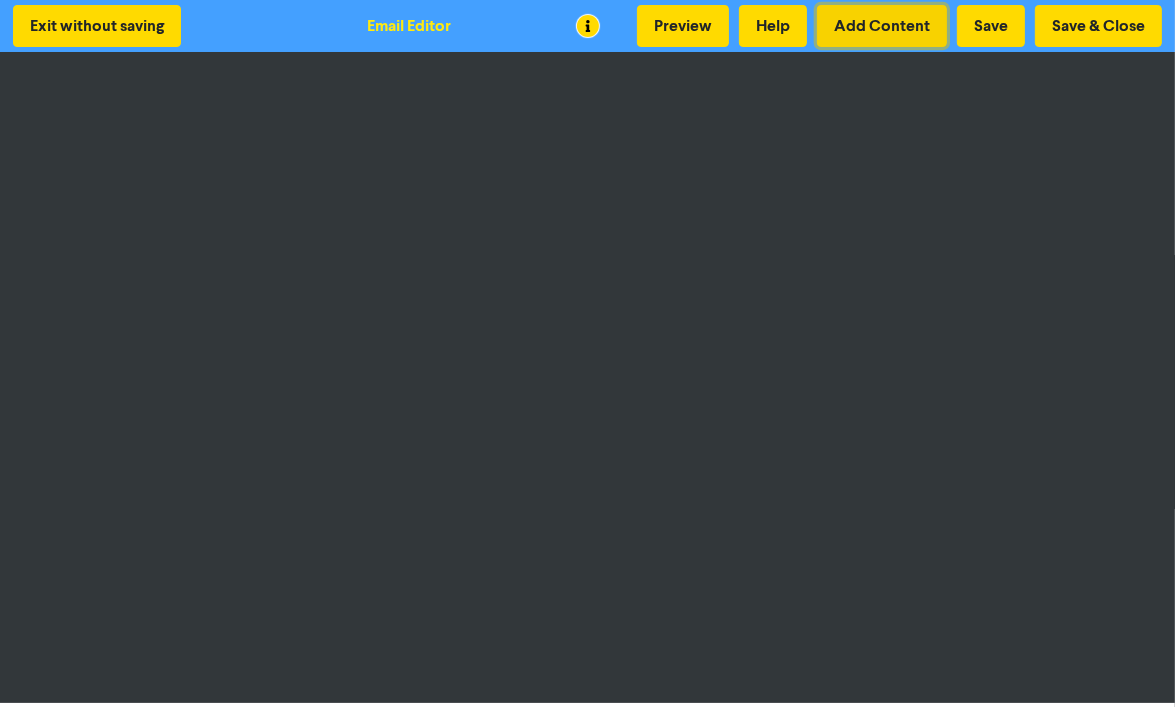 click on "Add Content" at bounding box center (882, 26) 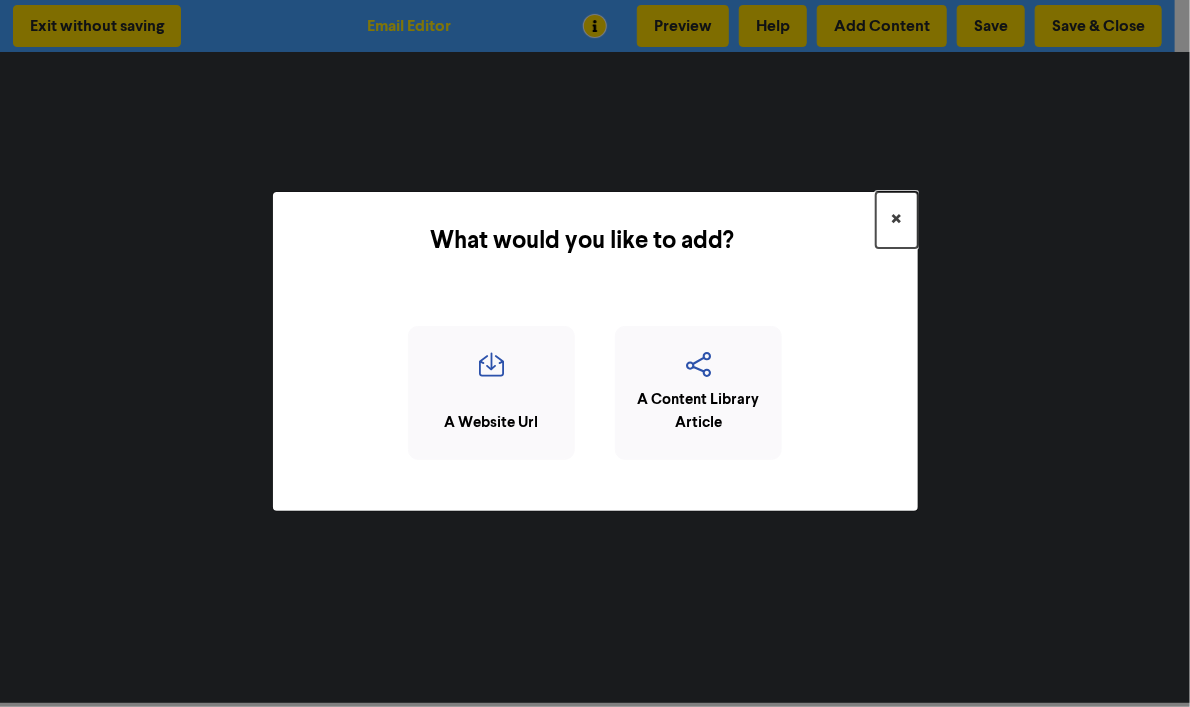 click on "×" at bounding box center [897, 220] 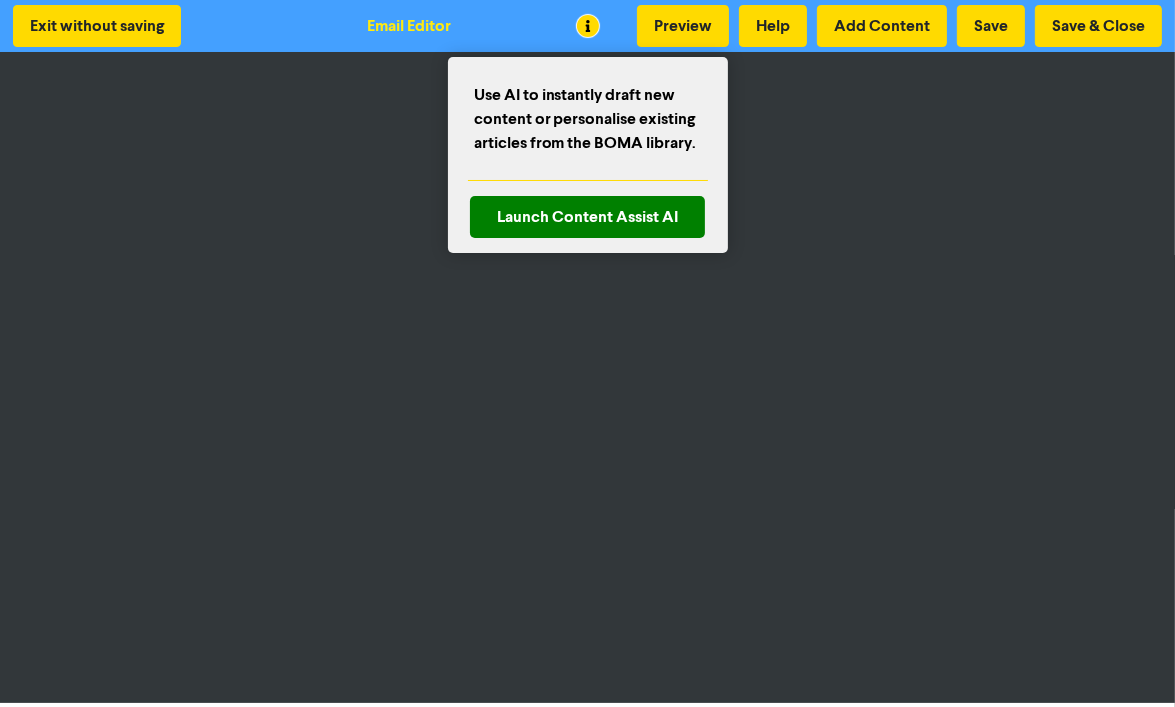click at bounding box center [587, 353] 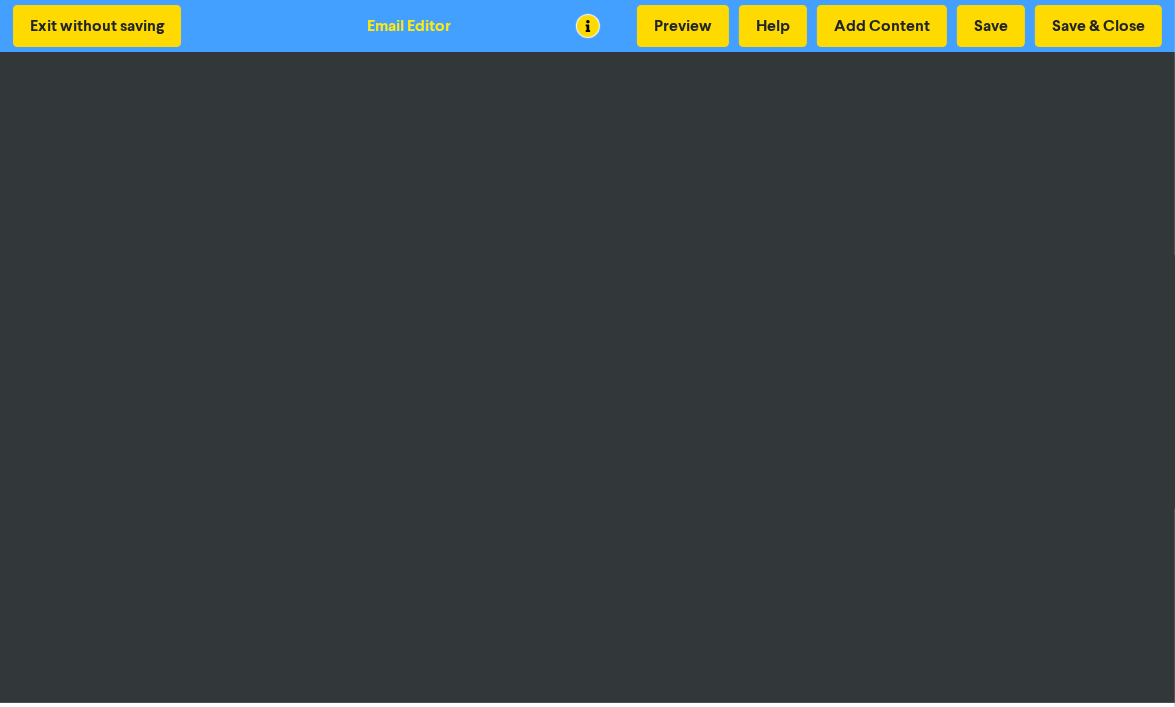 scroll, scrollTop: 2, scrollLeft: 0, axis: vertical 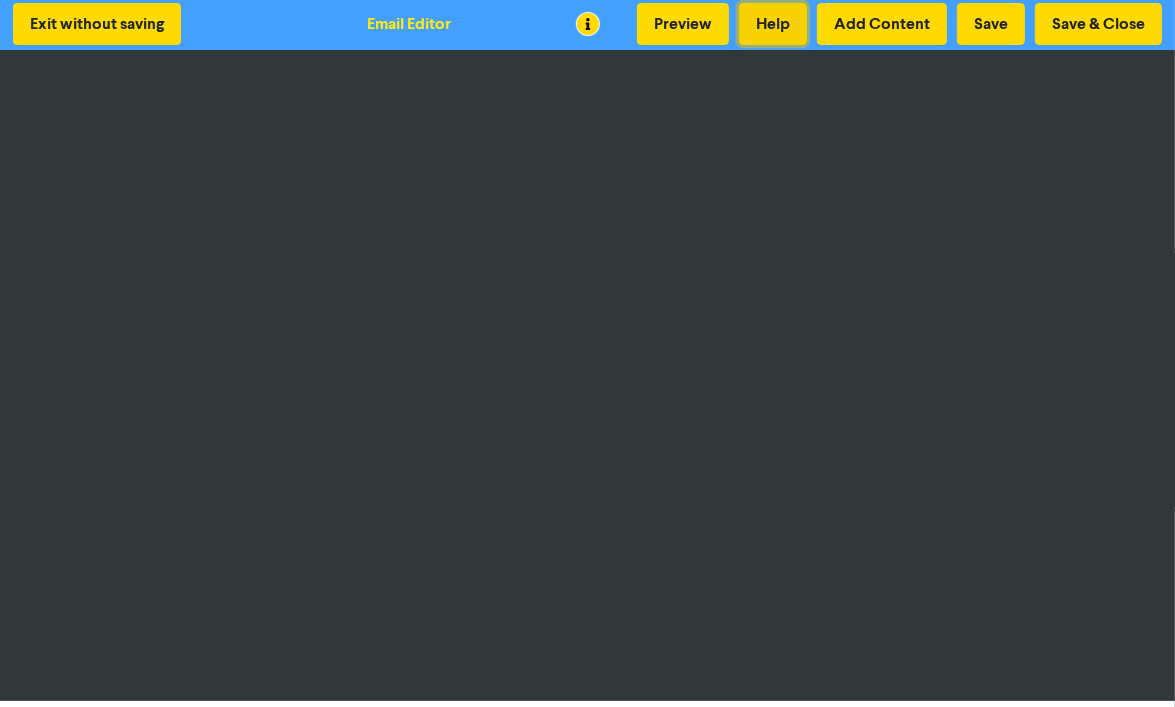 click on "Help" at bounding box center (773, 24) 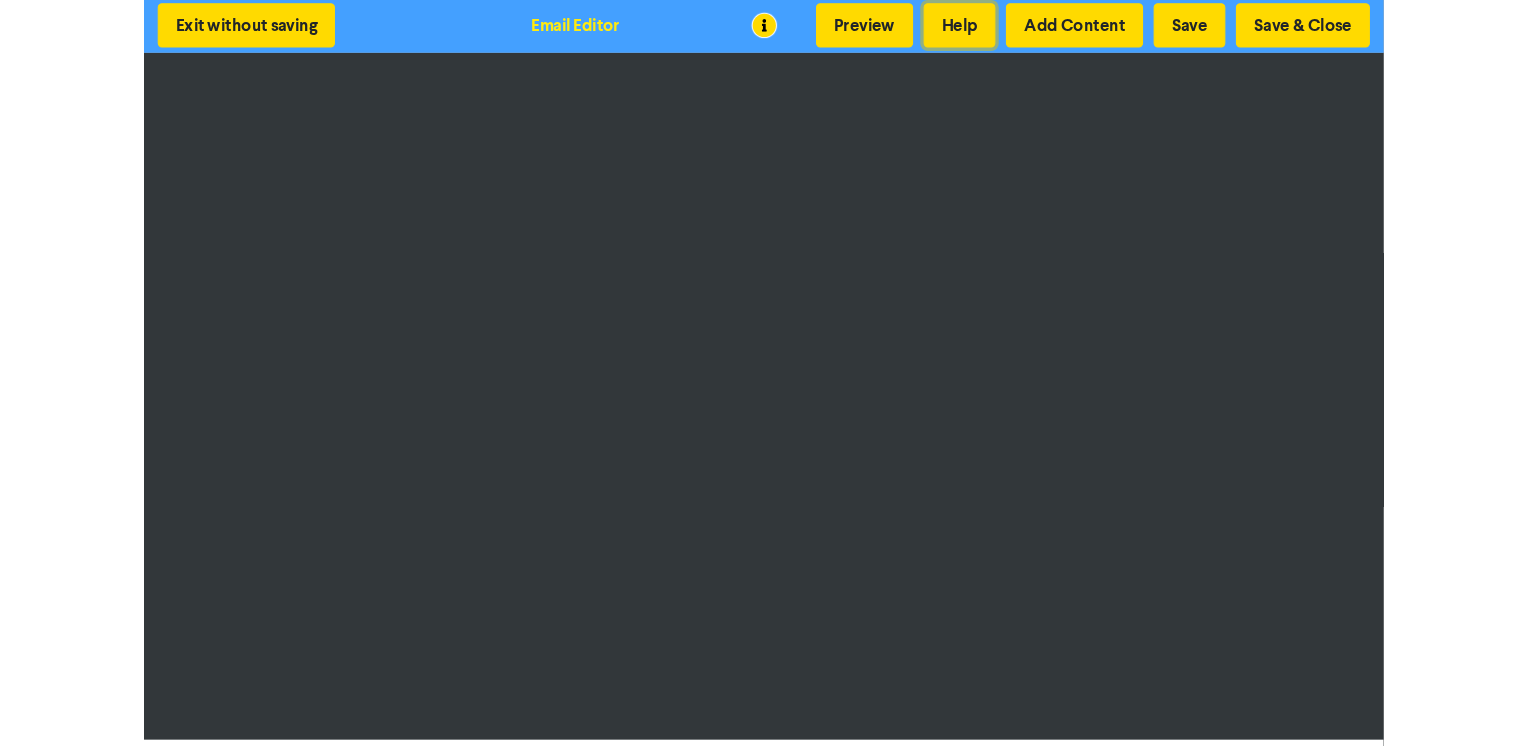 scroll, scrollTop: 0, scrollLeft: 0, axis: both 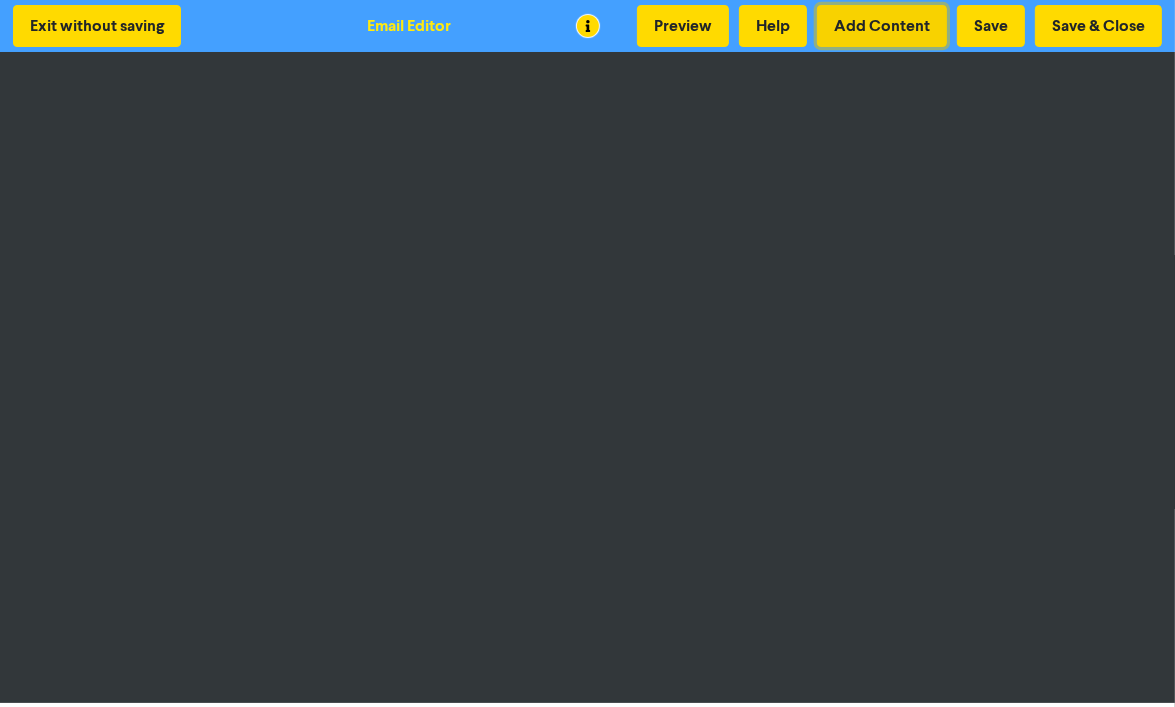 click on "Add Content" at bounding box center (882, 26) 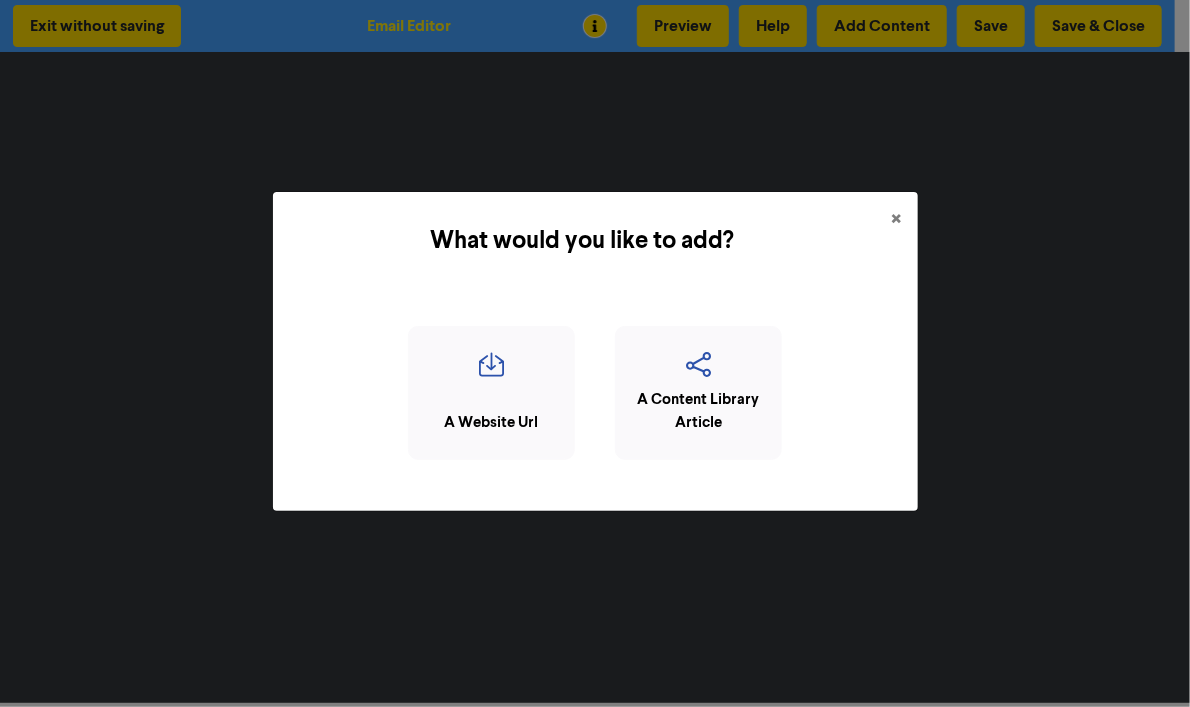 click on "What would you like to add? × A Website Url A Content Library Article" at bounding box center (595, 353) 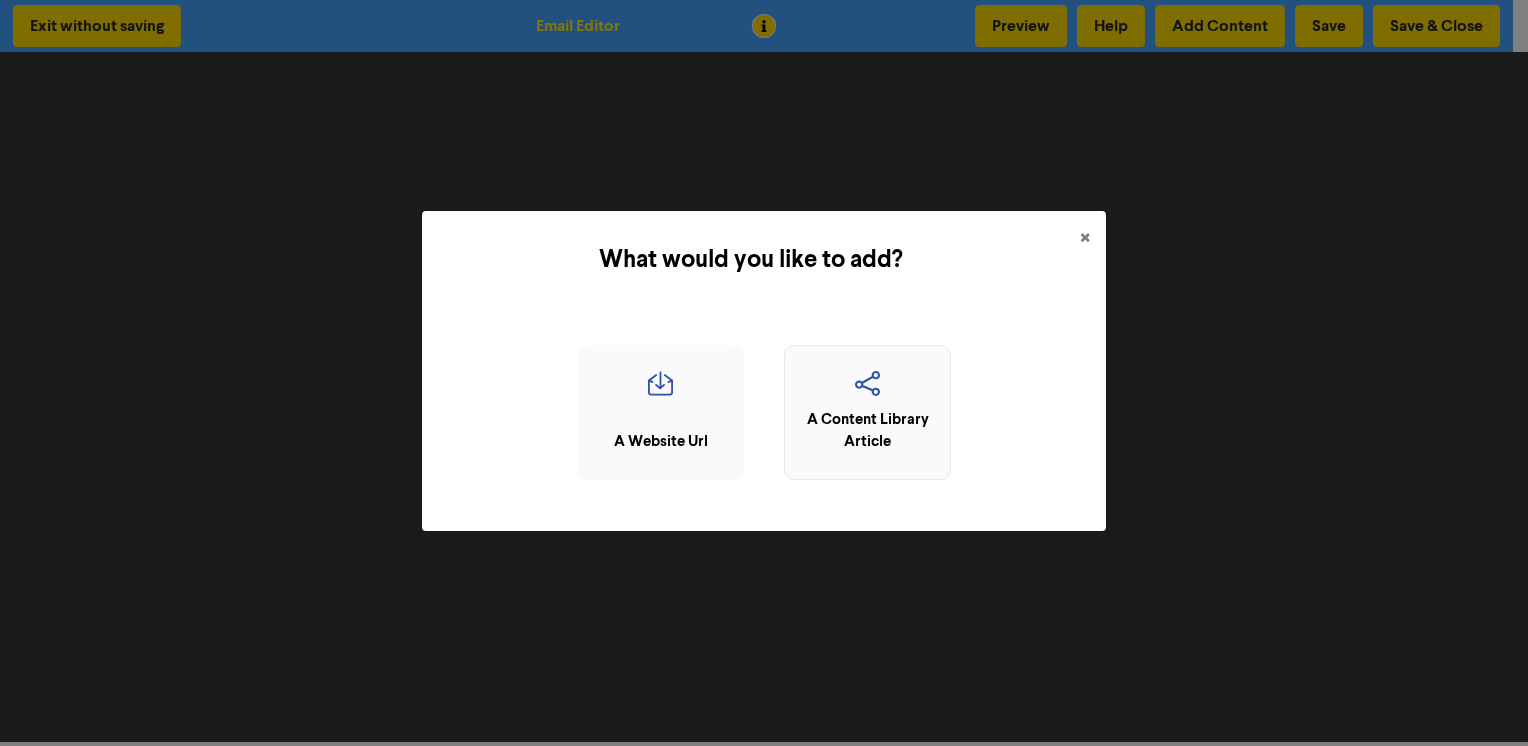 click at bounding box center [867, 390] 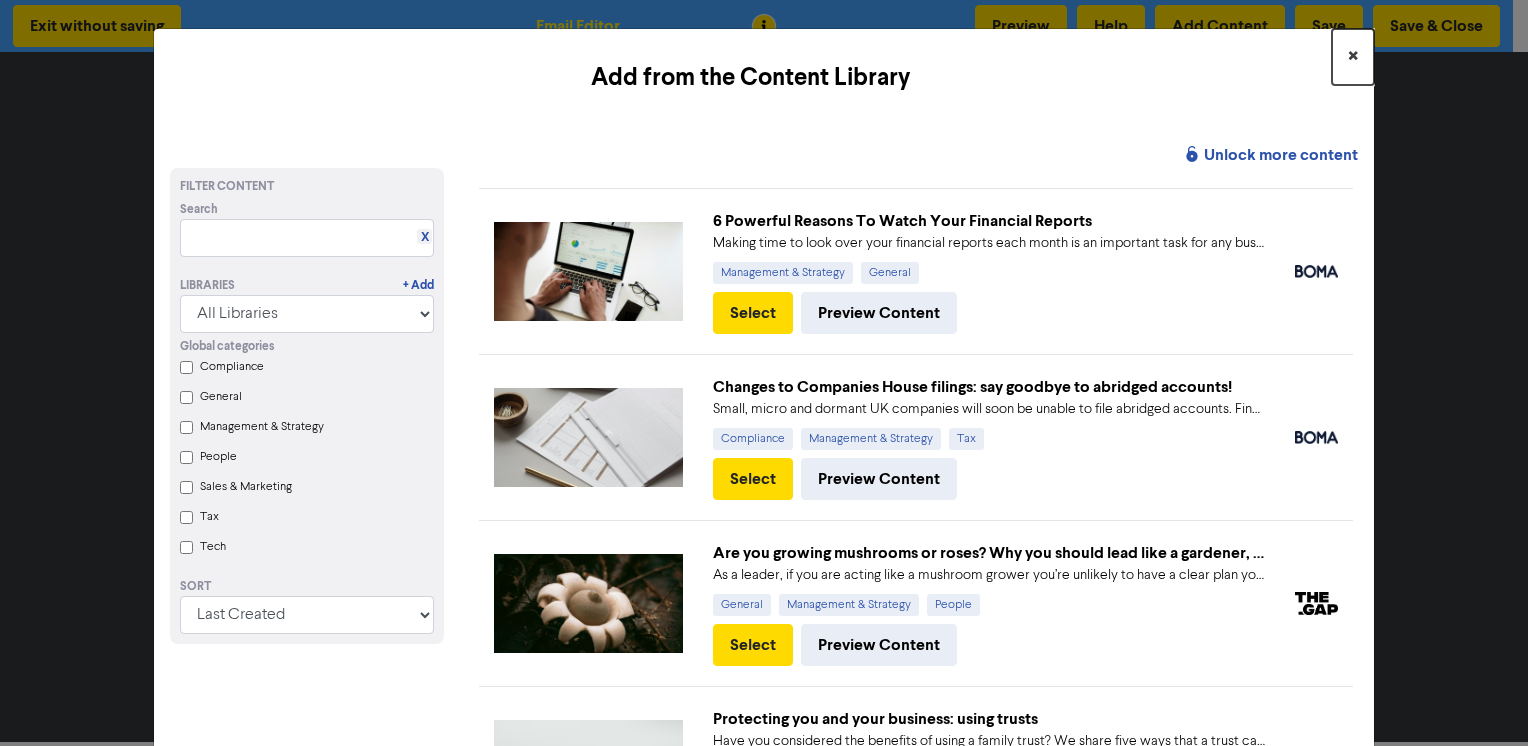 click on "×" at bounding box center (1353, 57) 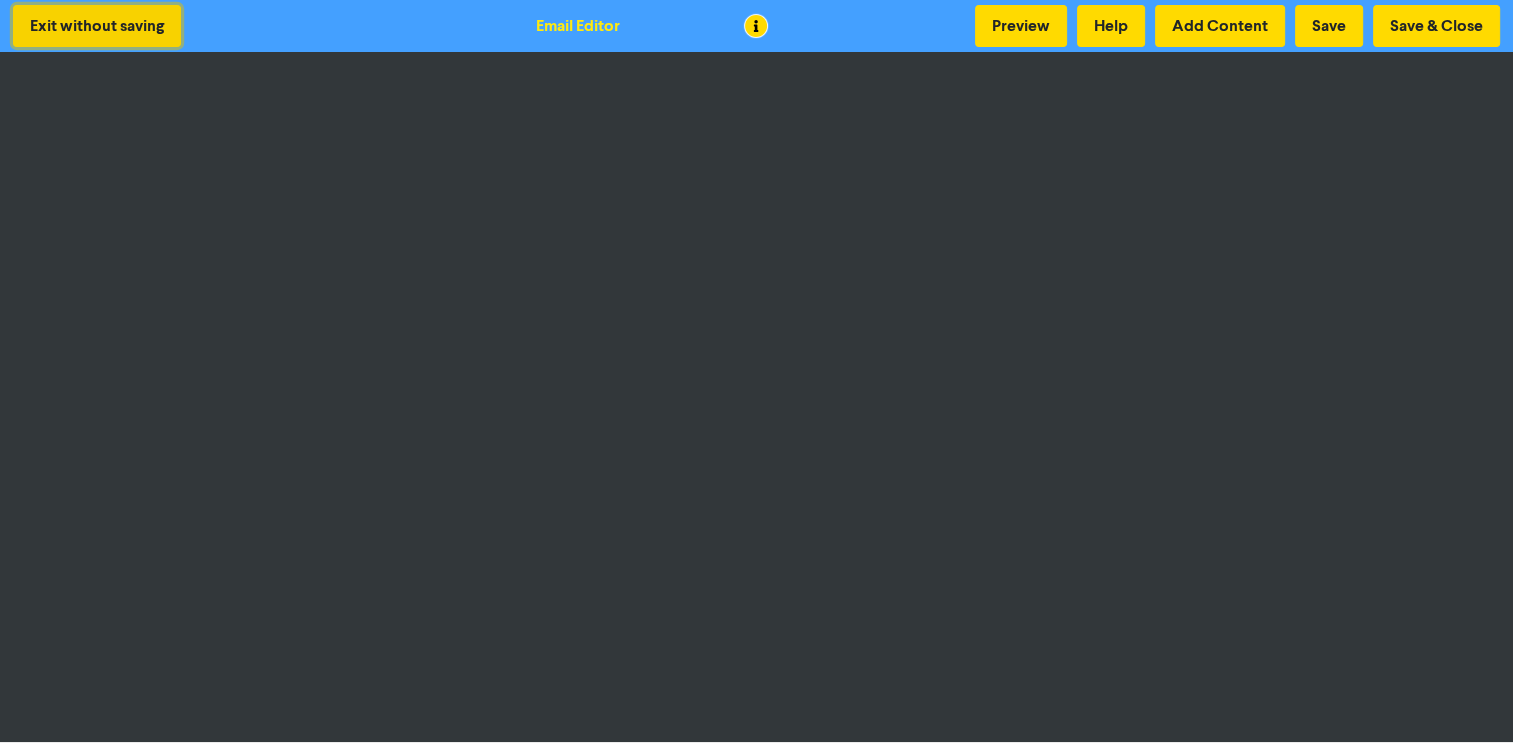drag, startPoint x: 1511, startPoint y: 69, endPoint x: 77, endPoint y: 26, distance: 1434.6445 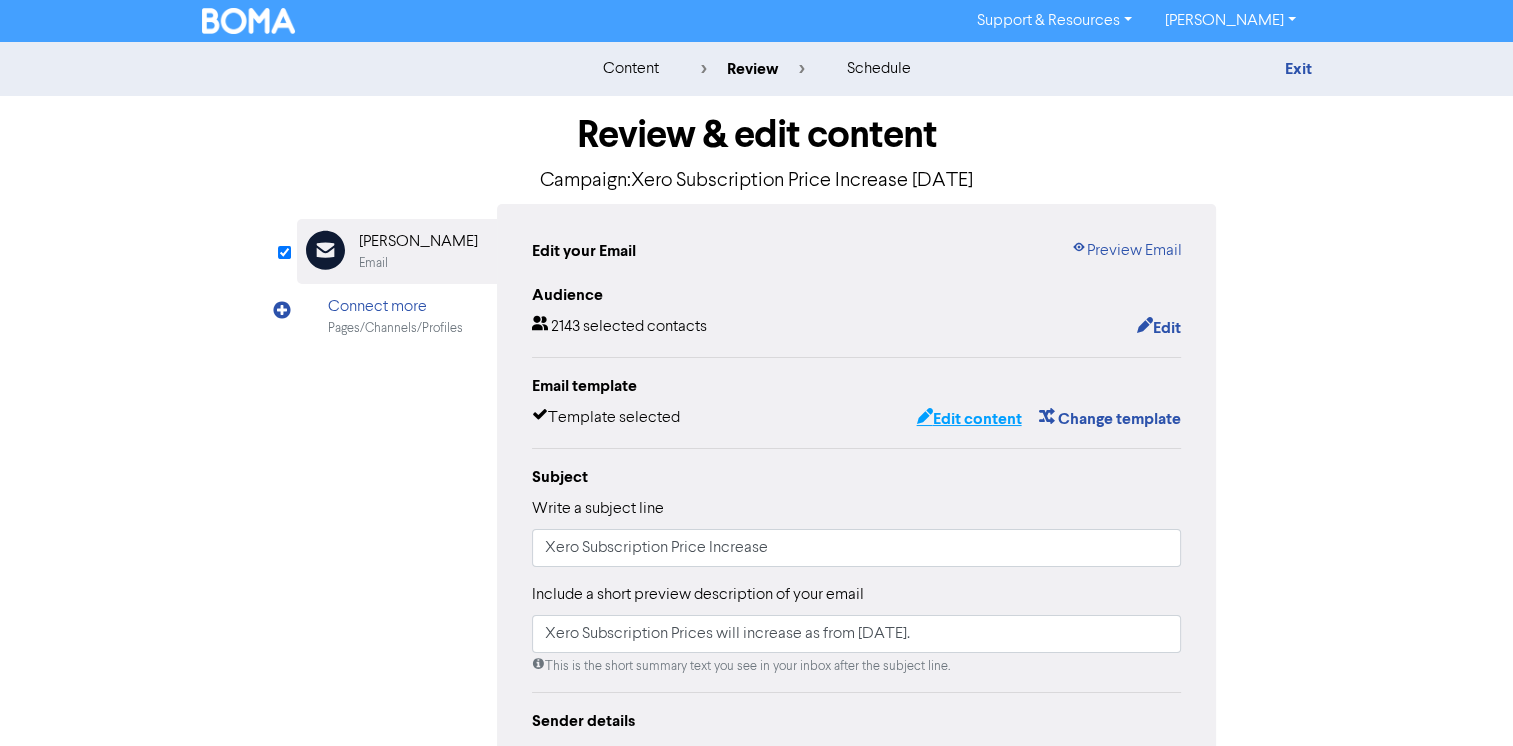 click on "Edit content" at bounding box center (968, 419) 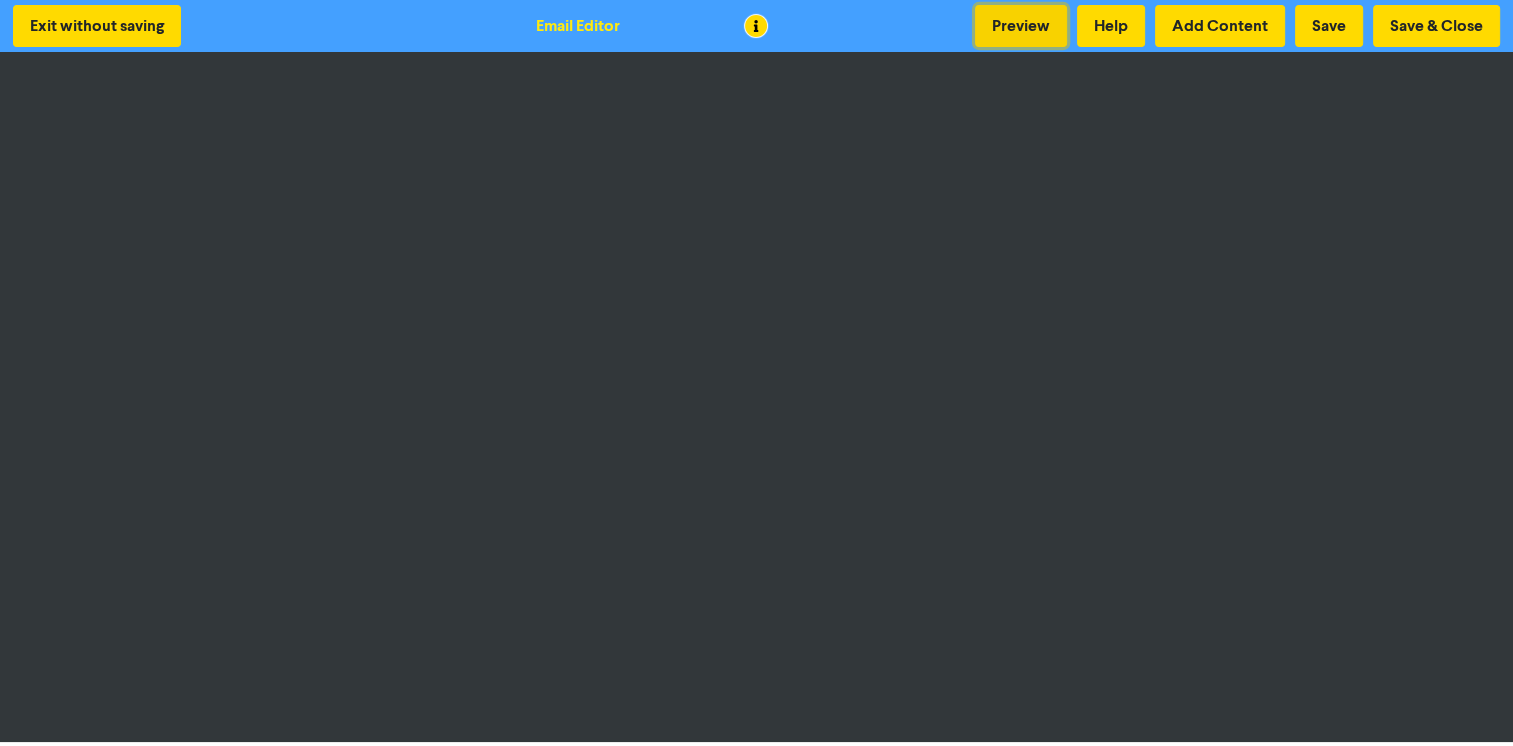 click on "Preview" at bounding box center [1021, 26] 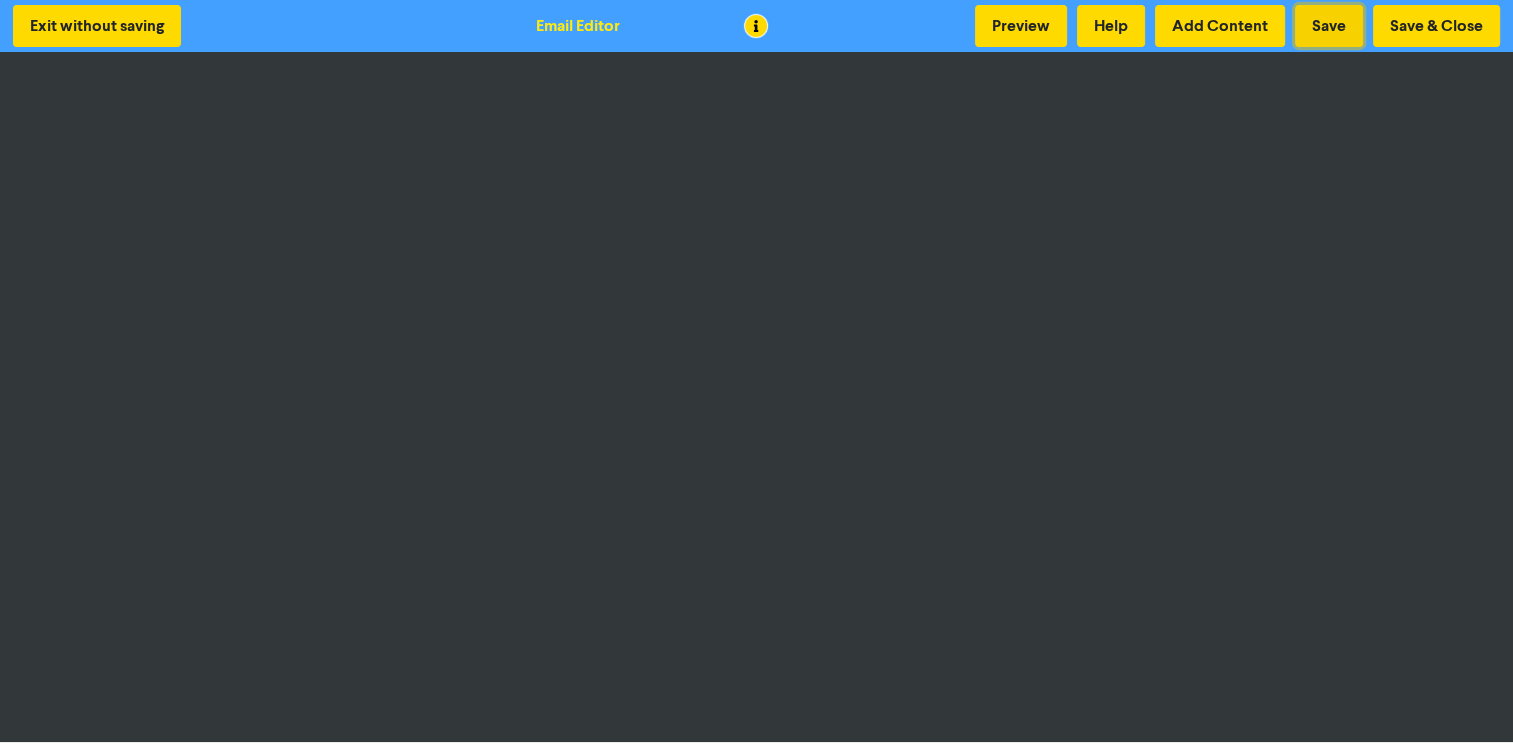 click on "Save" at bounding box center (1329, 26) 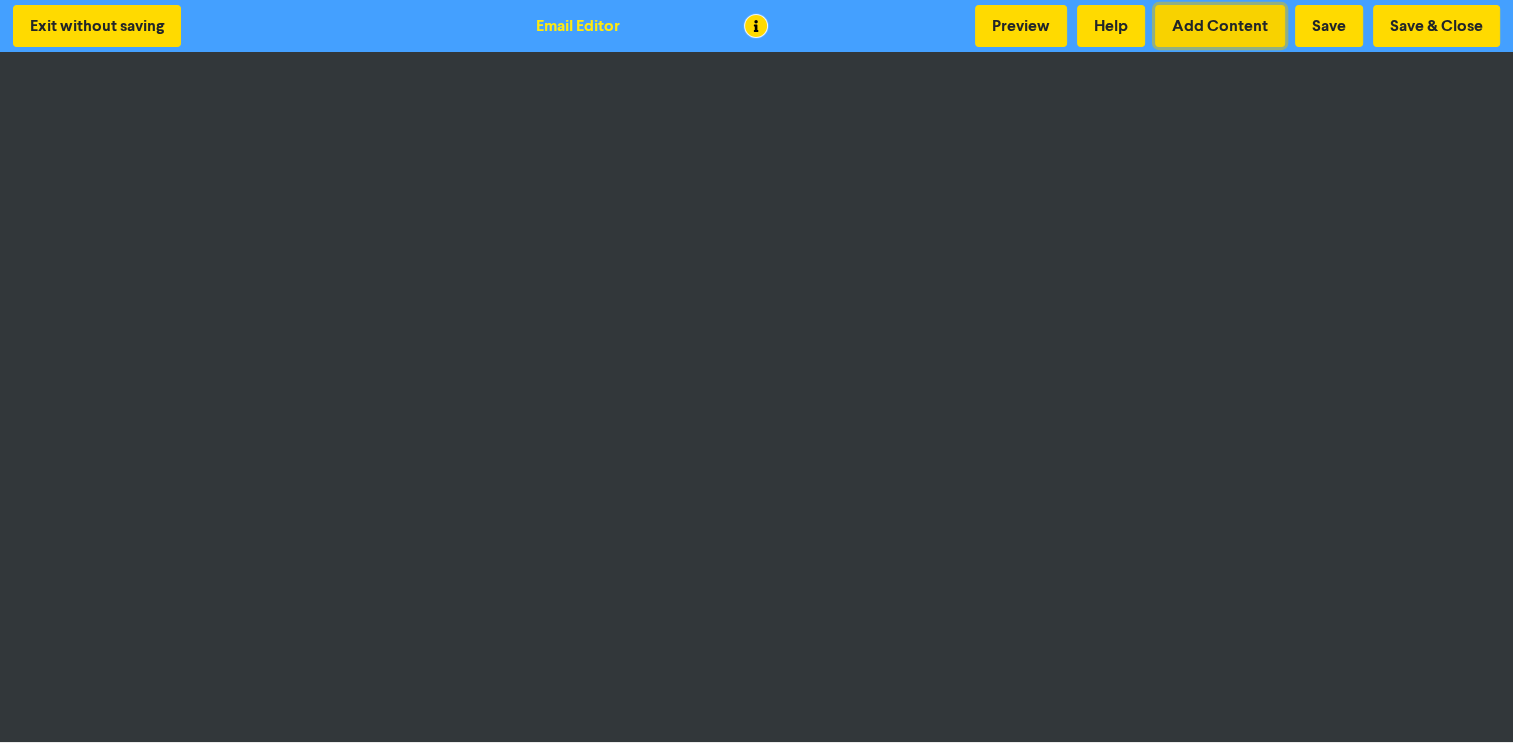 click on "Add Content" at bounding box center [1220, 26] 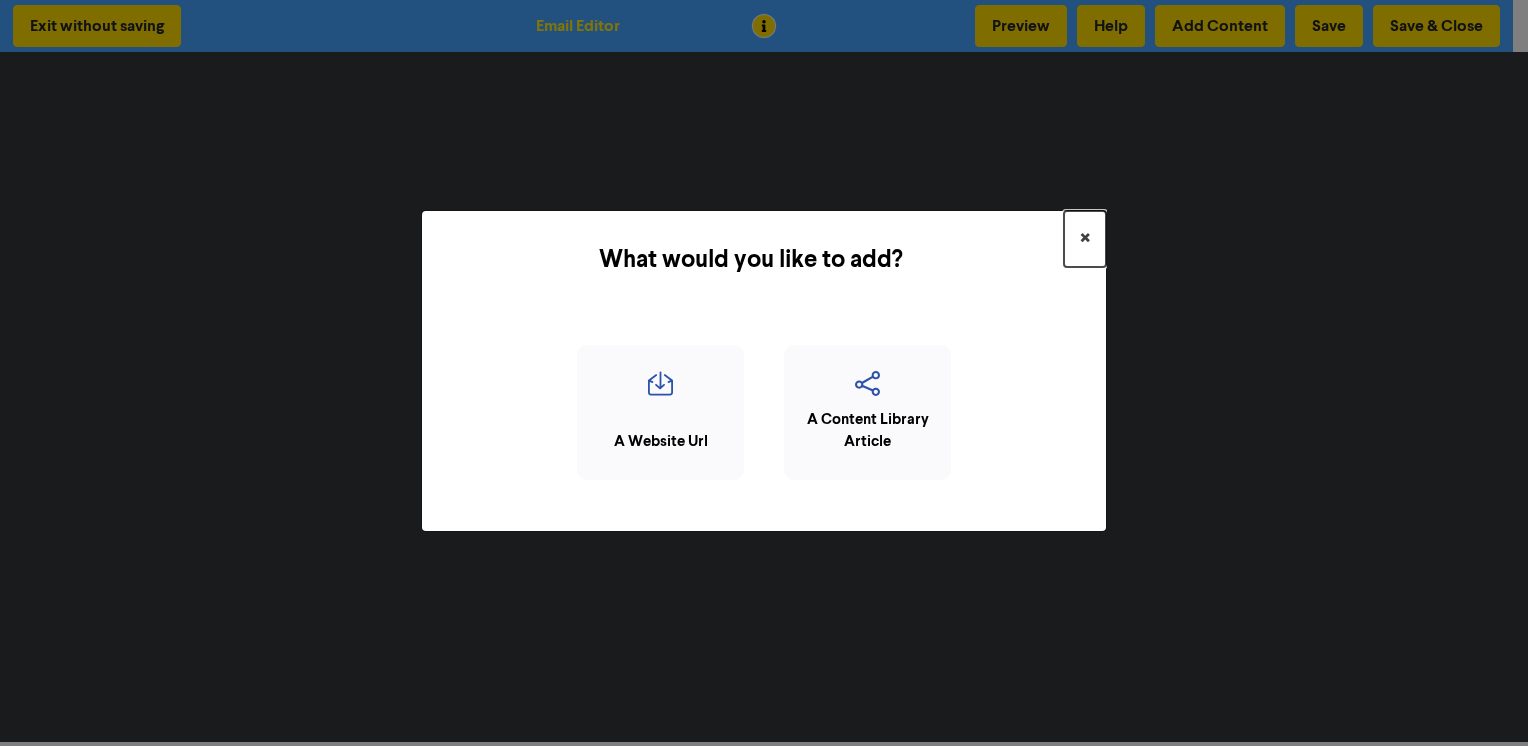 click on "×" at bounding box center (1085, 239) 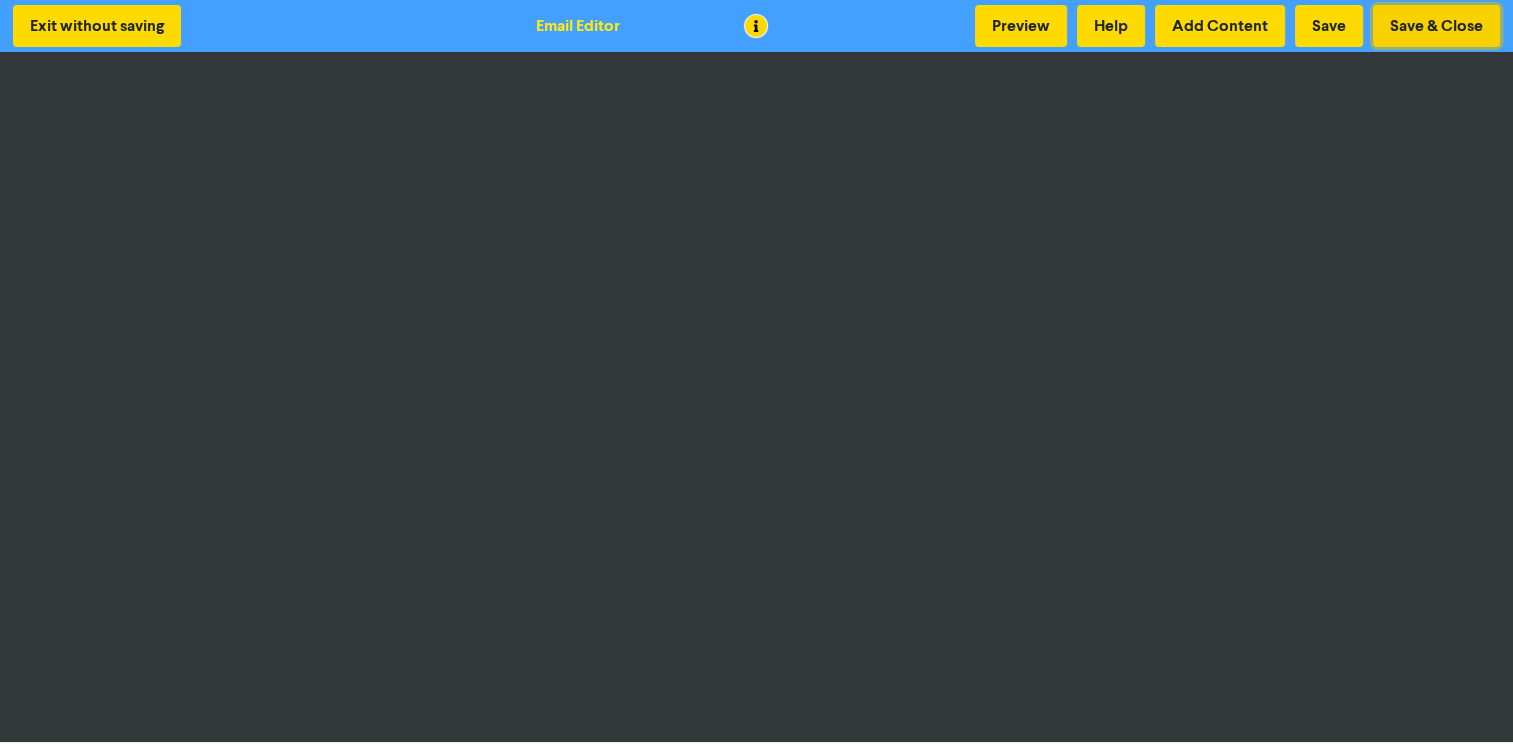 click on "Save & Close" at bounding box center [1436, 26] 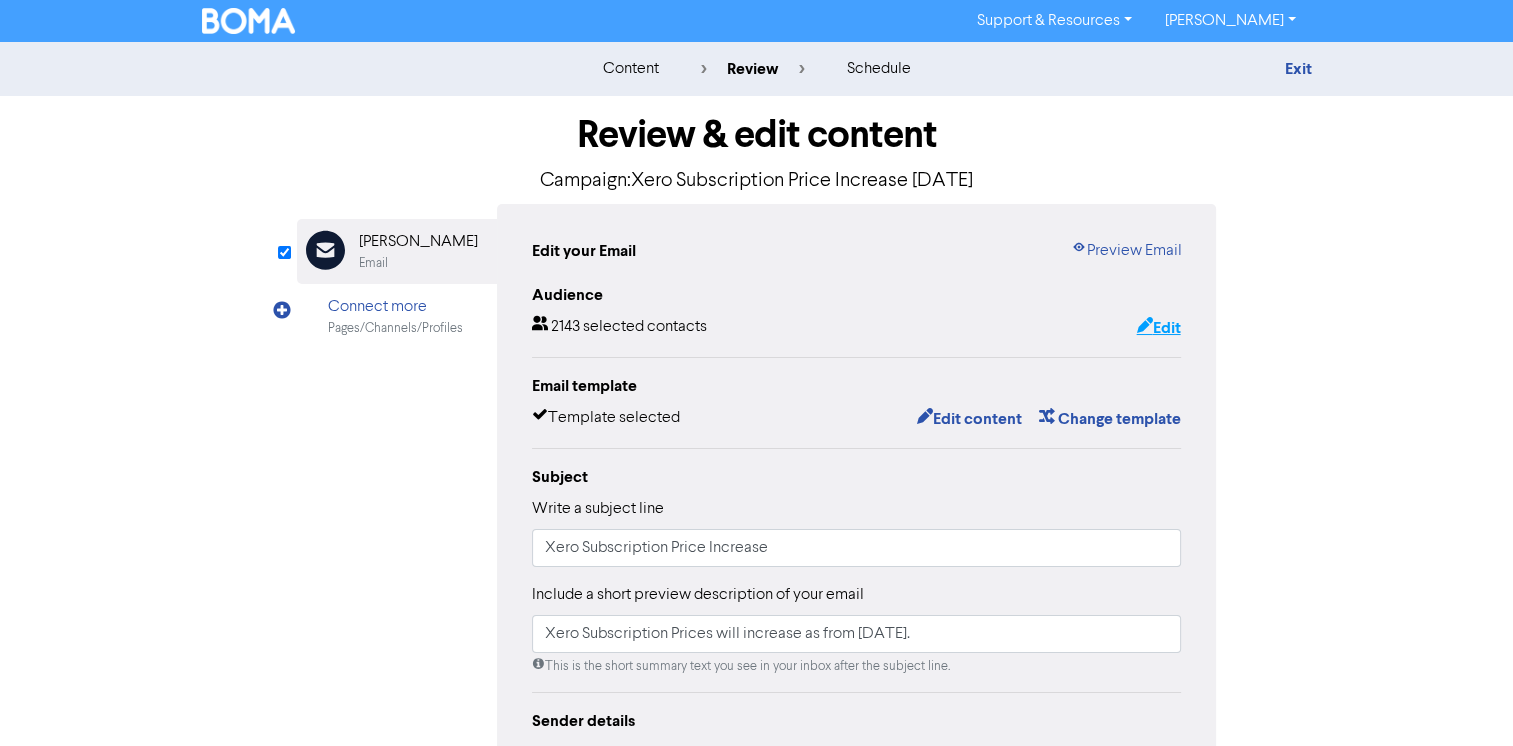 click on "Edit" at bounding box center [1158, 328] 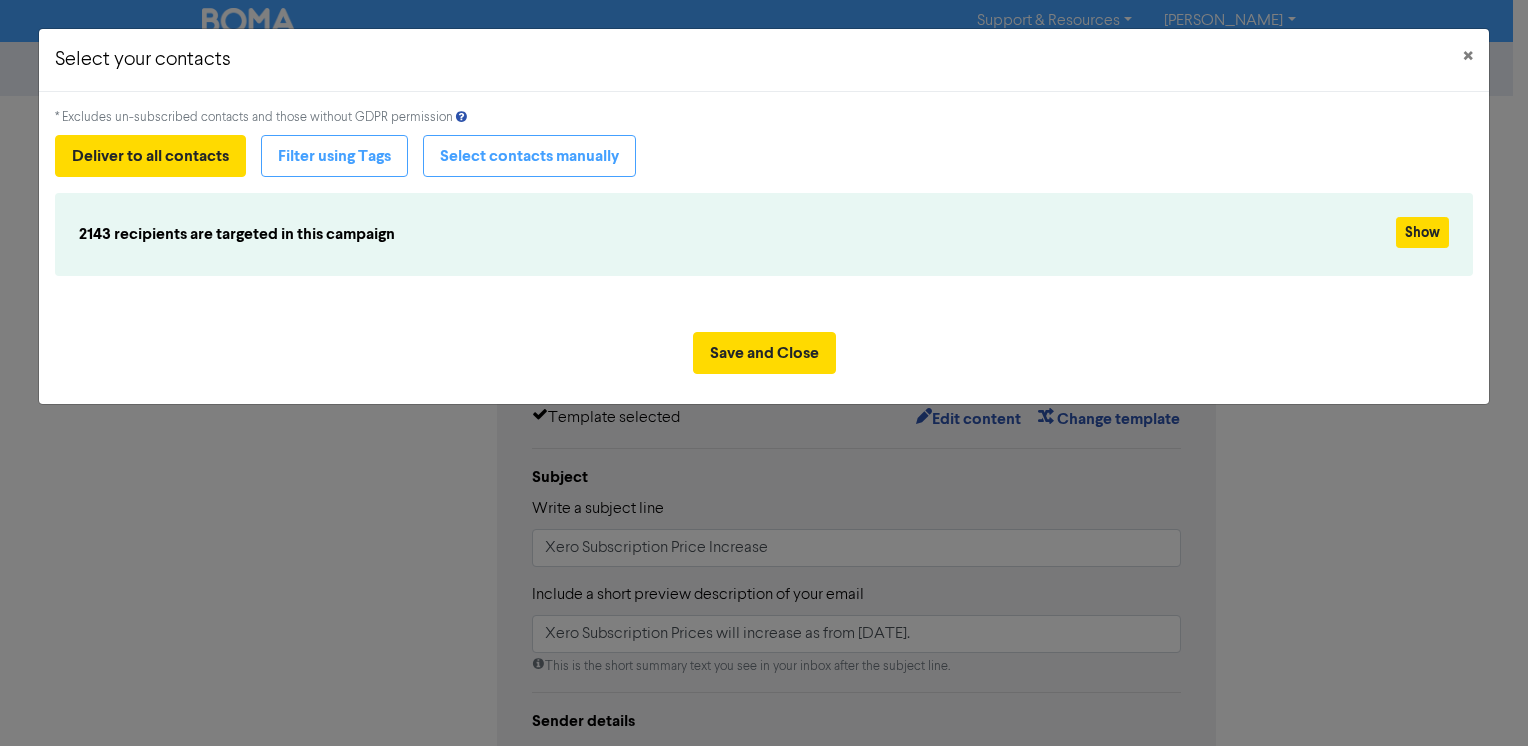 click on "2143 recipients are targeted in this campaign" at bounding box center [647, 234] 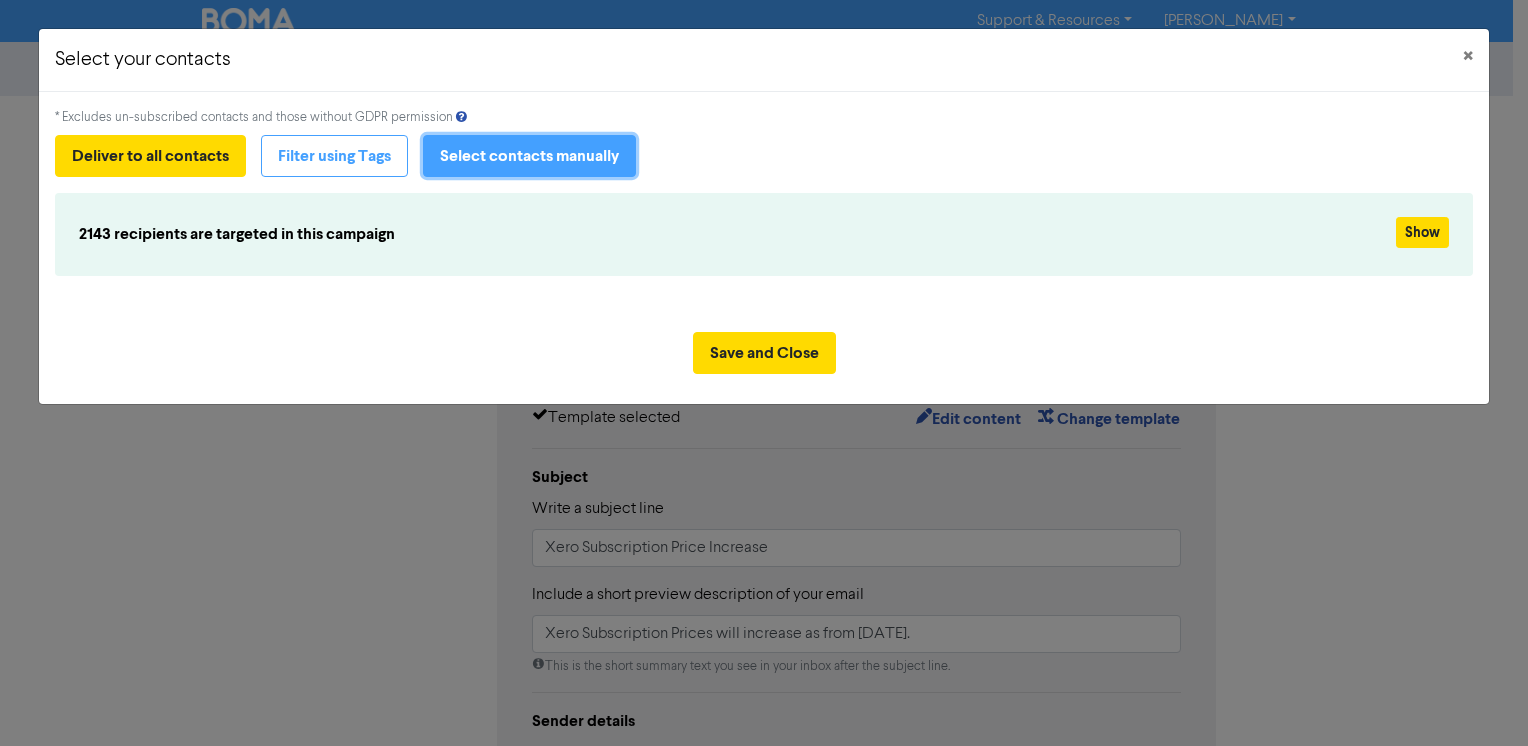 click on "Select contacts manually" at bounding box center (529, 156) 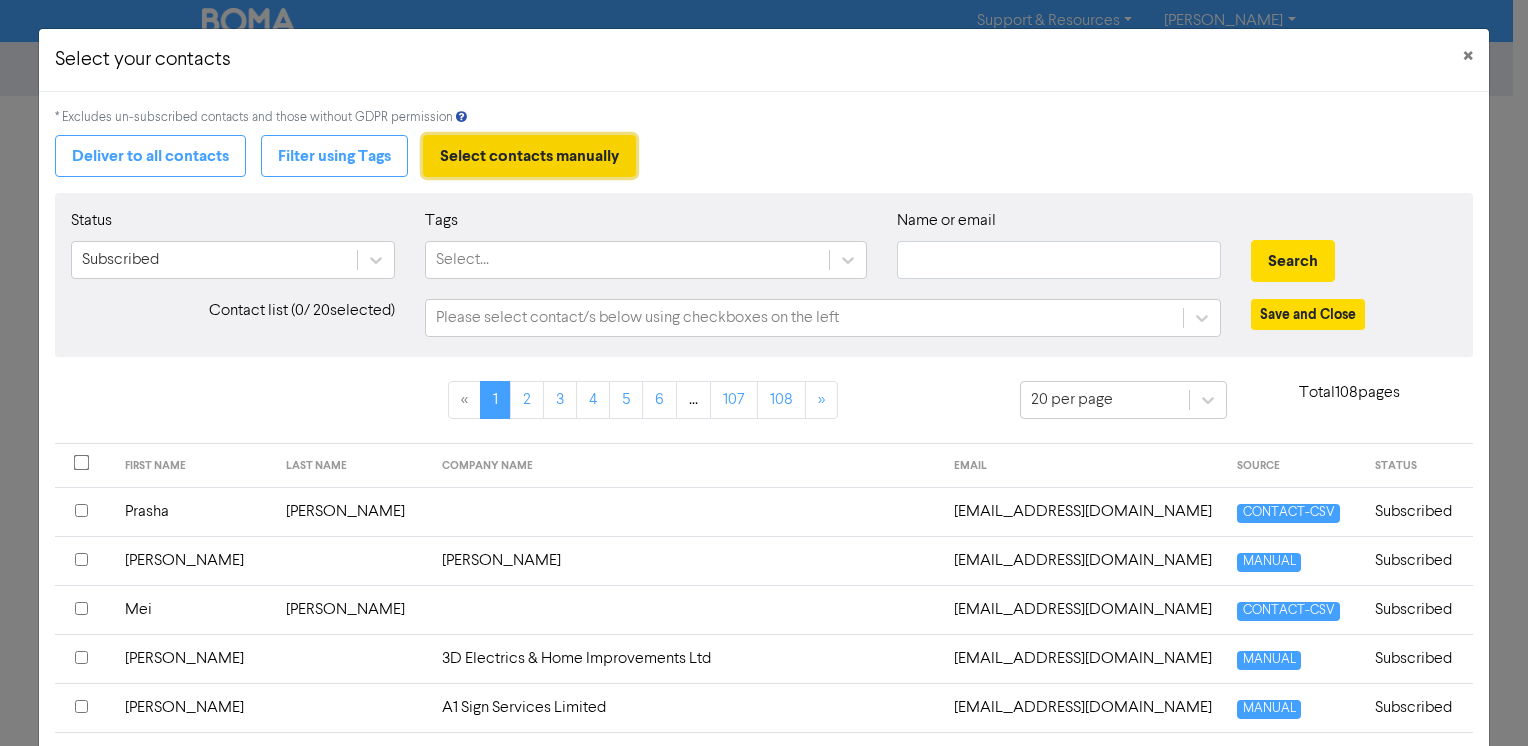 click on "Select contacts manually" at bounding box center [529, 156] 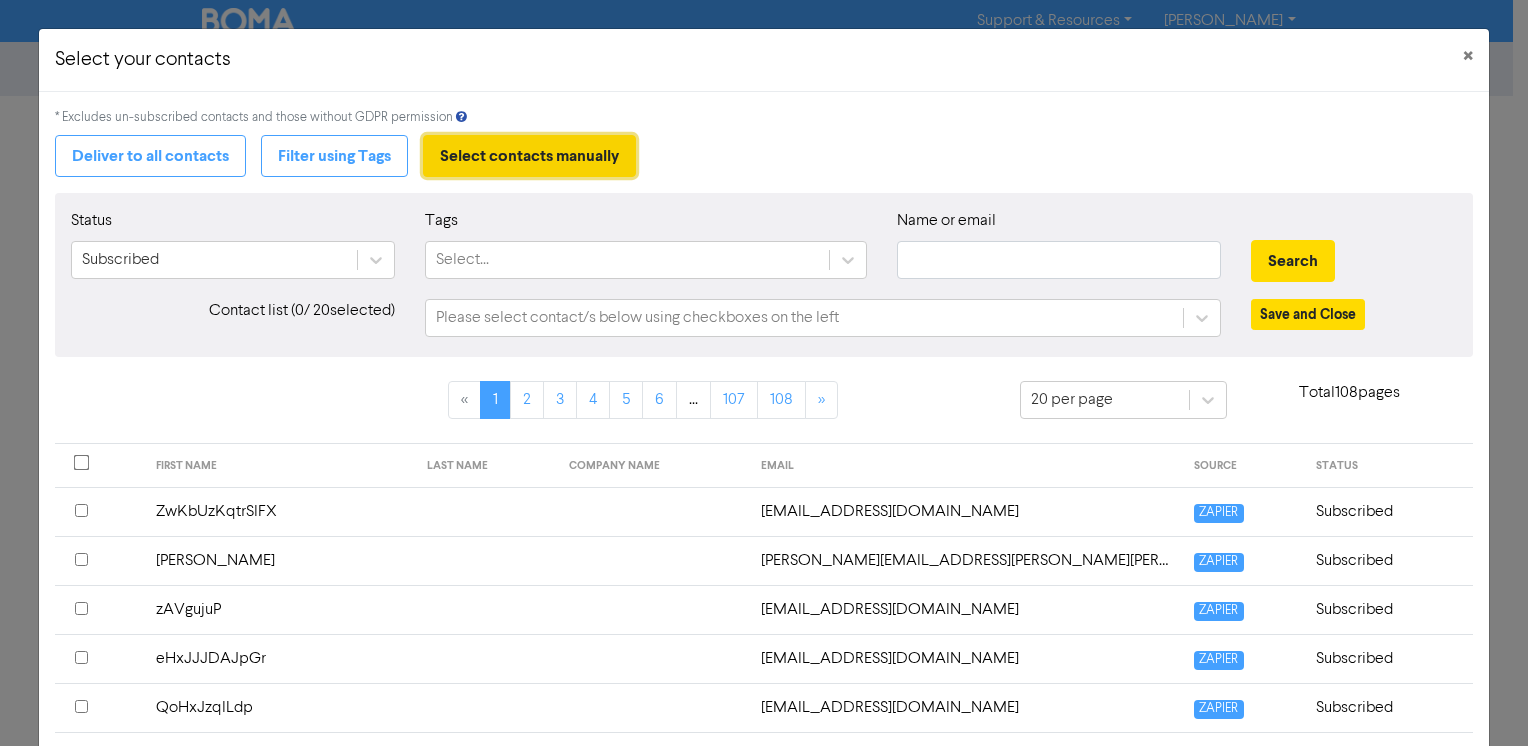 click on "Select contacts manually" at bounding box center (529, 156) 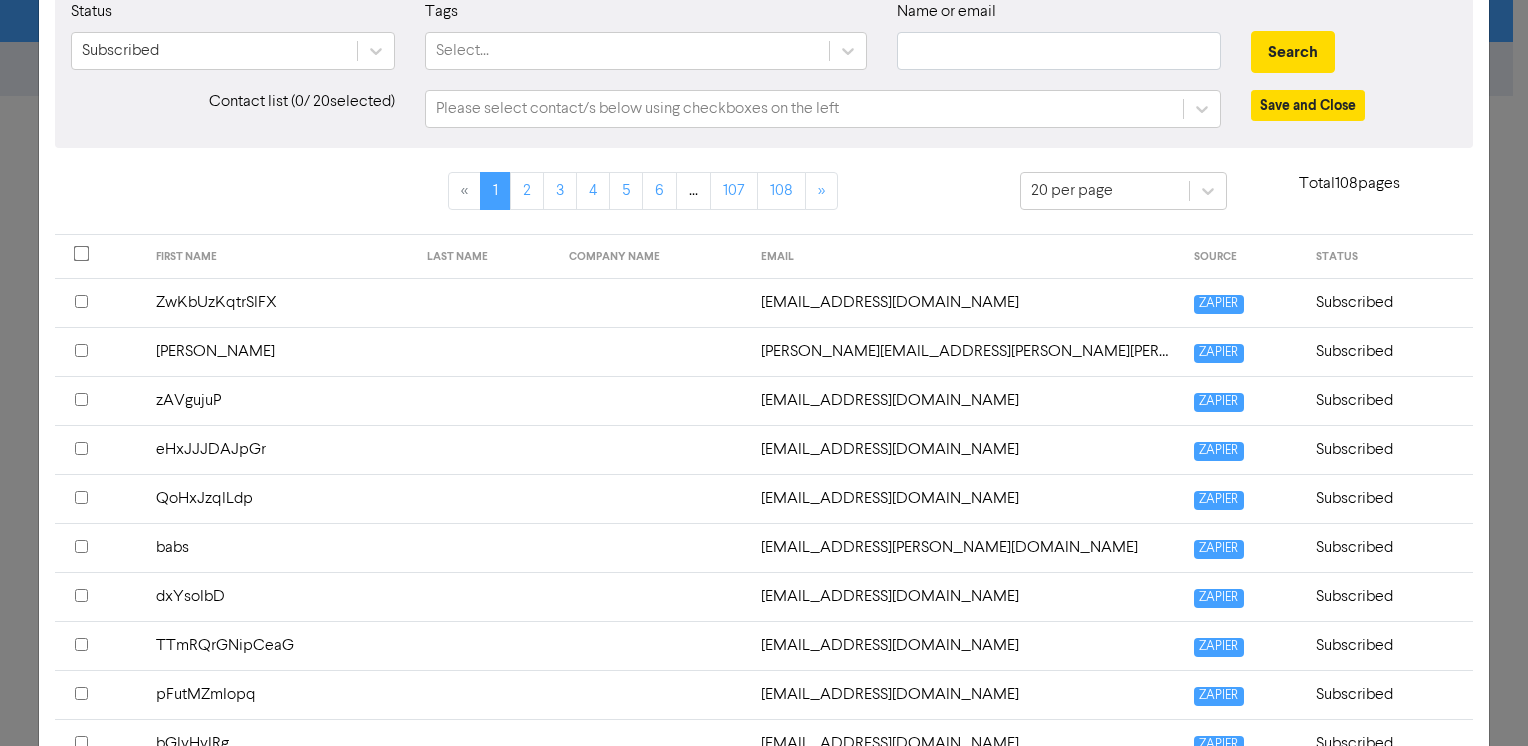 scroll, scrollTop: 300, scrollLeft: 0, axis: vertical 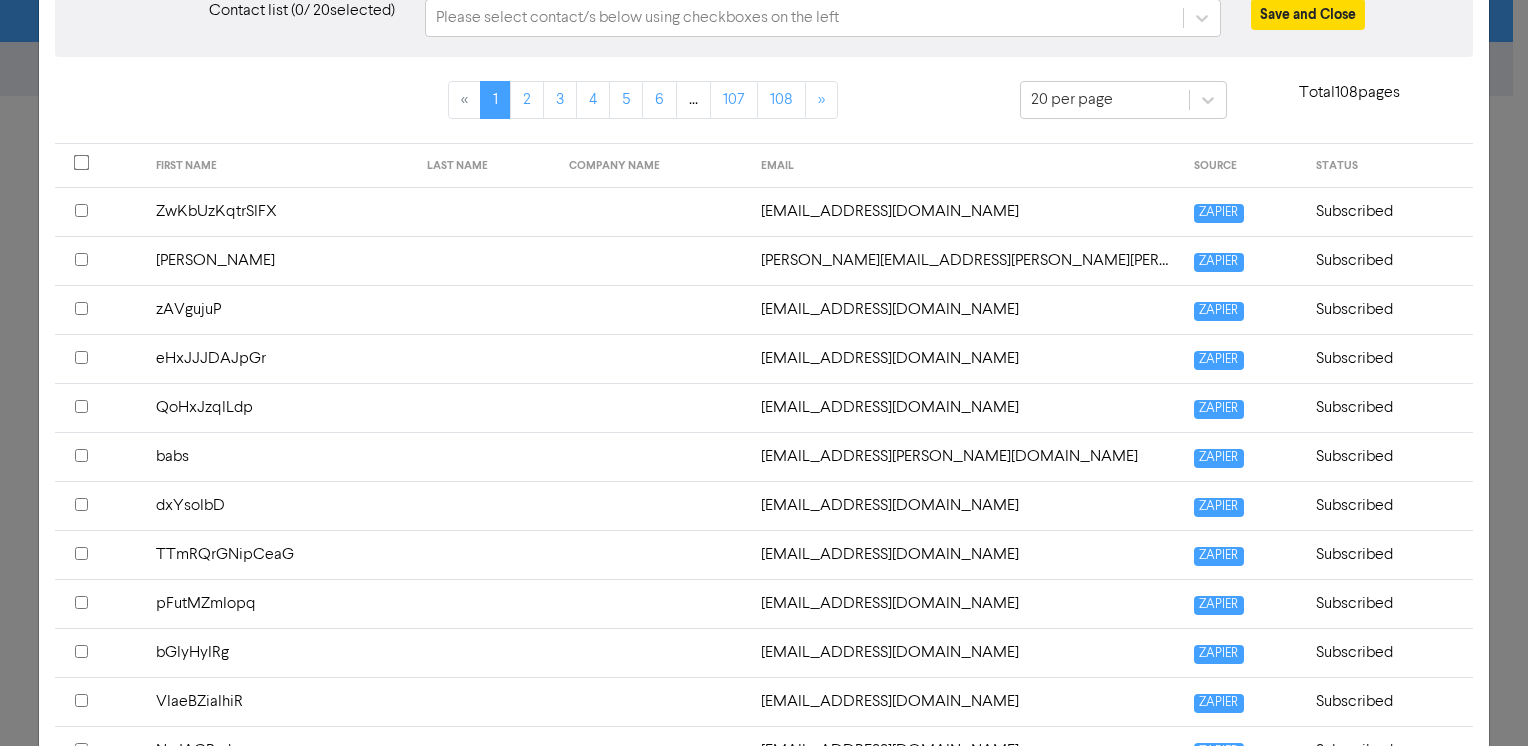 click at bounding box center (81, 210) 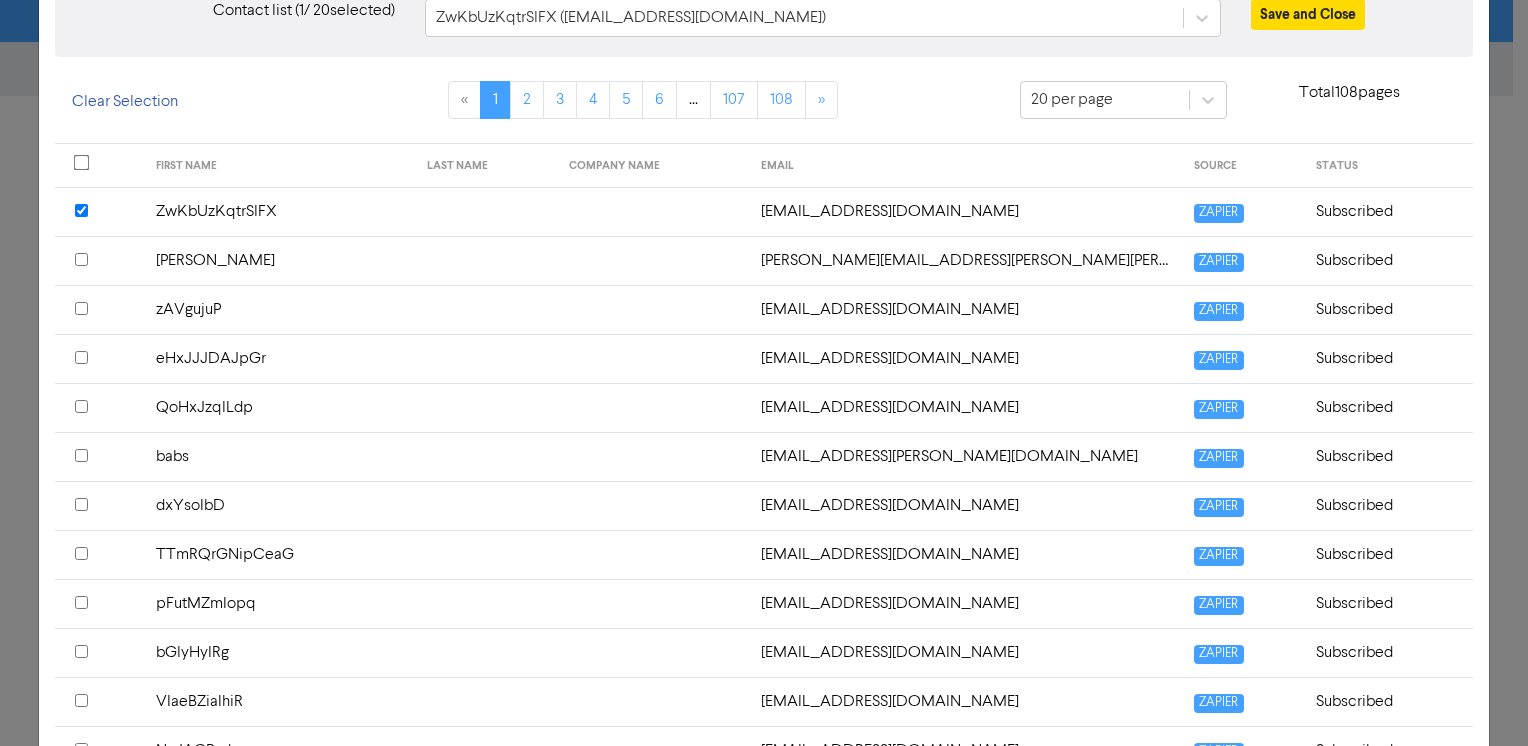 click on "[EMAIL_ADDRESS][DOMAIN_NAME]" at bounding box center (966, 211) 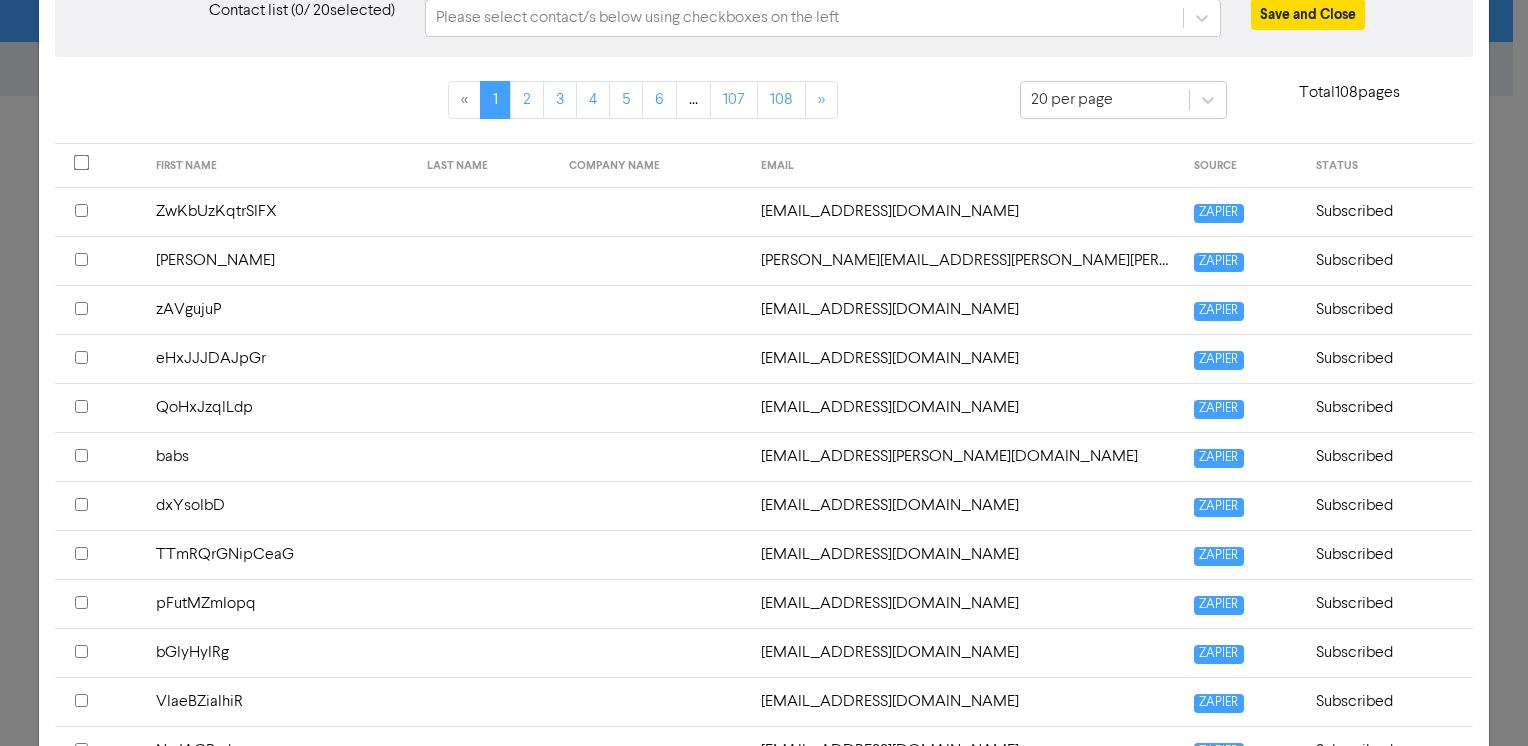 click on "[EMAIL_ADDRESS][DOMAIN_NAME]" at bounding box center [966, 211] 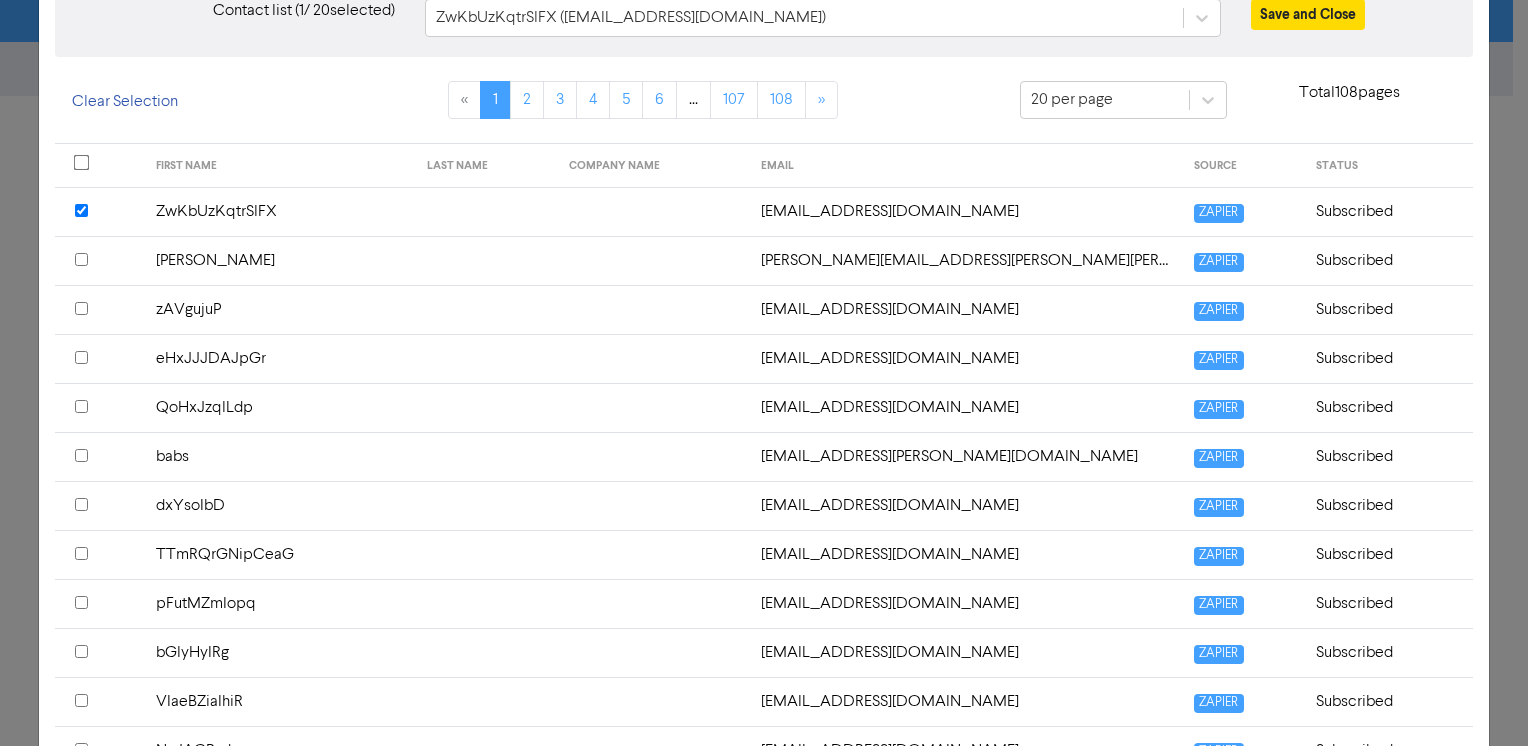 click at bounding box center (81, 210) 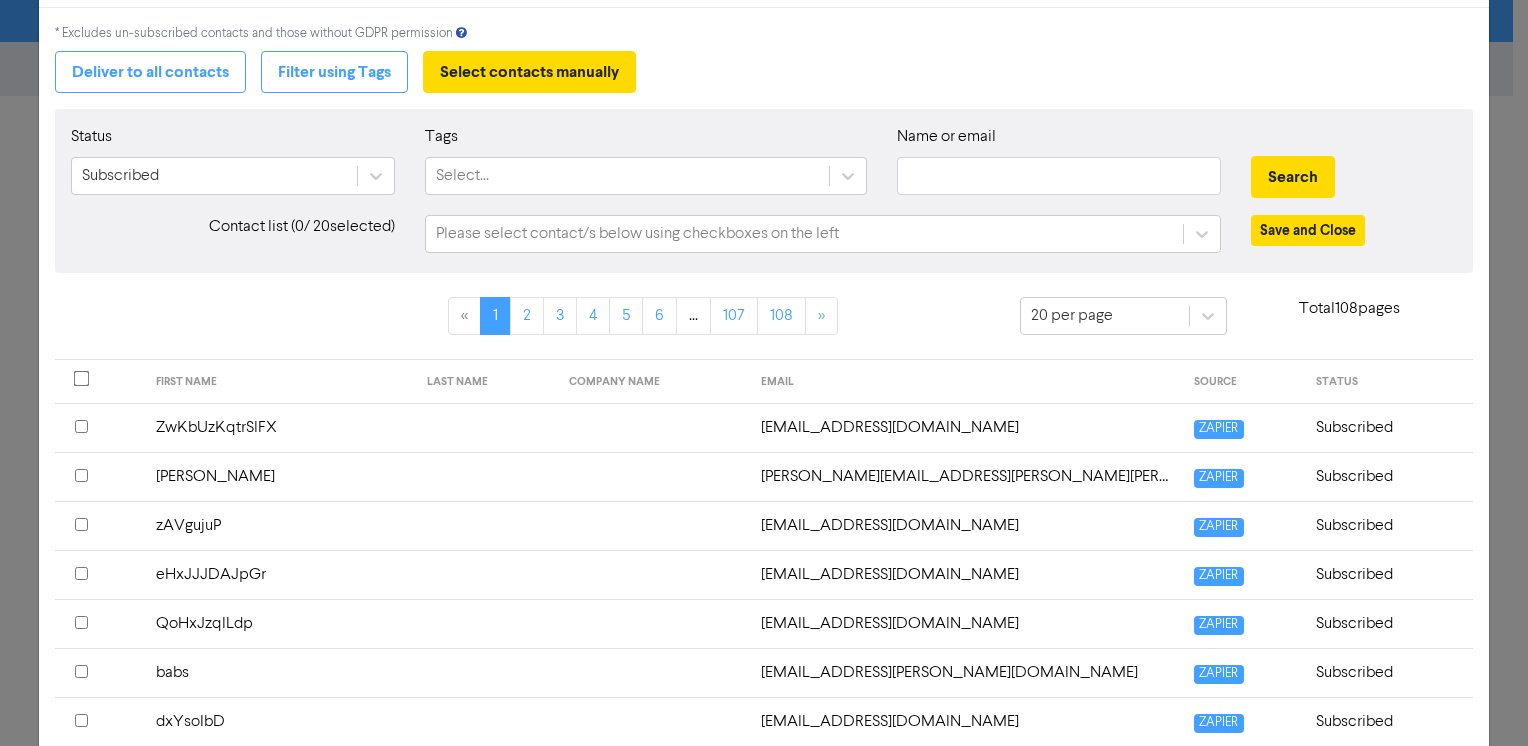 scroll, scrollTop: 0, scrollLeft: 0, axis: both 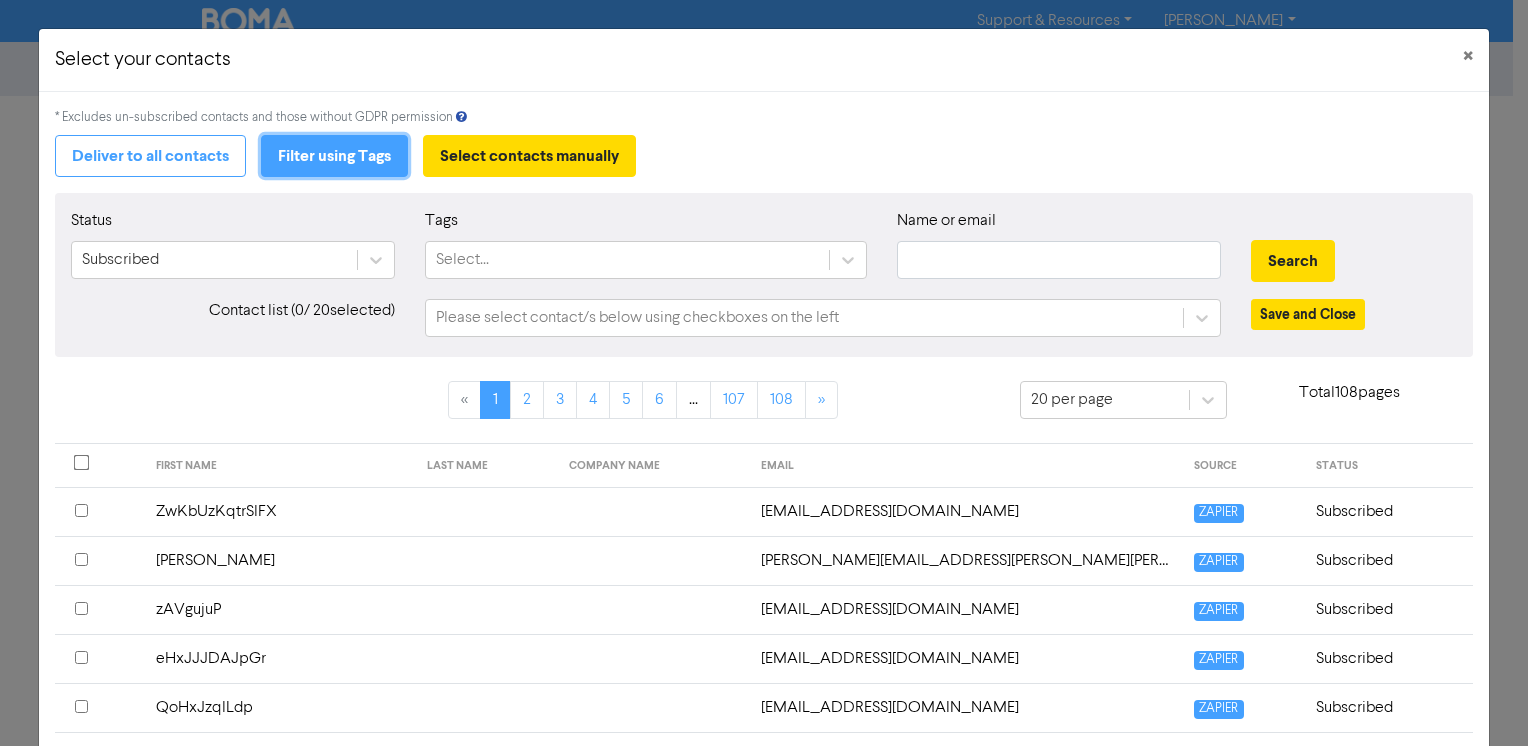 click on "Filter using Tags" at bounding box center (334, 156) 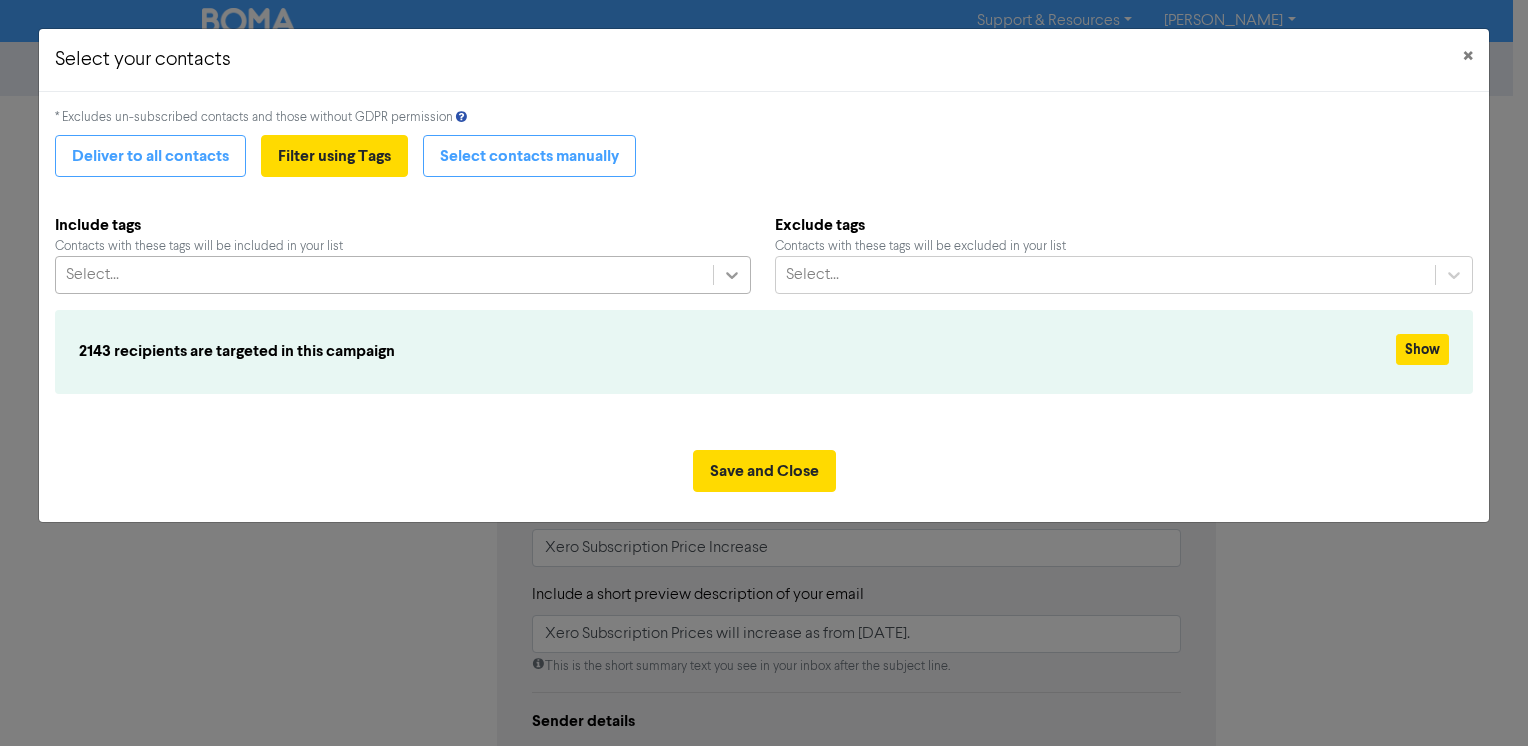 click 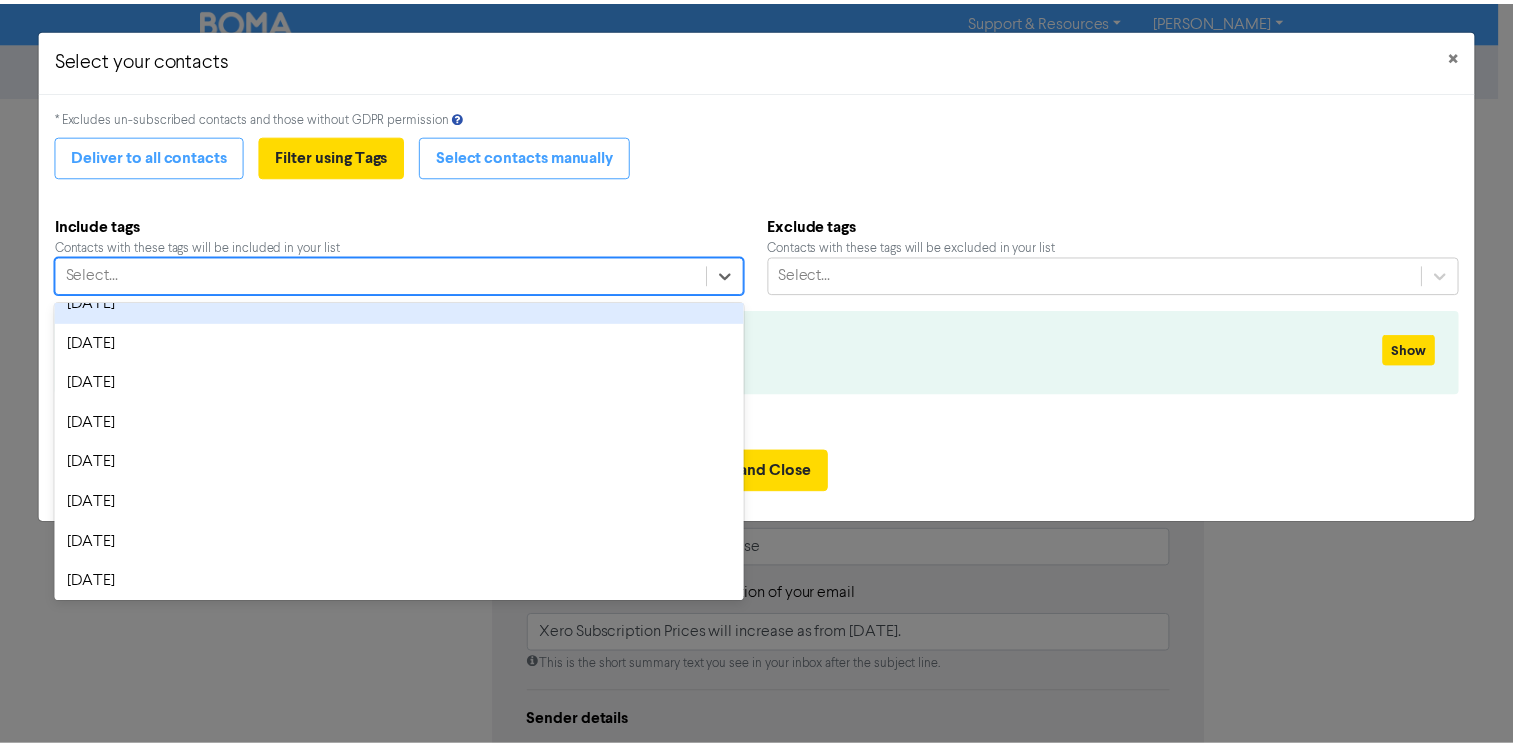 scroll, scrollTop: 0, scrollLeft: 0, axis: both 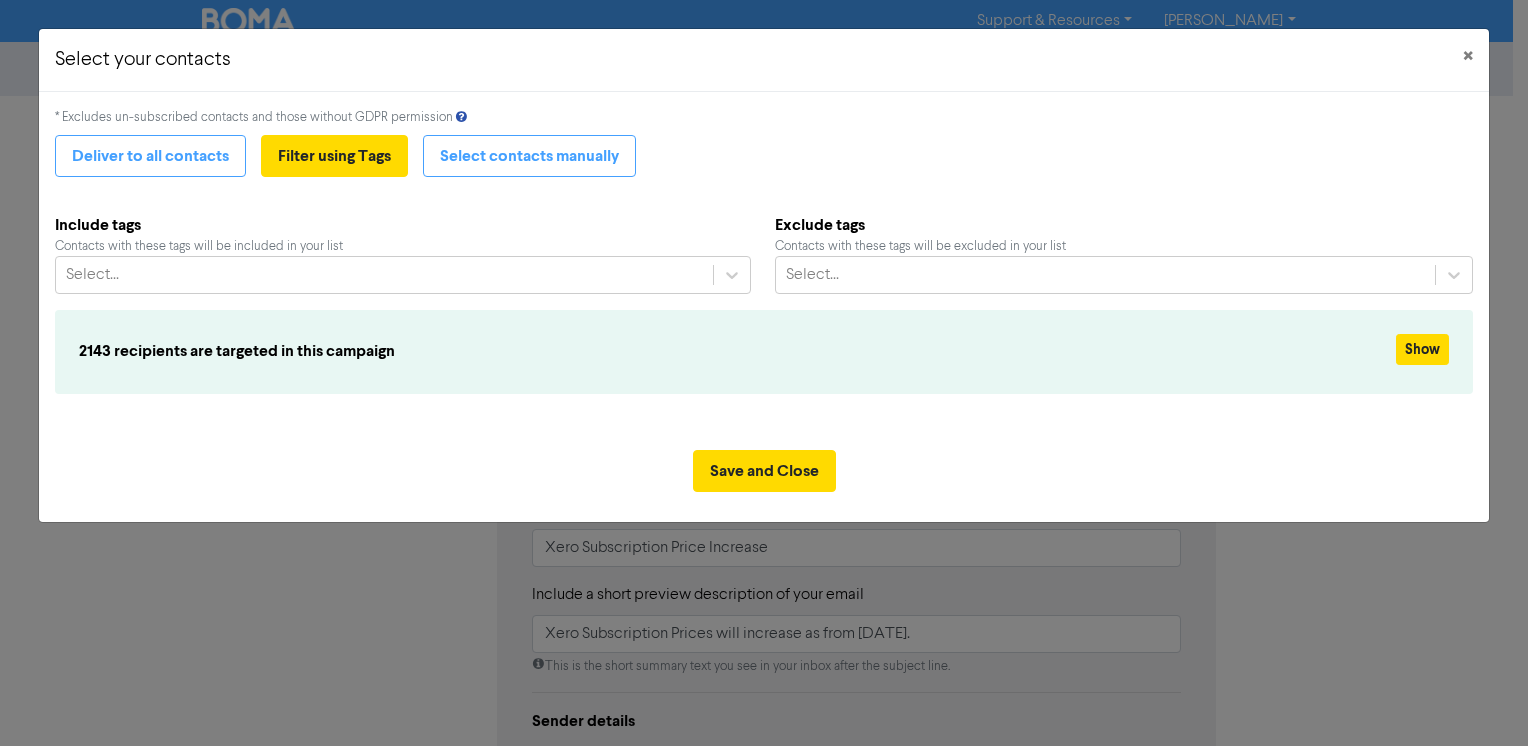 click on "Deliver to all contacts Filter using Tags Select contacts manually" at bounding box center [764, 156] 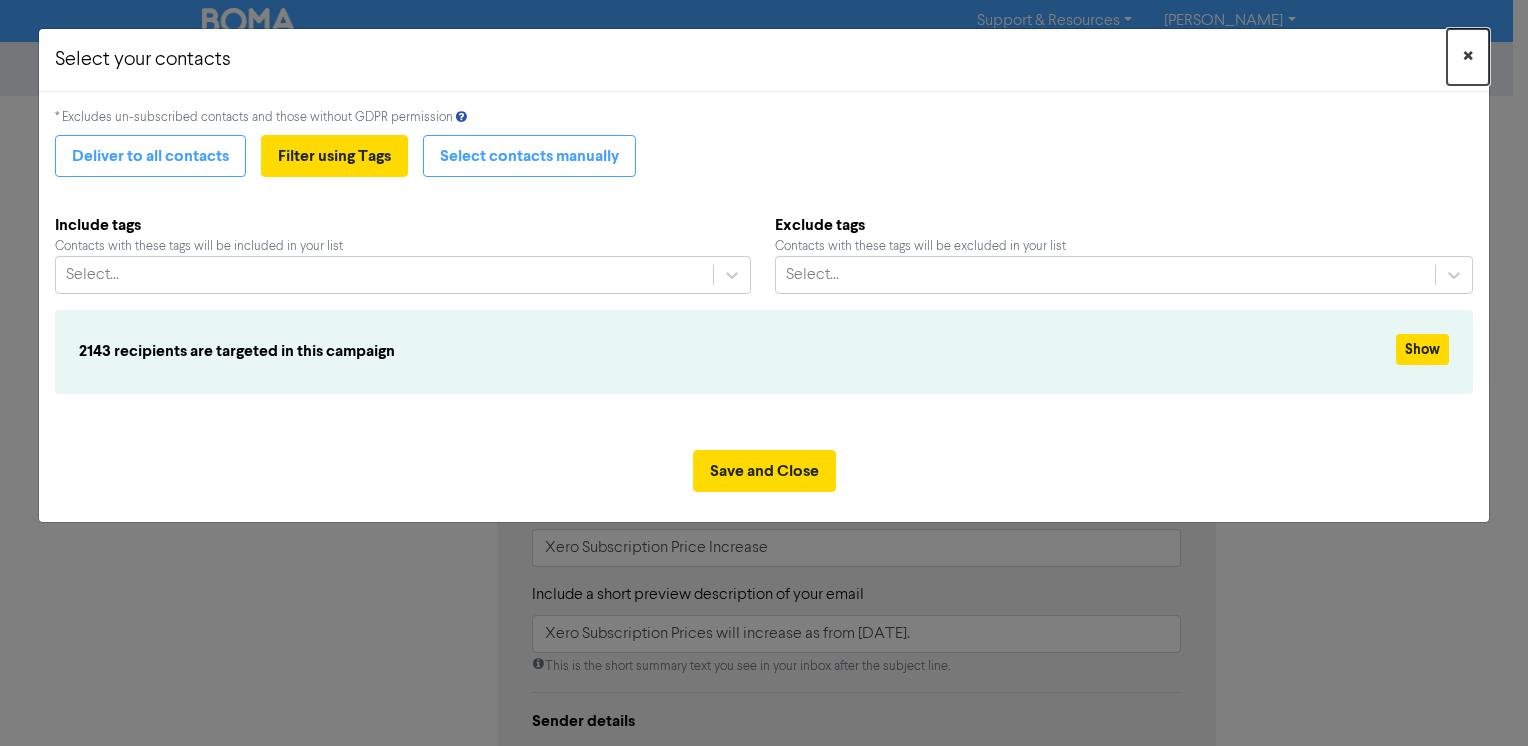 click on "×" at bounding box center (1468, 57) 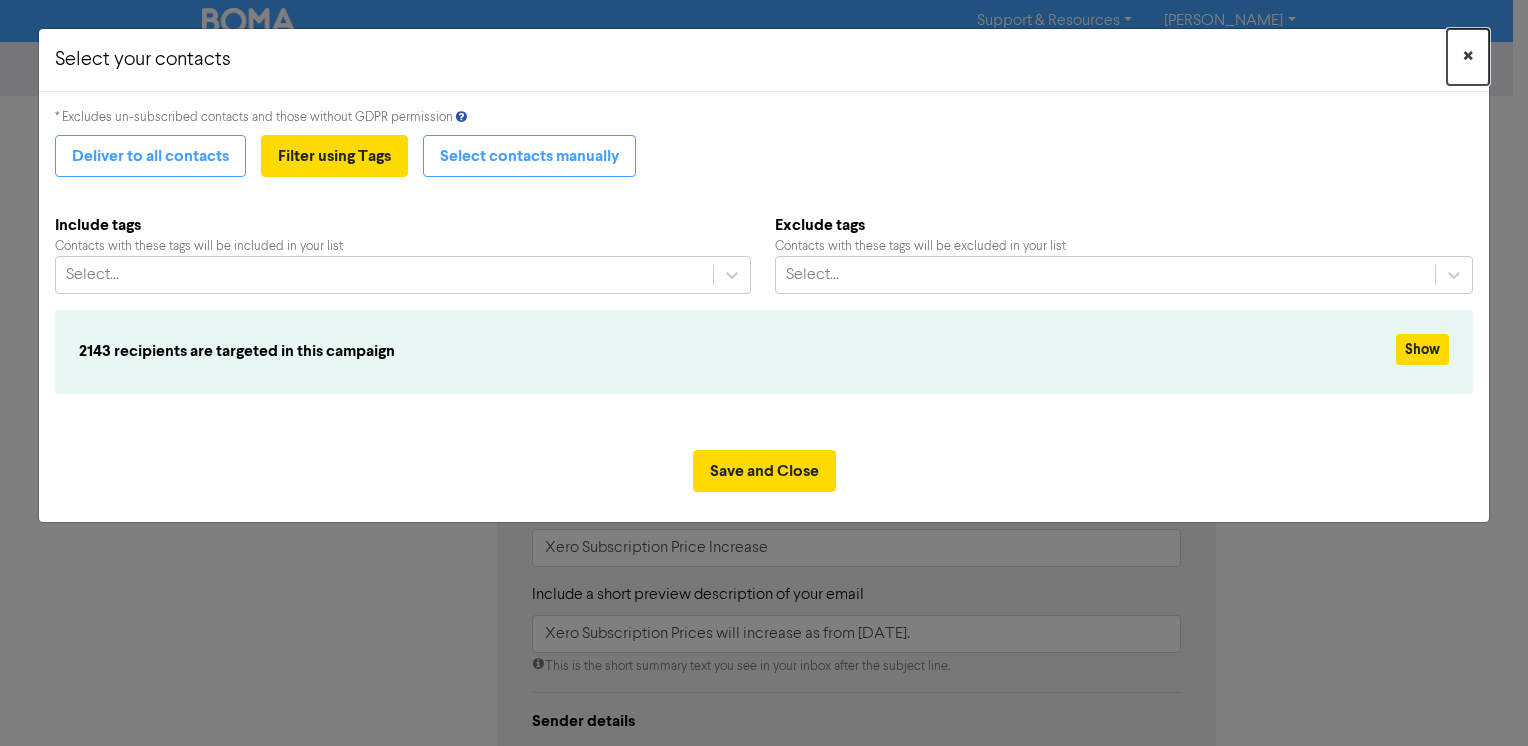 click on "×" at bounding box center [1468, 57] 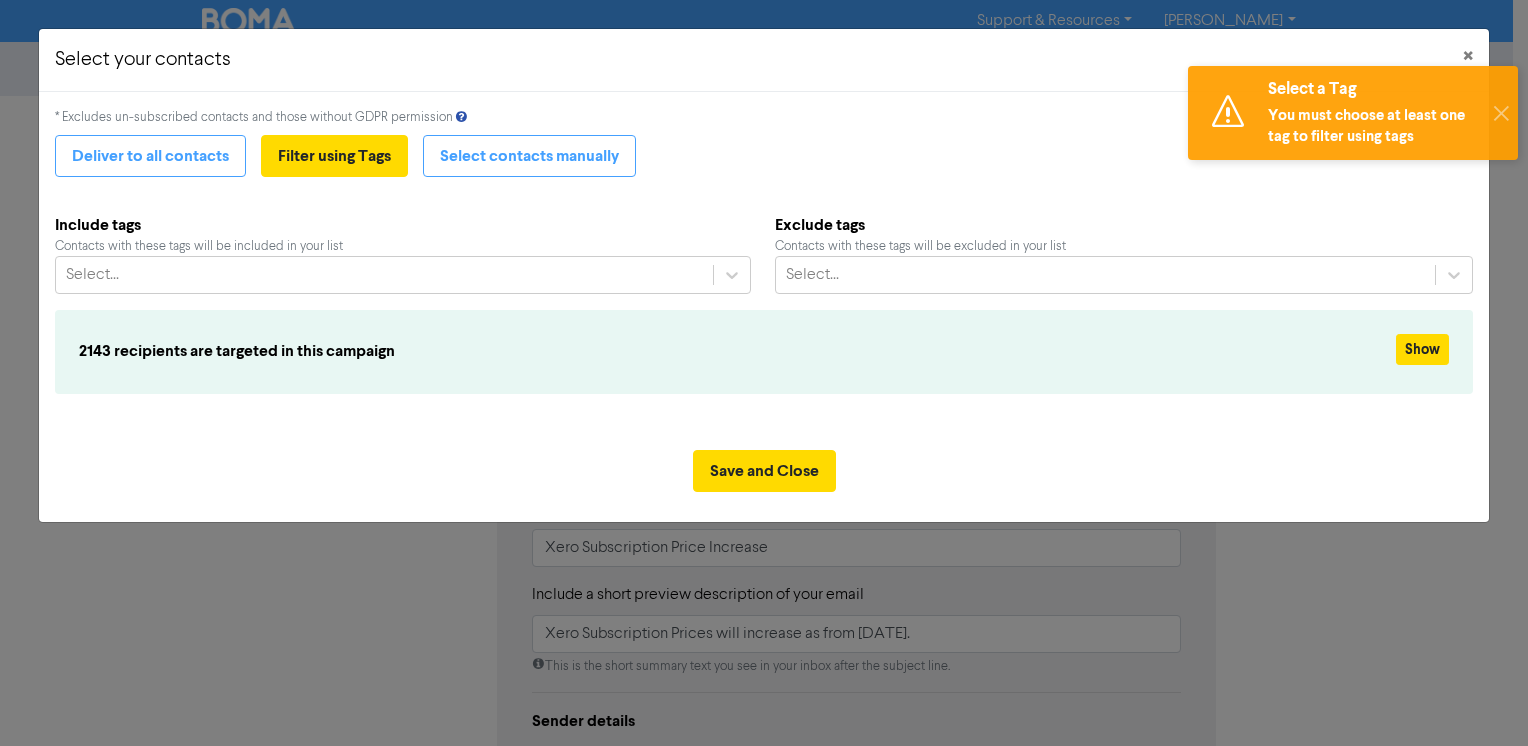 click on "Select a Tag You must choose at least one tag to filter using tags ✕" at bounding box center [1353, 113] 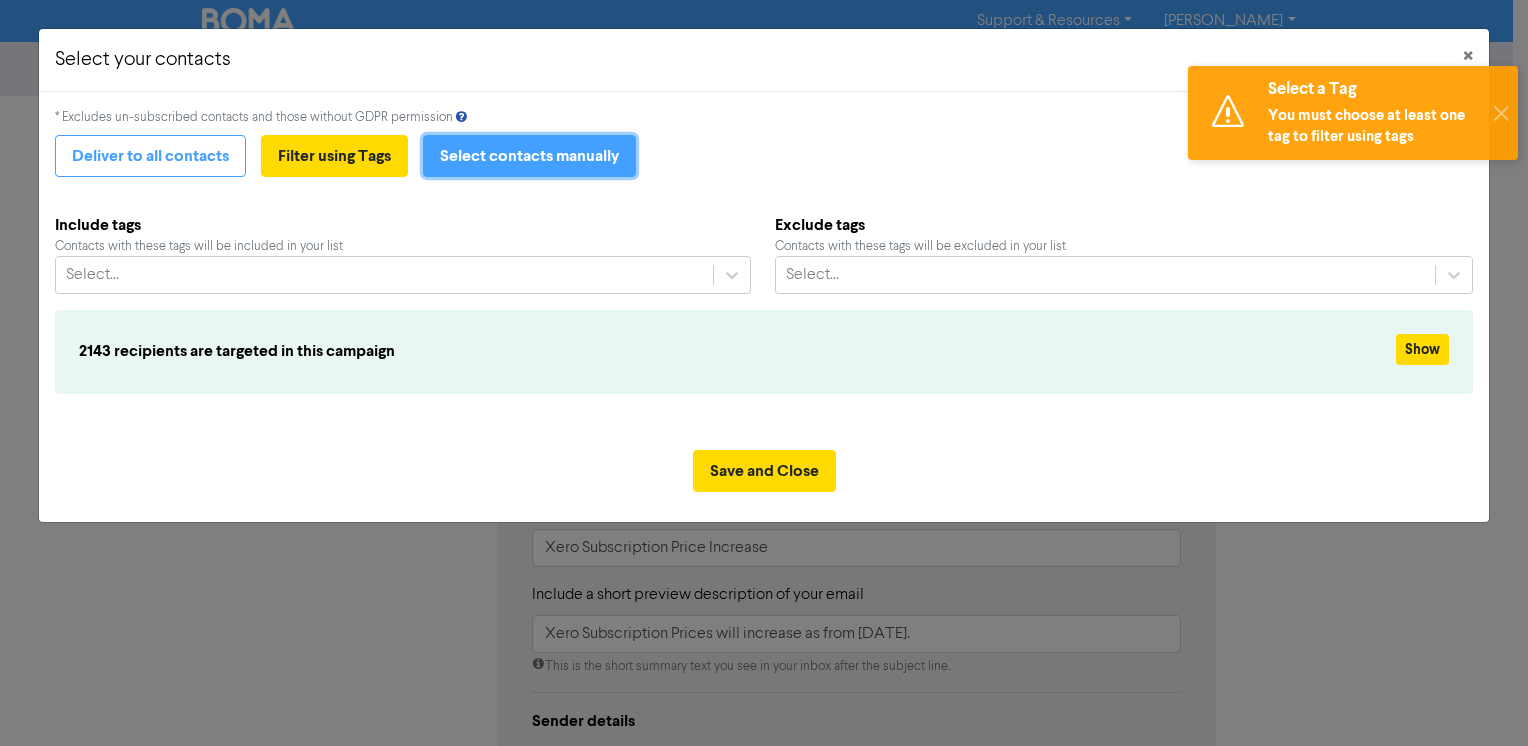 click on "Select contacts manually" at bounding box center [529, 156] 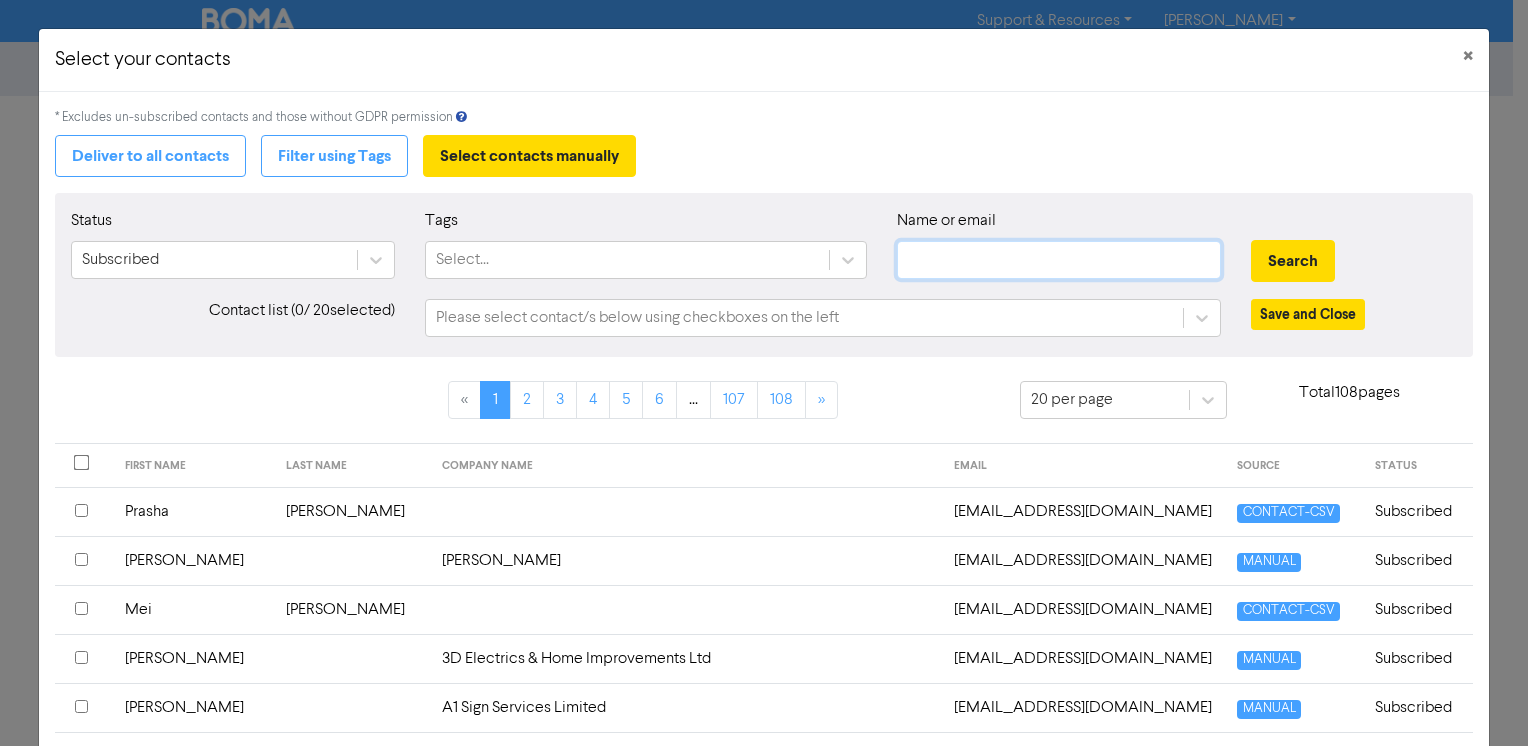 click 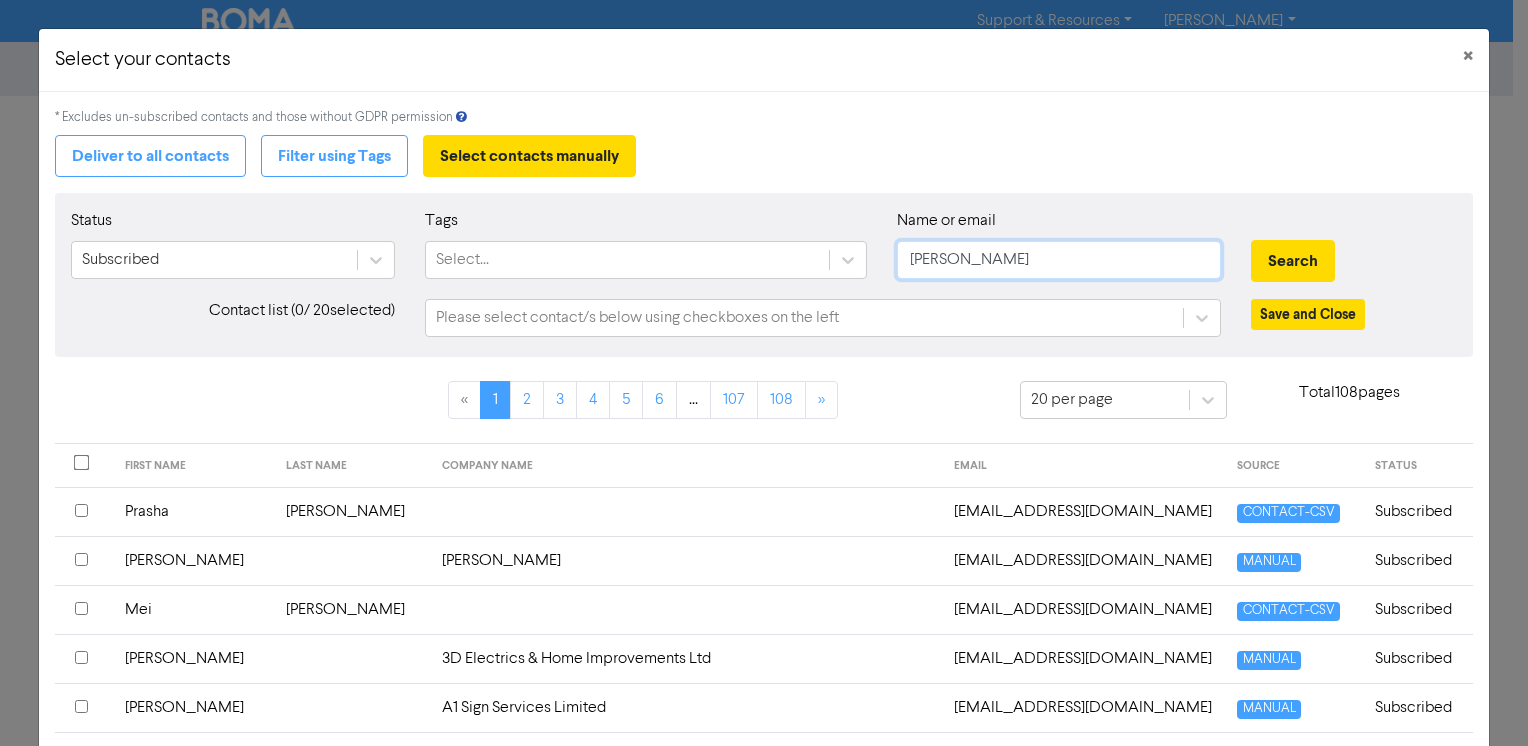 type on "[PERSON_NAME]" 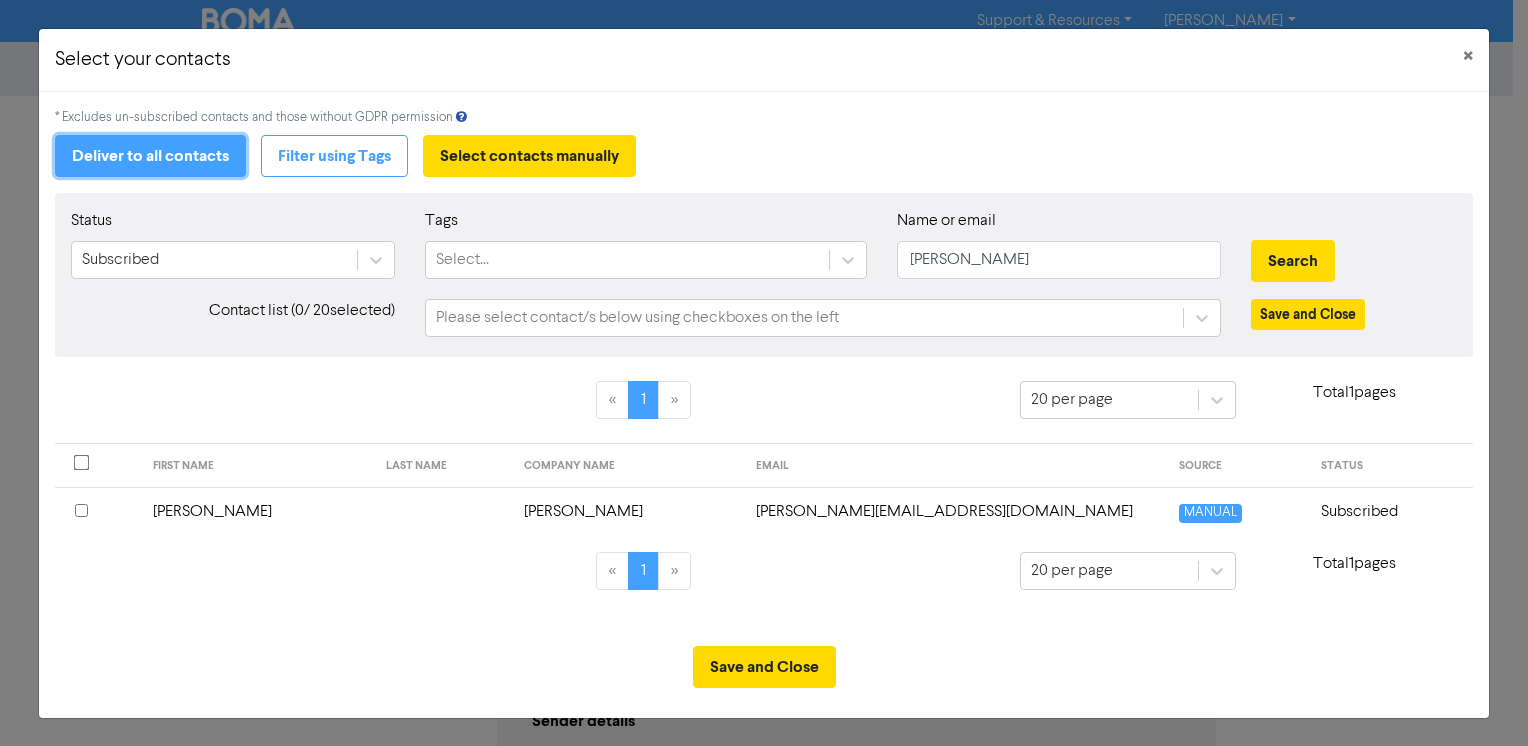 click on "Deliver to all contacts" at bounding box center [150, 156] 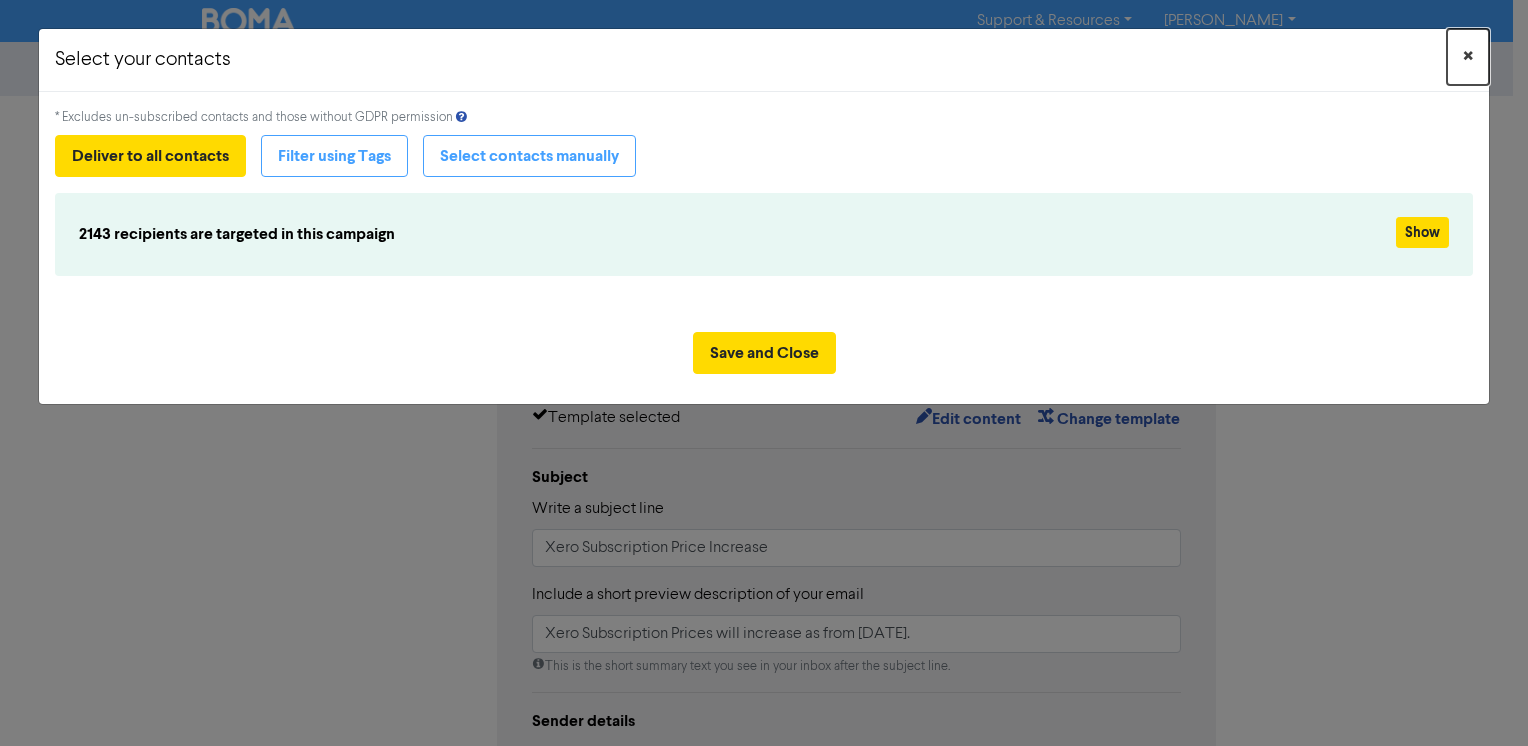 click on "×" at bounding box center (1468, 57) 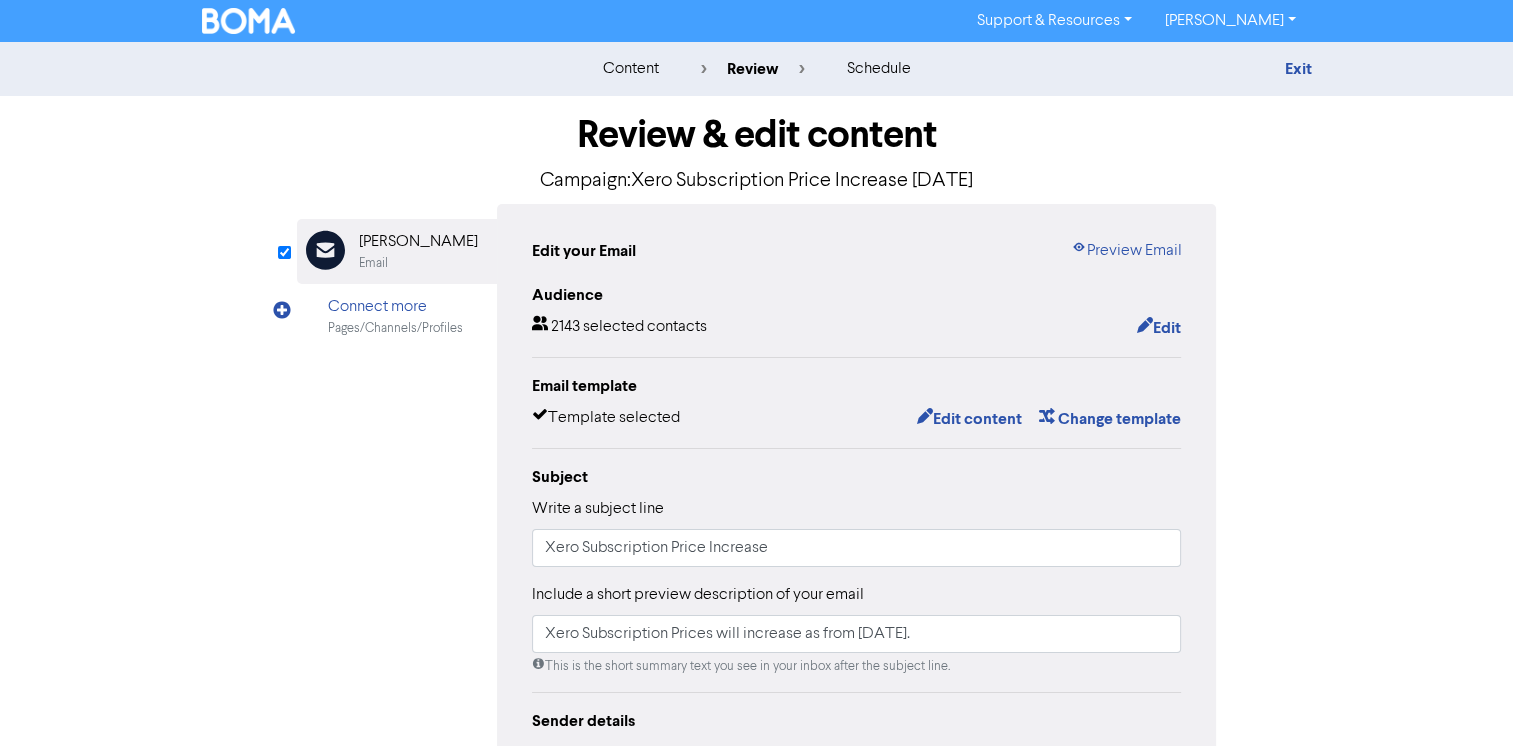 click on "[PERSON_NAME]" at bounding box center (1229, 21) 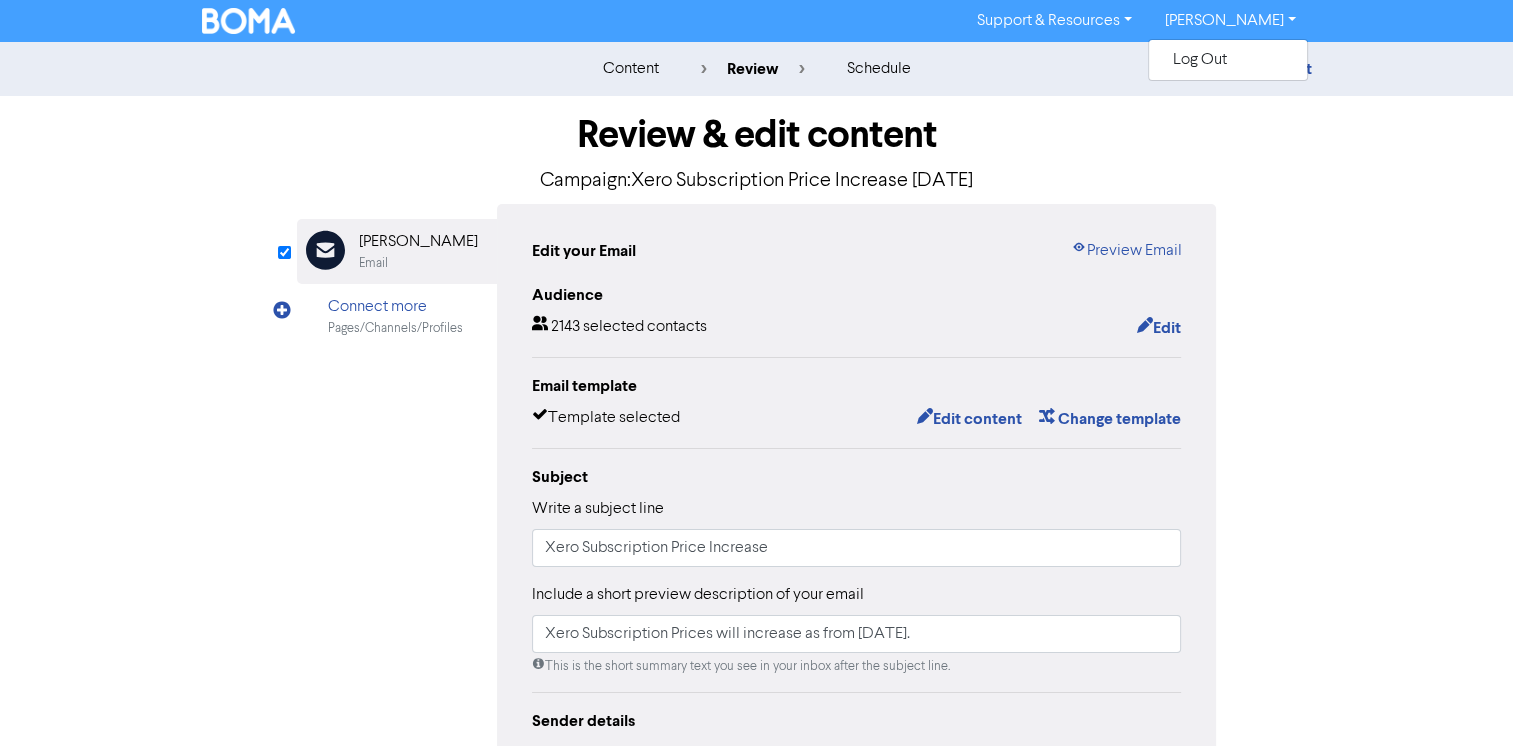 click on "[PERSON_NAME]" at bounding box center (1229, 21) 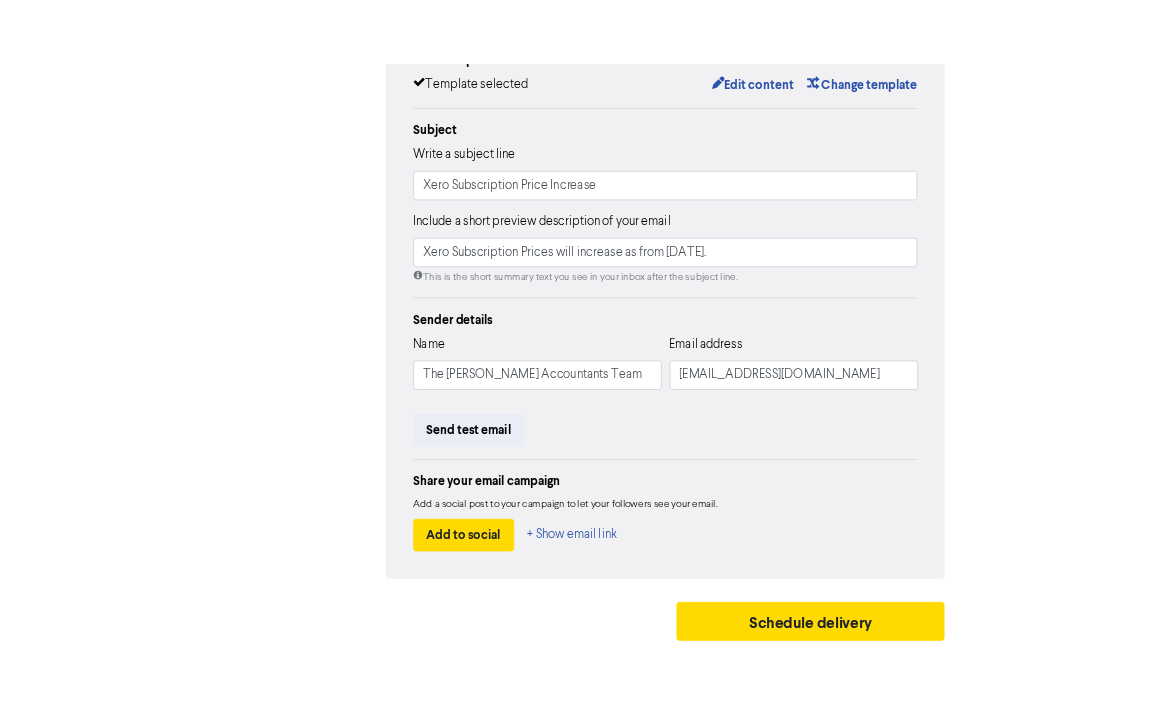 scroll, scrollTop: 396, scrollLeft: 0, axis: vertical 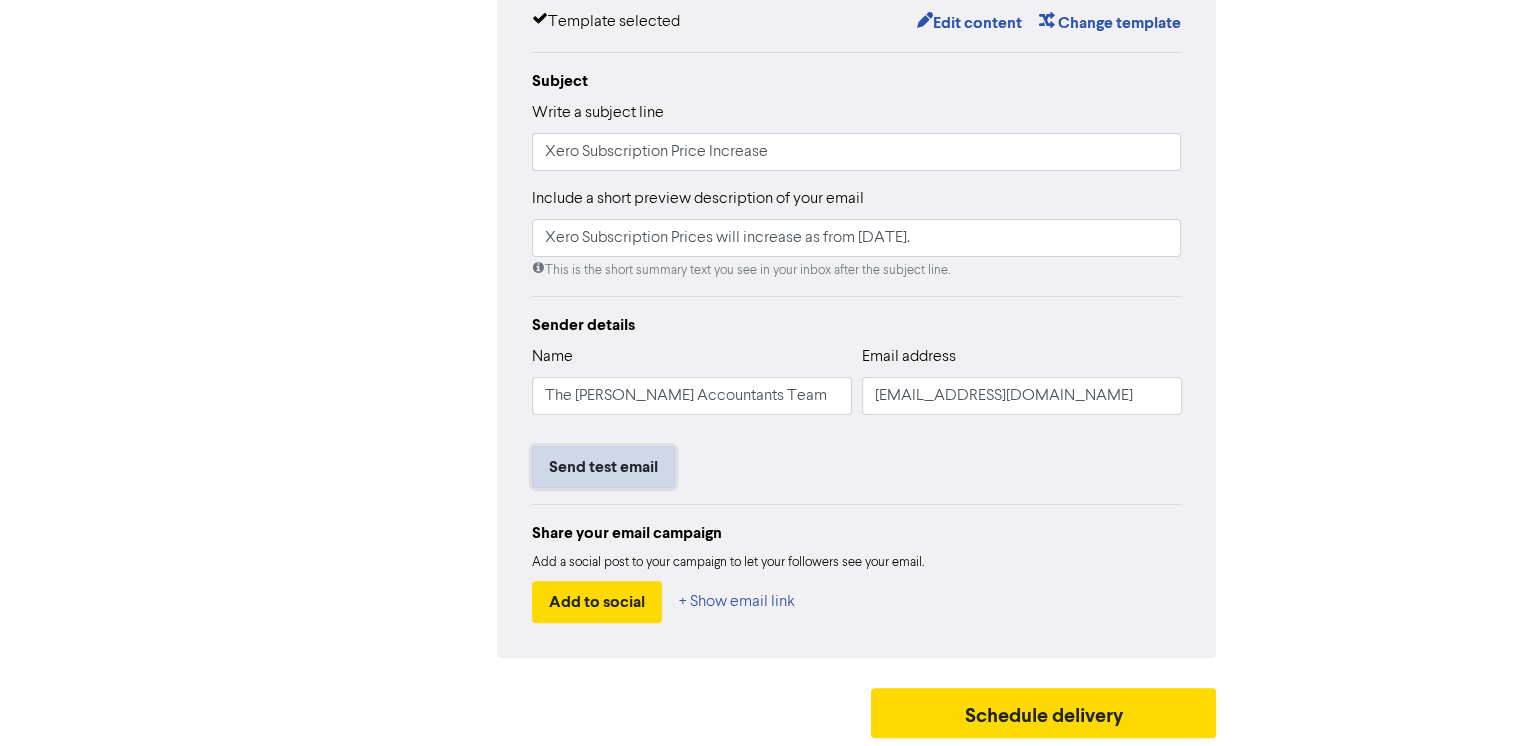 click on "Send test email" at bounding box center (603, 467) 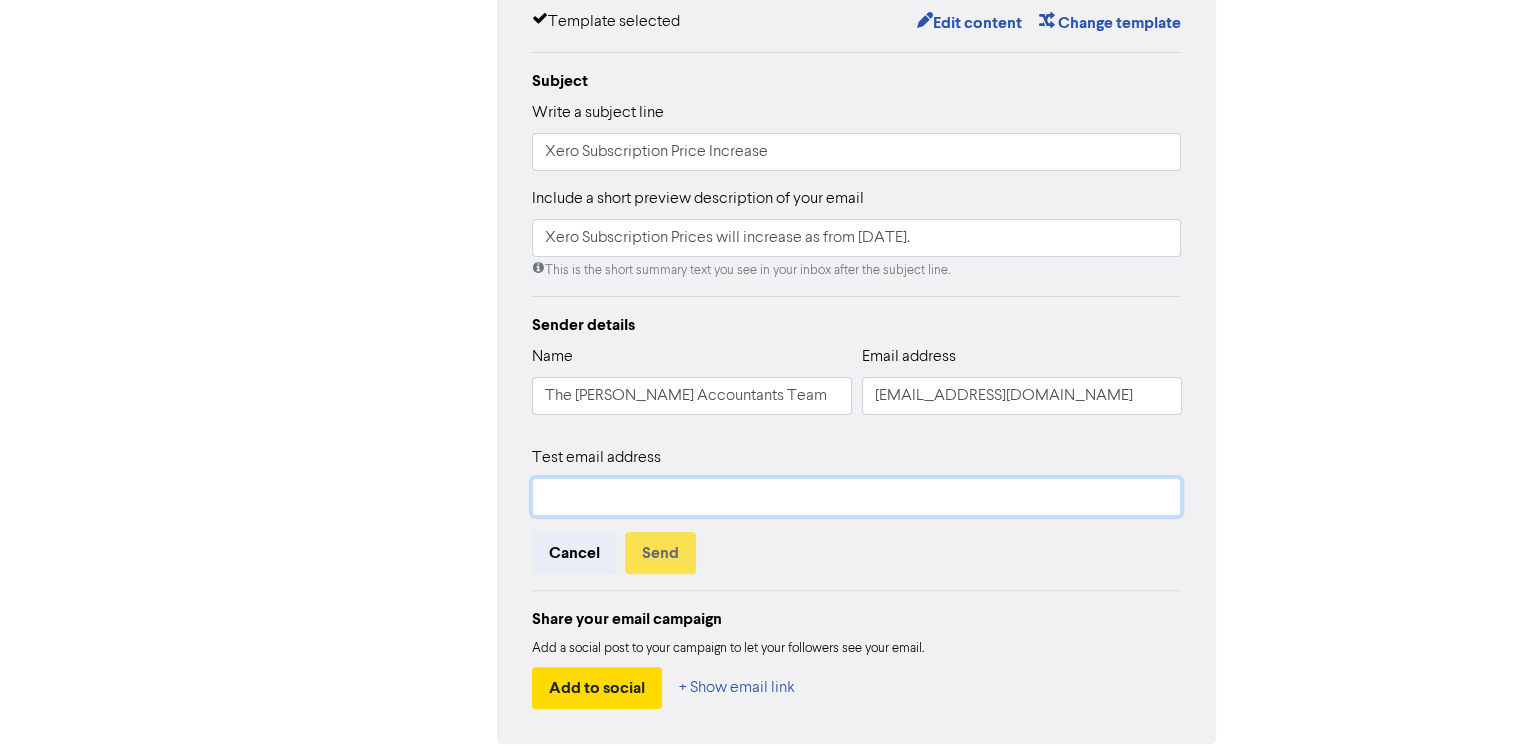 click at bounding box center [857, 497] 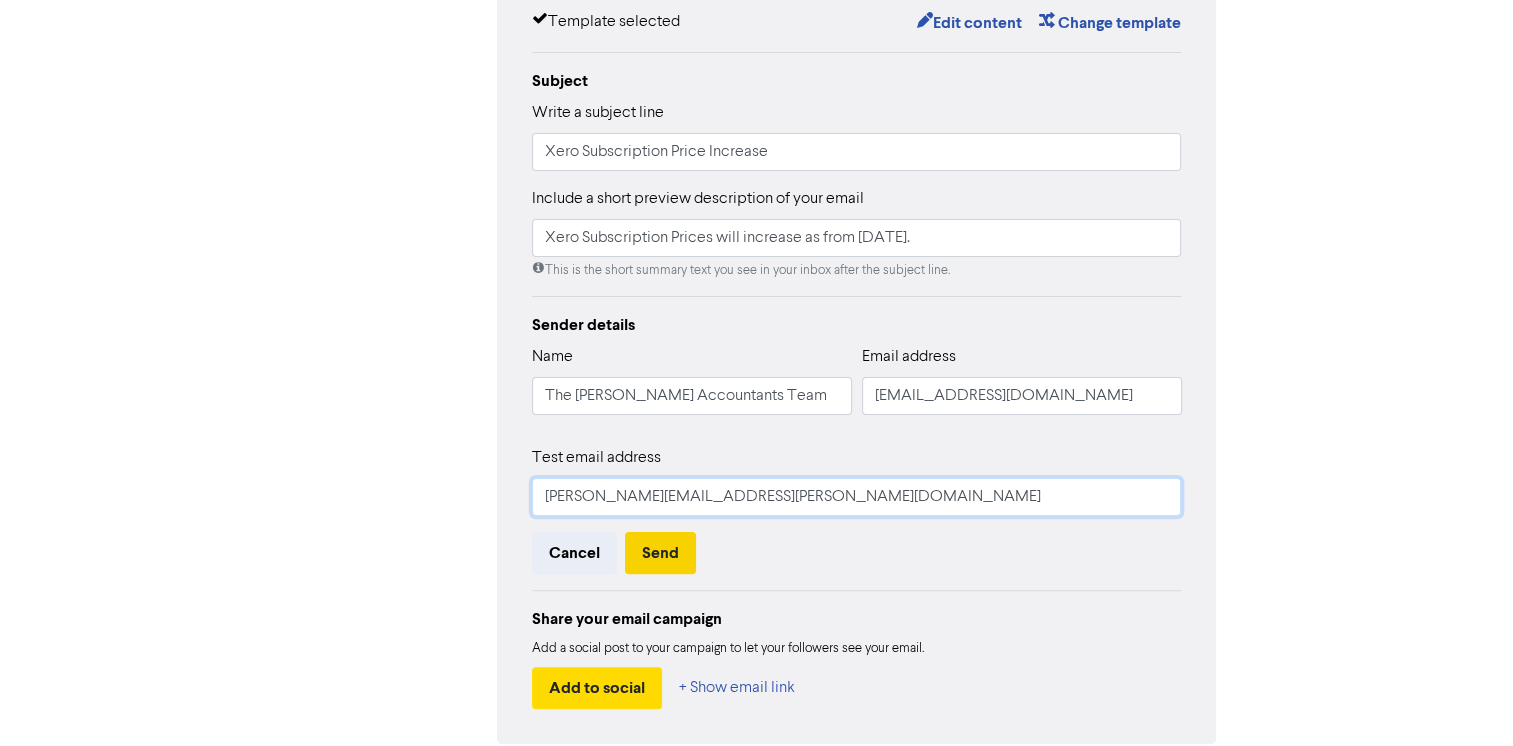 type on "[PERSON_NAME][EMAIL_ADDRESS][PERSON_NAME][DOMAIN_NAME]" 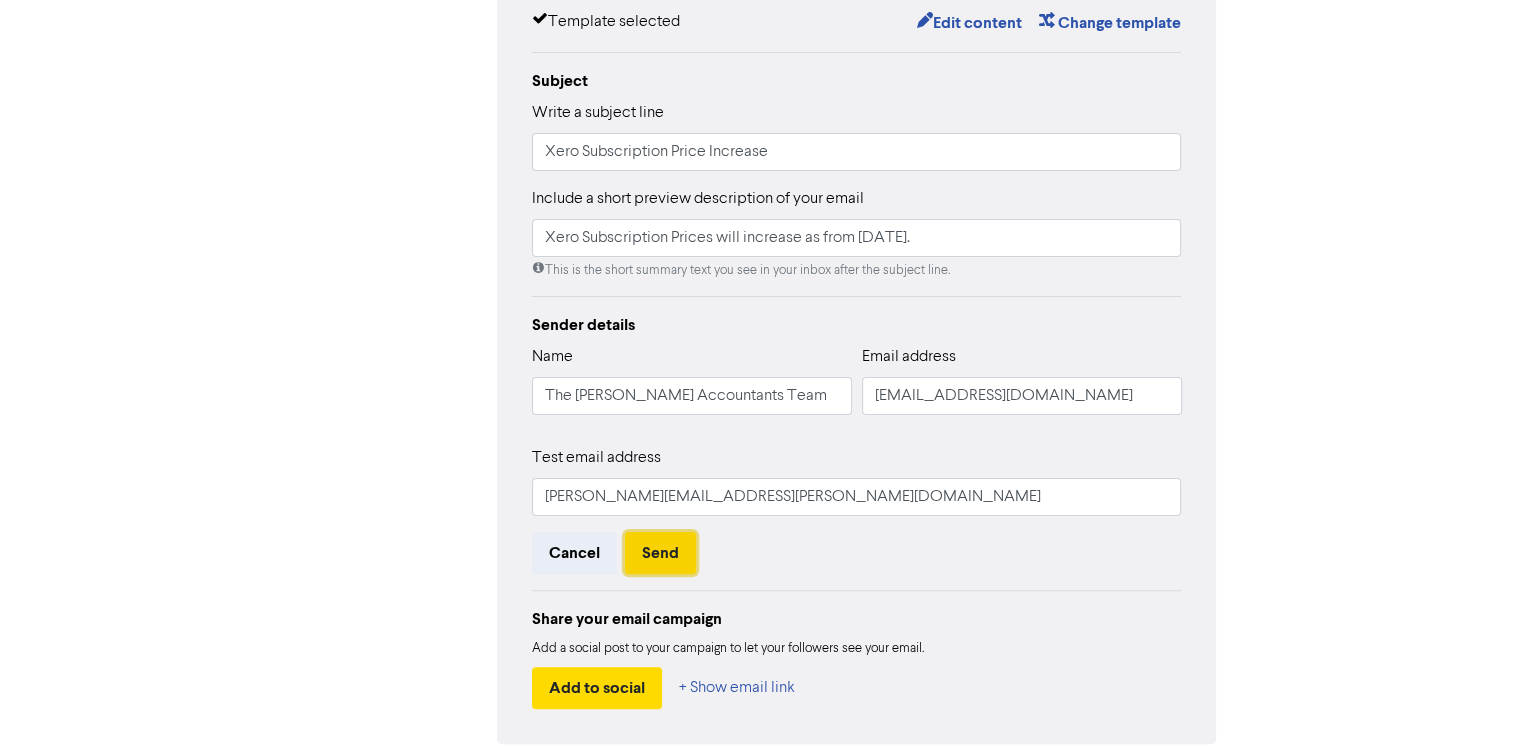 click on "Send" at bounding box center [660, 553] 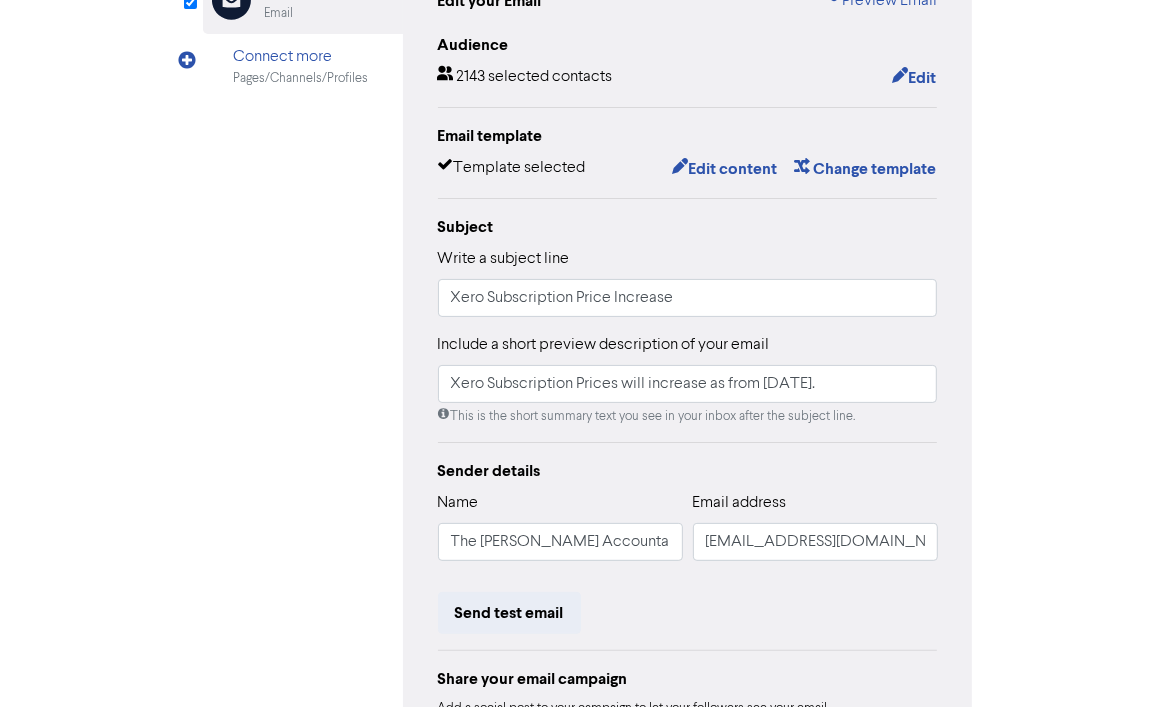 scroll, scrollTop: 196, scrollLeft: 0, axis: vertical 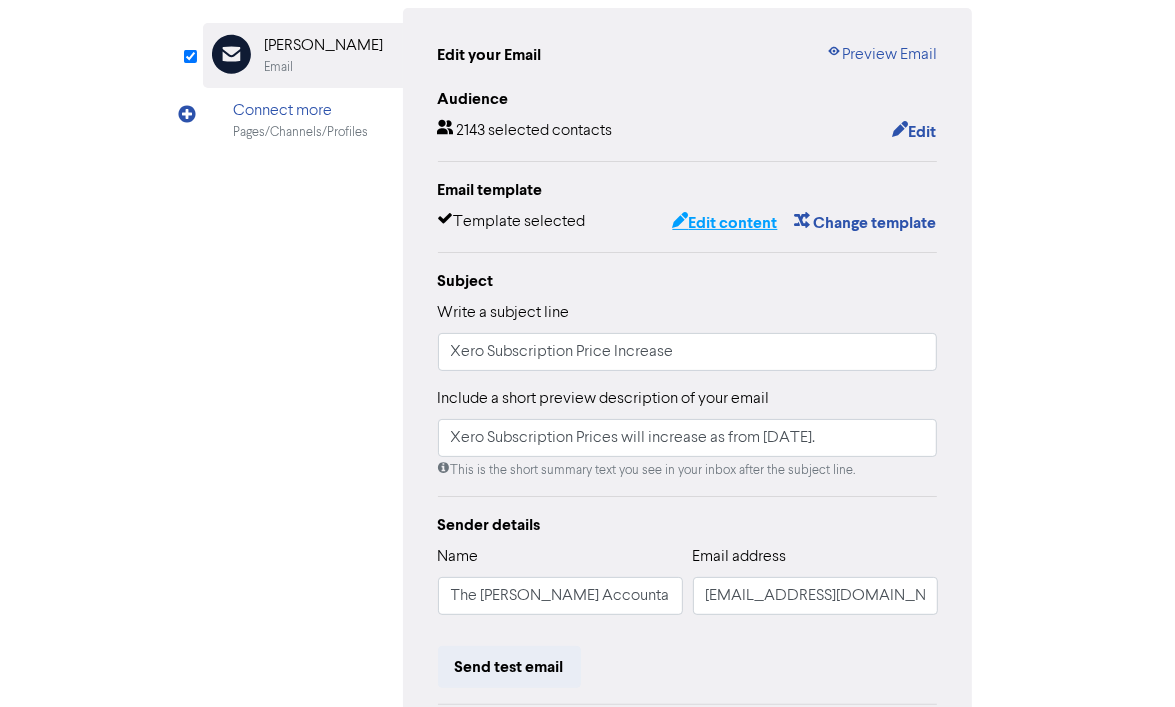 click on "Edit content" at bounding box center [724, 223] 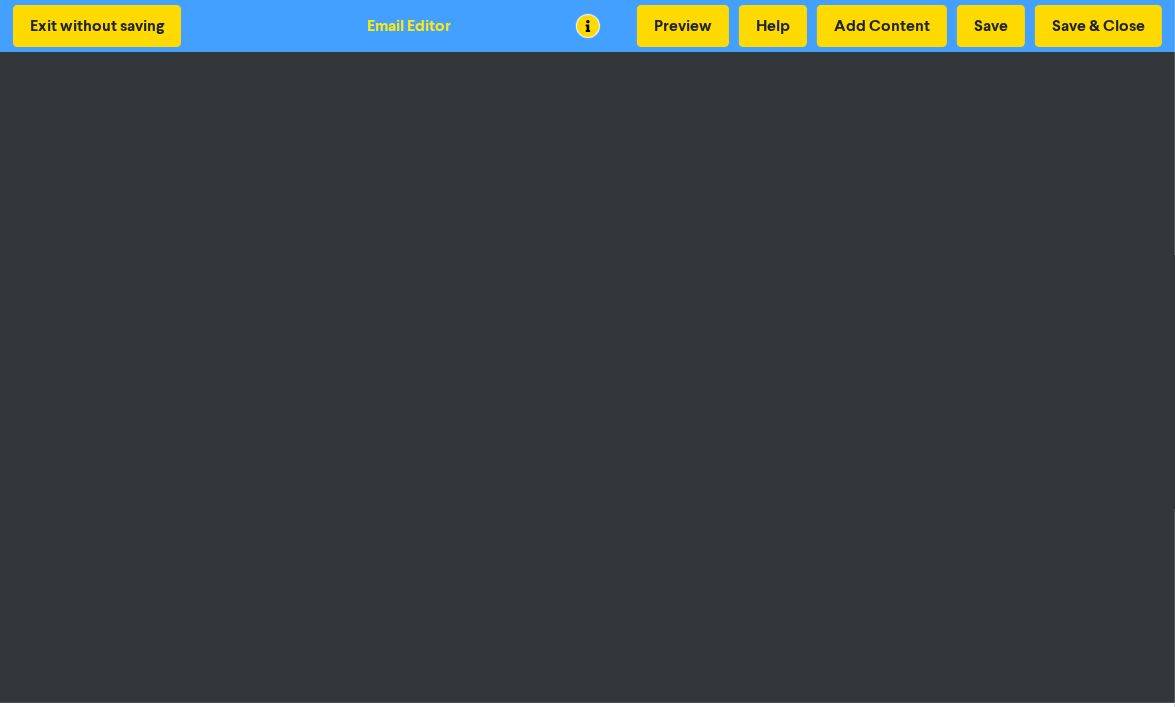 scroll, scrollTop: 2, scrollLeft: 0, axis: vertical 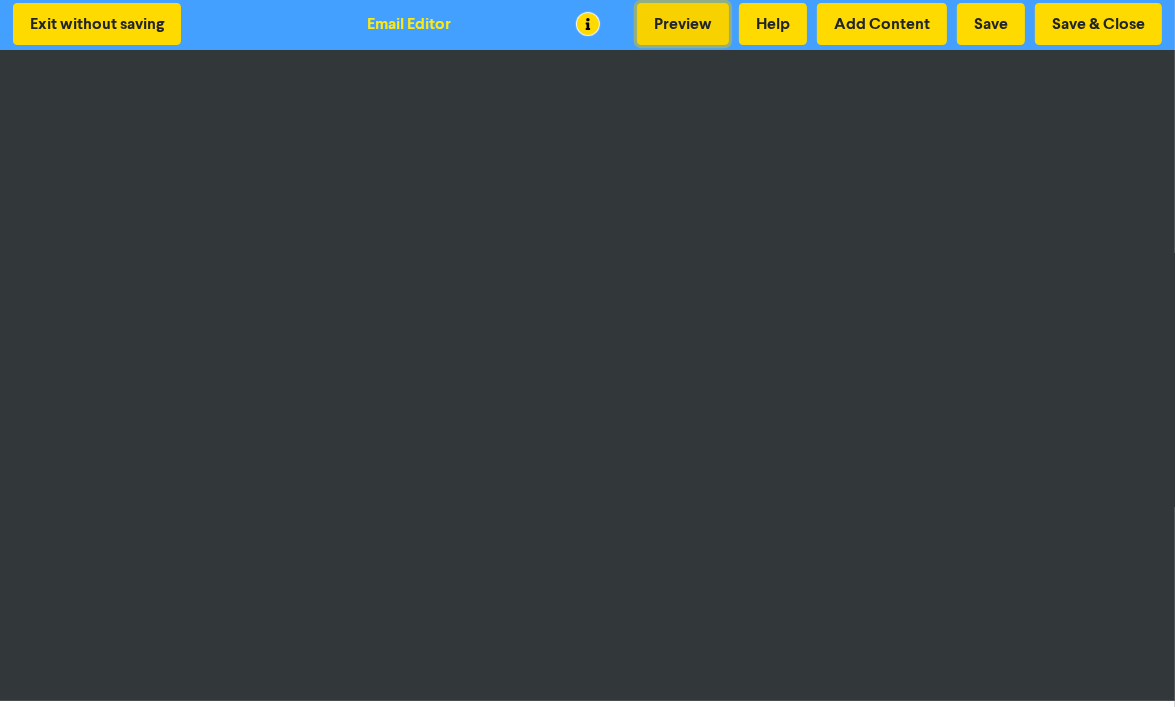 click on "Preview" at bounding box center [683, 24] 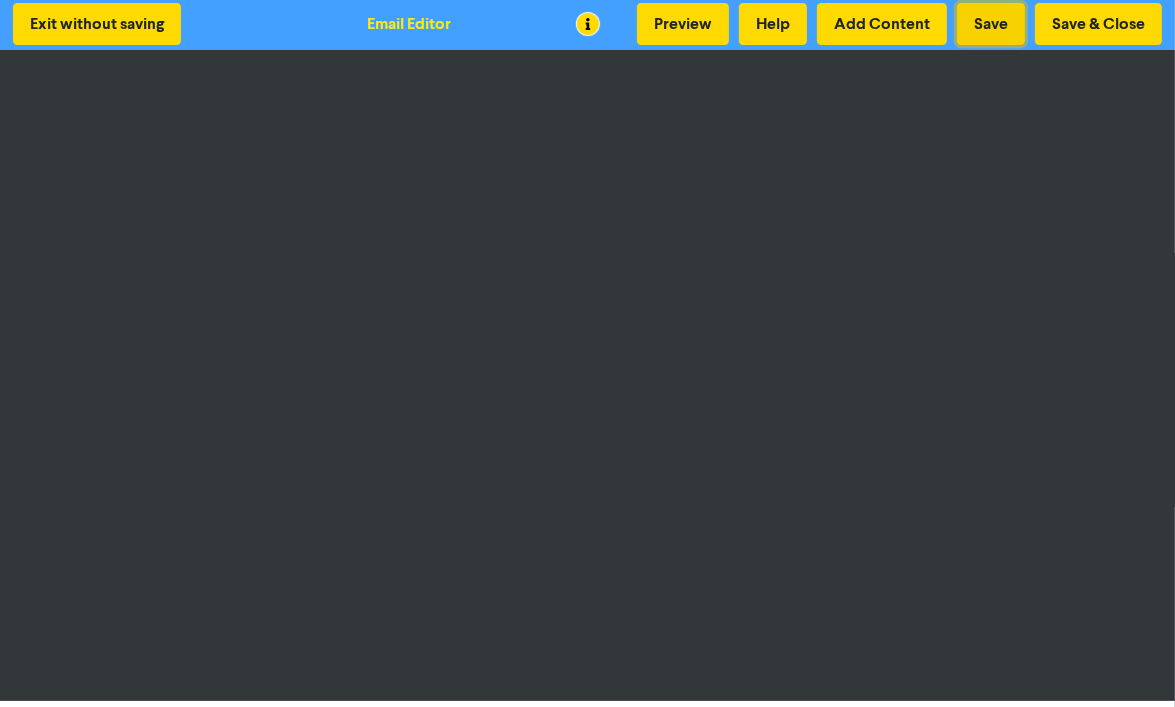 click on "Save" at bounding box center (991, 24) 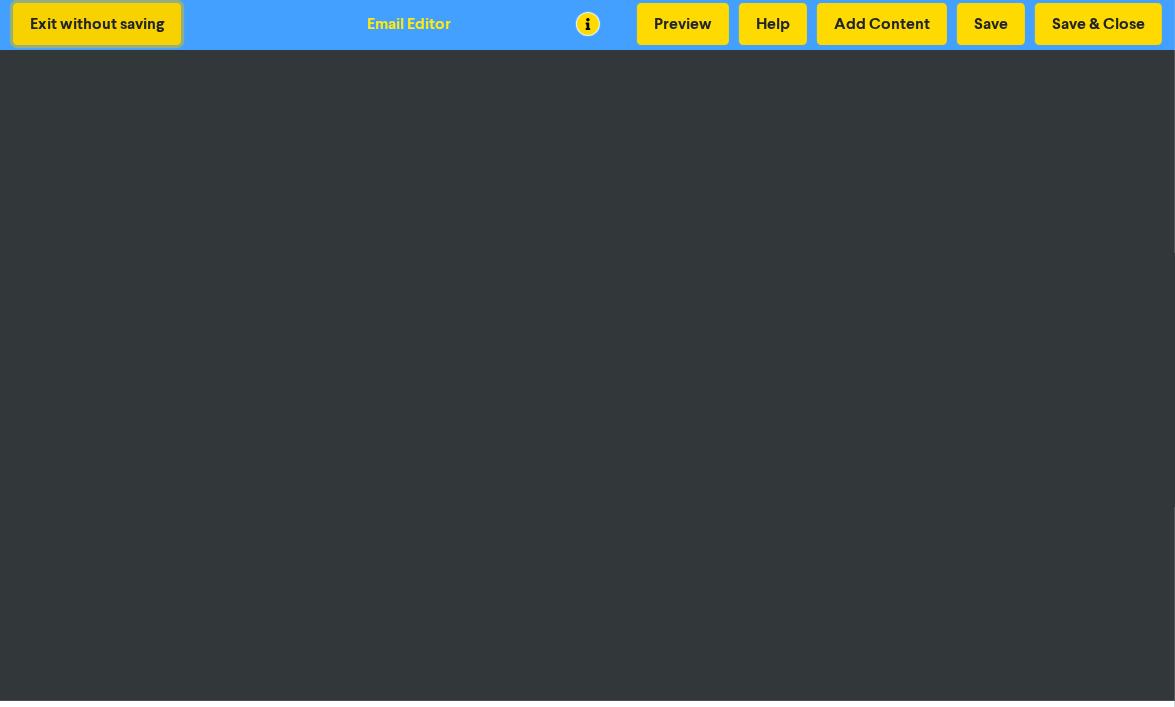 click on "Exit without saving" at bounding box center [97, 24] 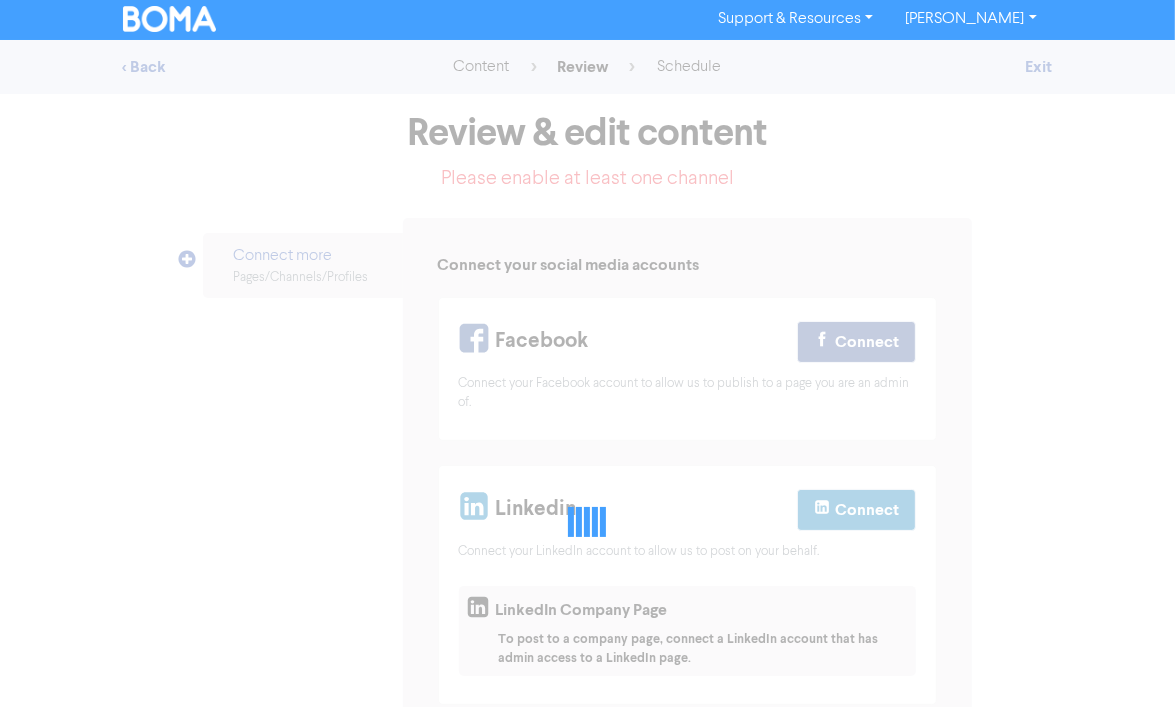scroll, scrollTop: 0, scrollLeft: 0, axis: both 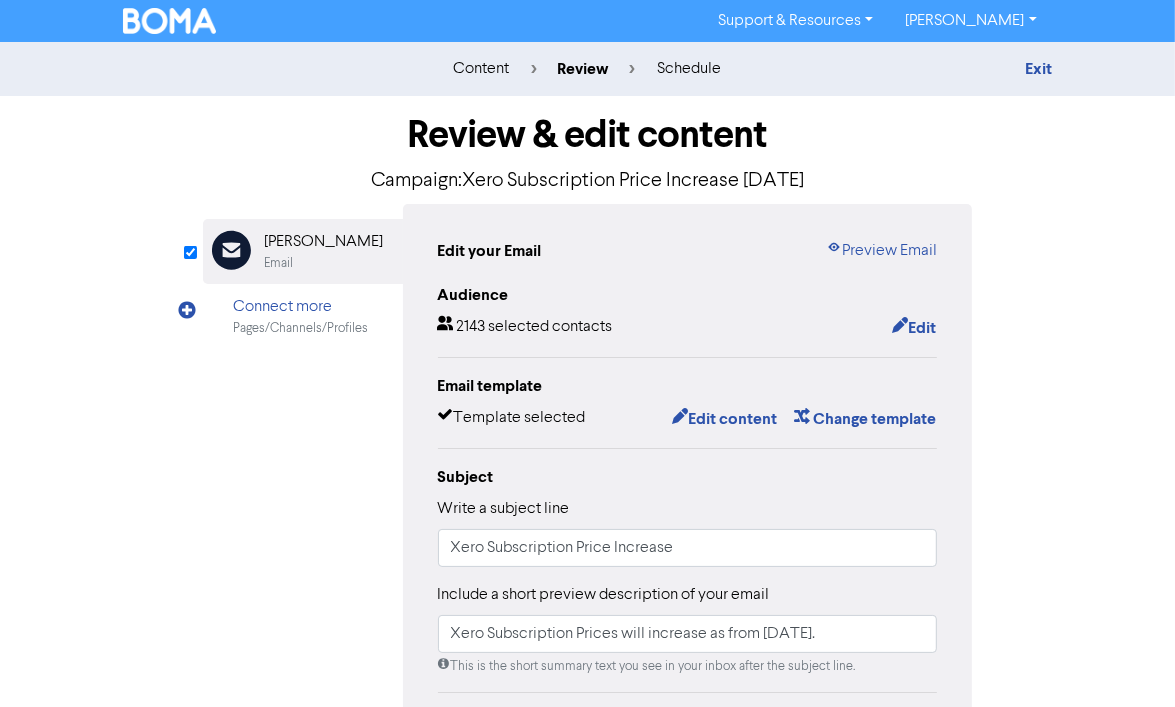 click on "content" at bounding box center [481, 69] 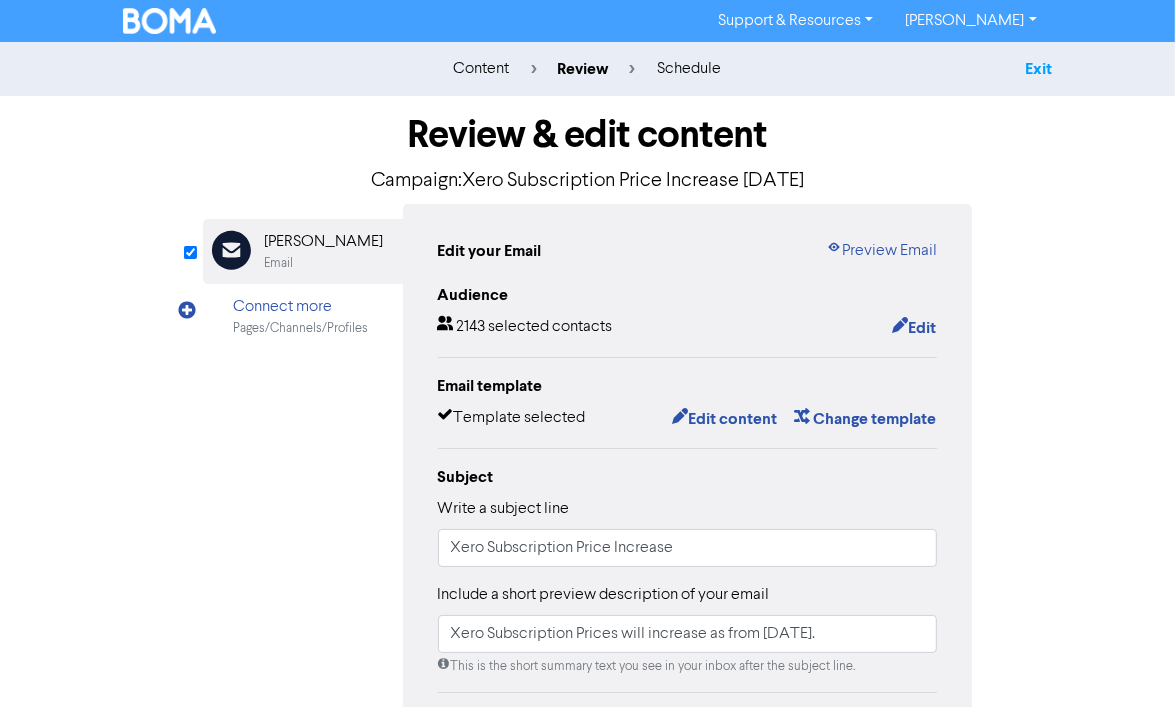 click on "Exit" at bounding box center [1038, 69] 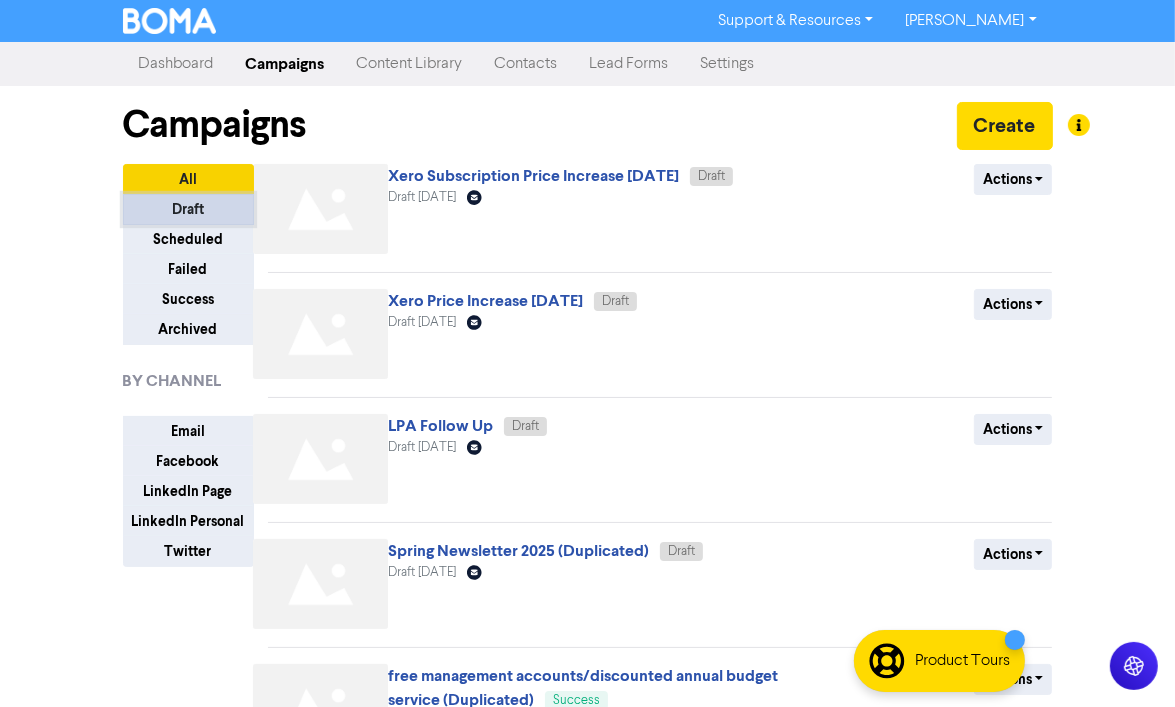 click on "Draft" at bounding box center [188, 209] 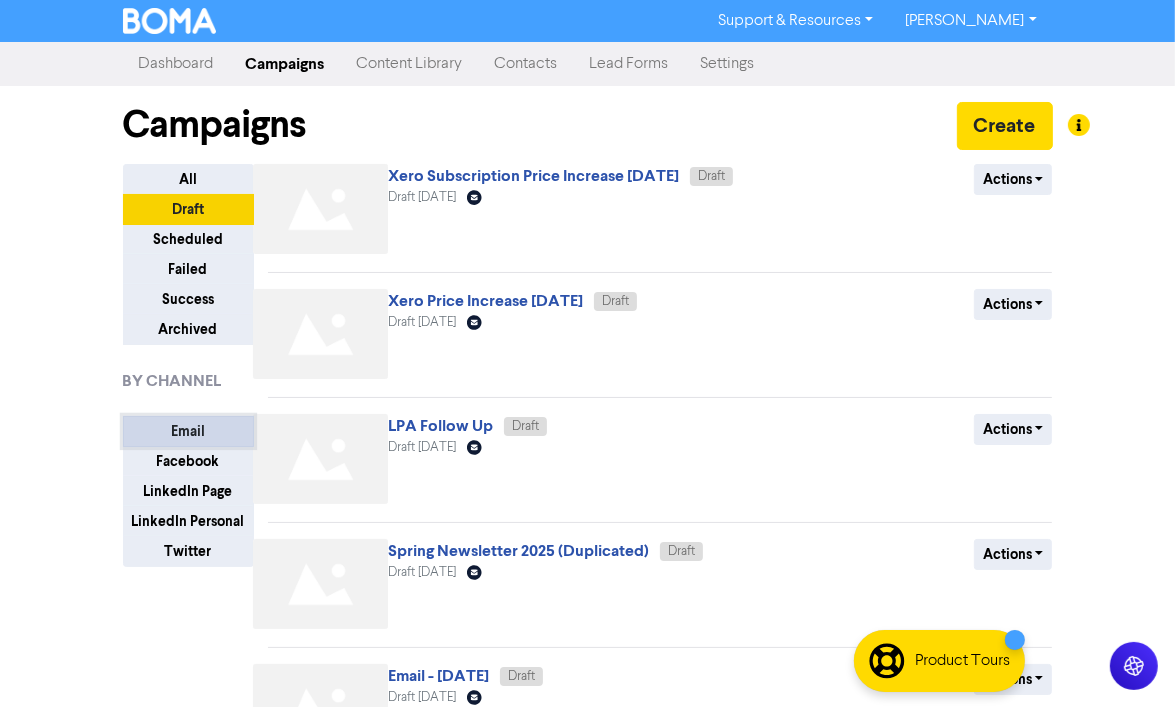 click on "Email" at bounding box center (188, 431) 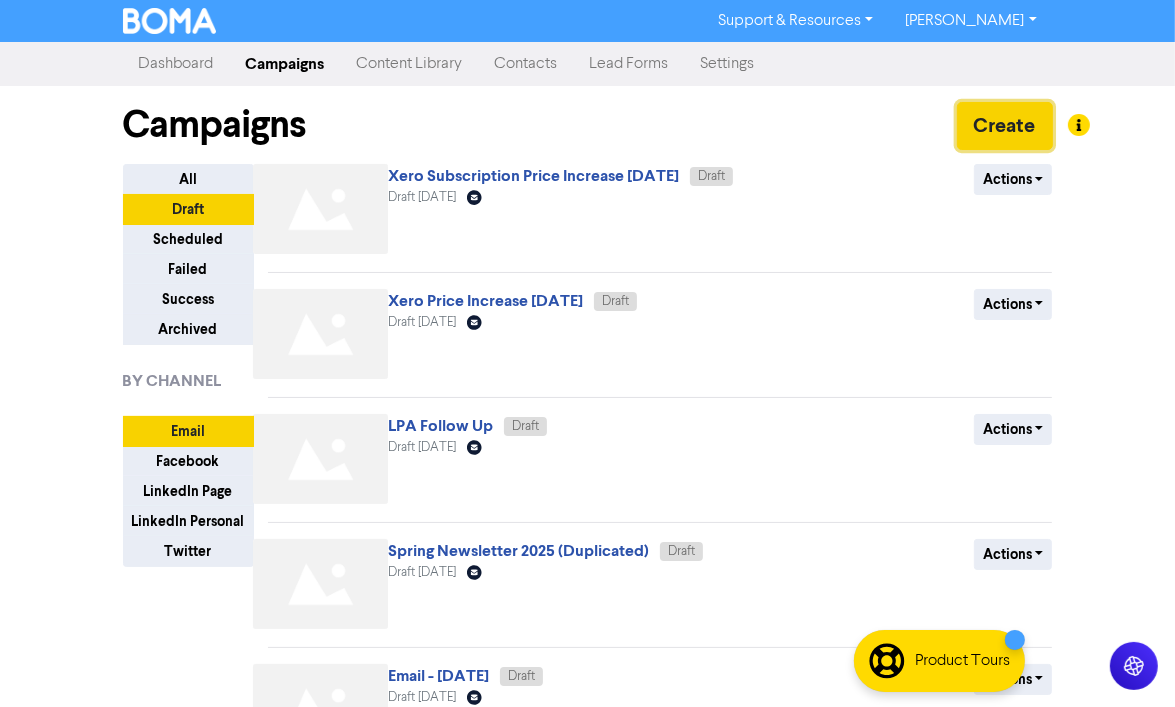 click on "Create" at bounding box center [1005, 126] 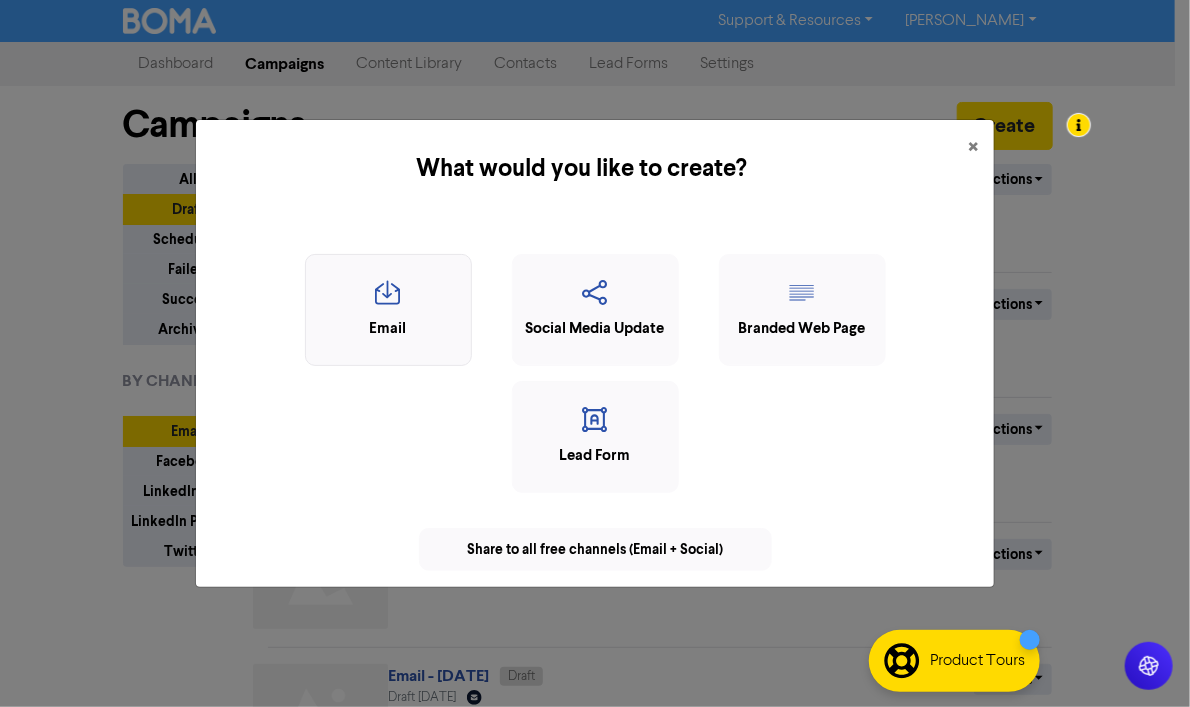 click at bounding box center [388, 299] 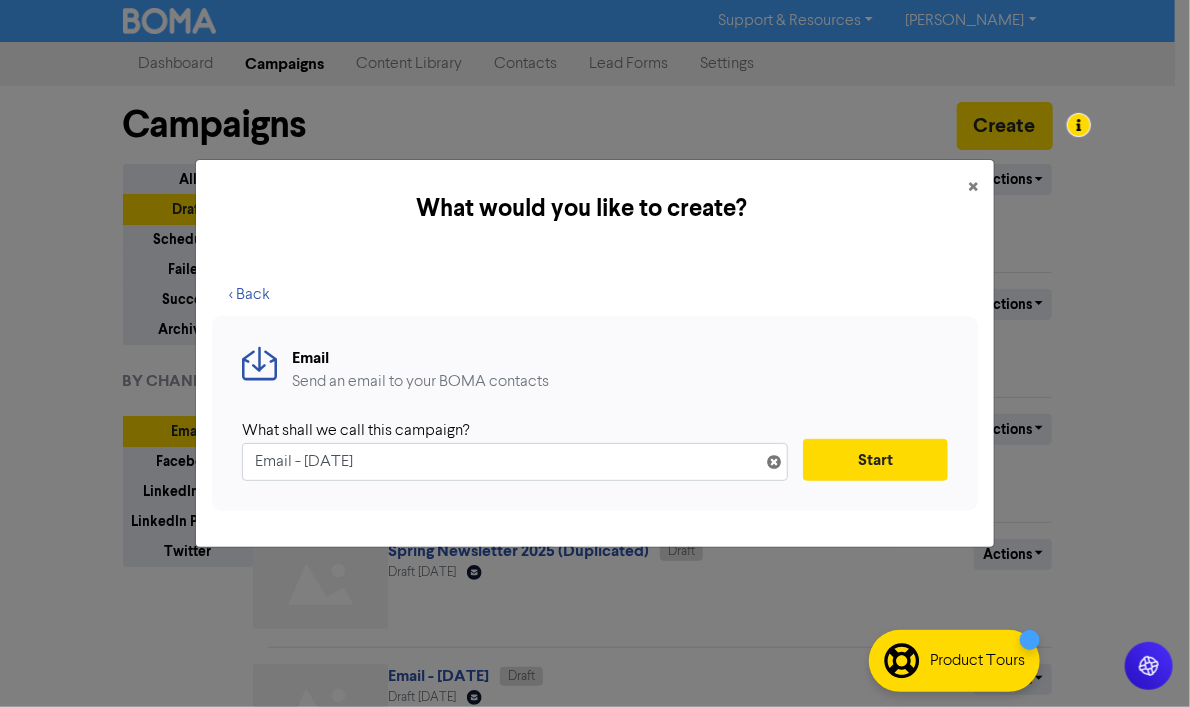 click on "Email - [DATE]" at bounding box center (515, 462) 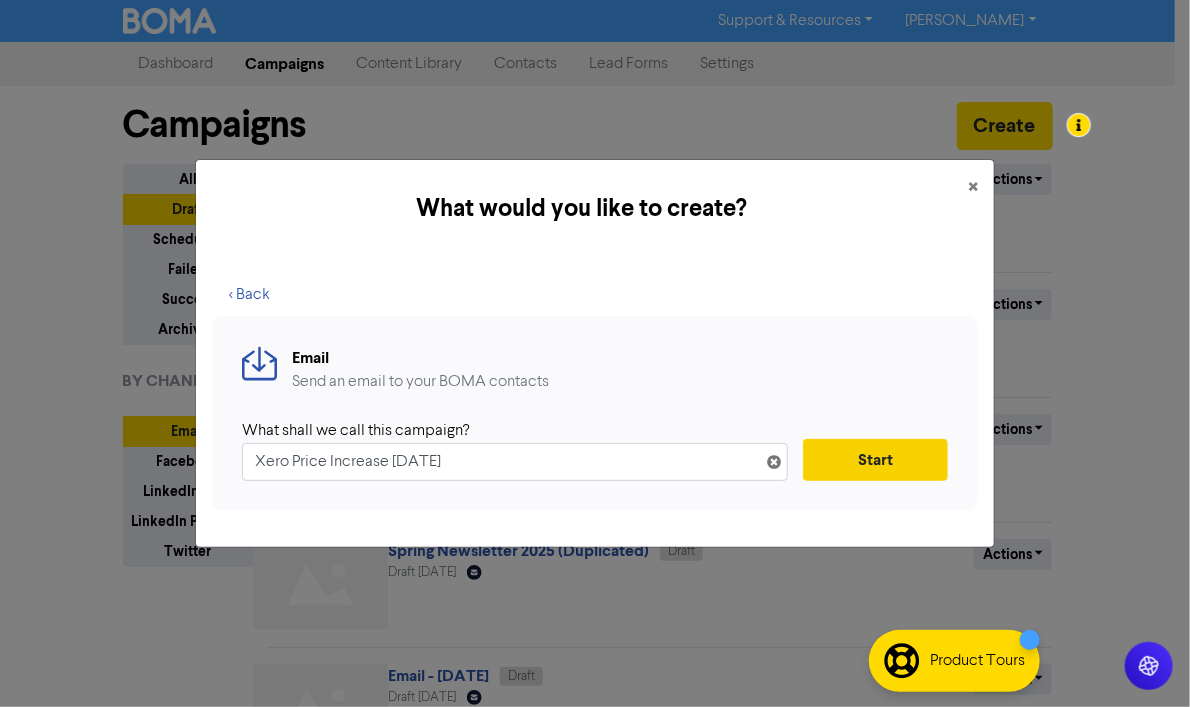 type on "Xero Price Increase [DATE]" 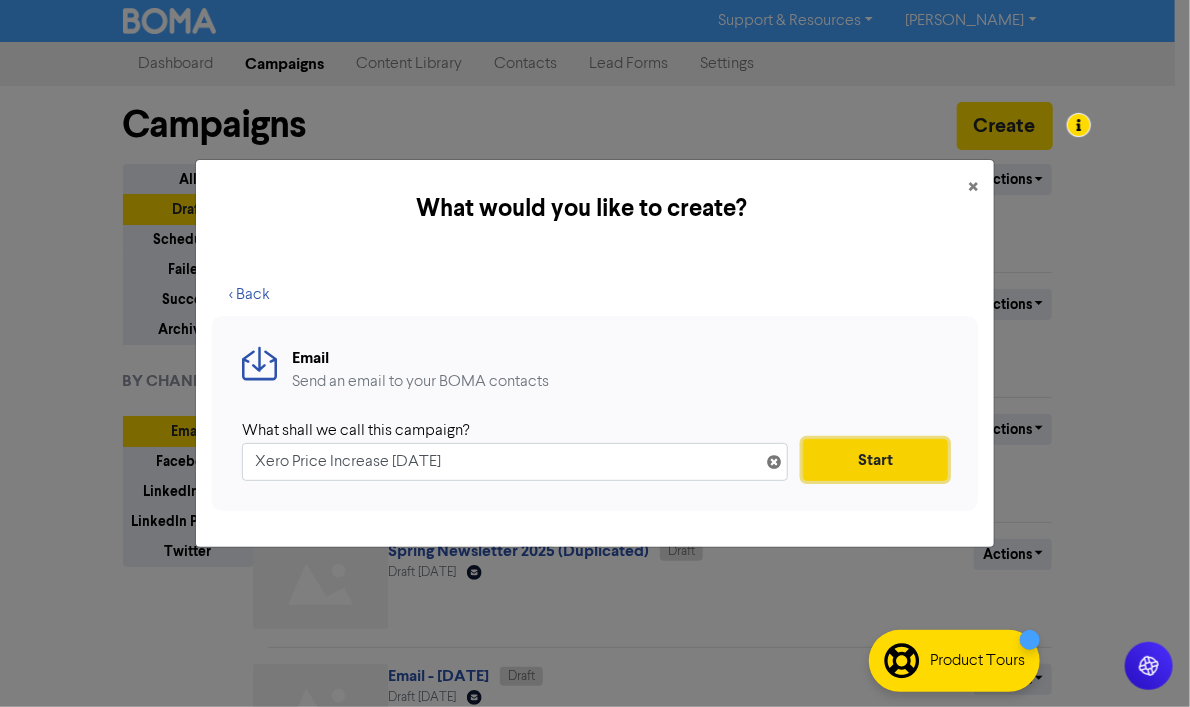 click on "Start" at bounding box center (875, 460) 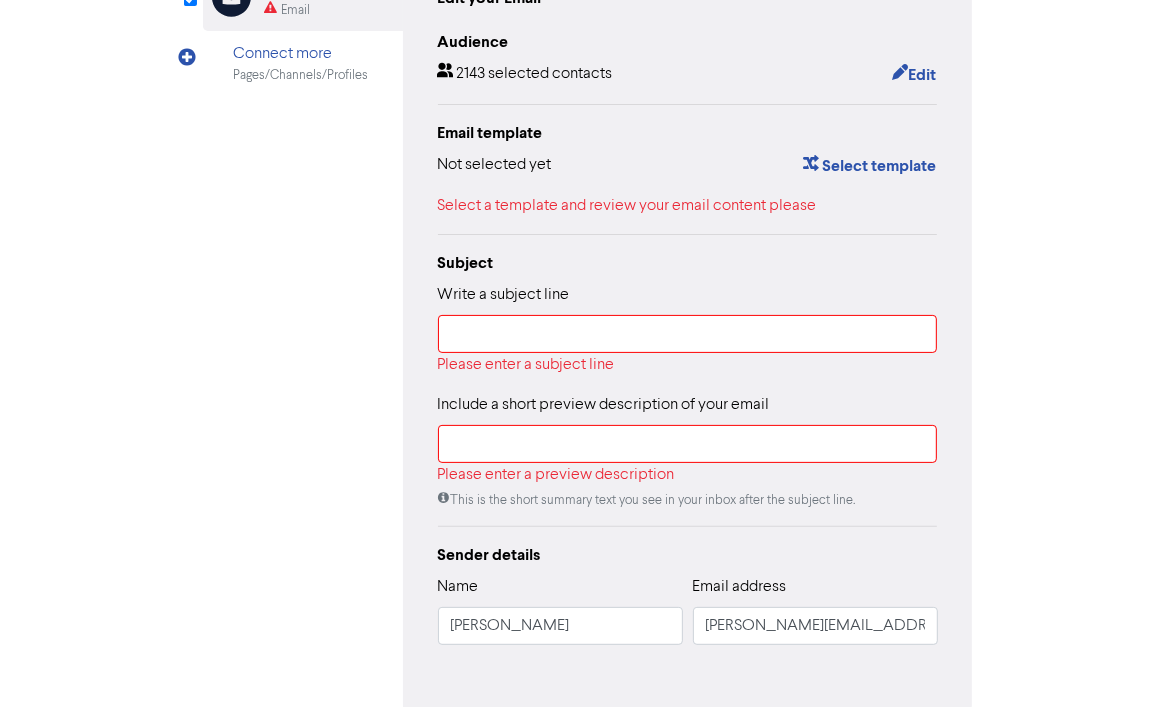 scroll, scrollTop: 300, scrollLeft: 0, axis: vertical 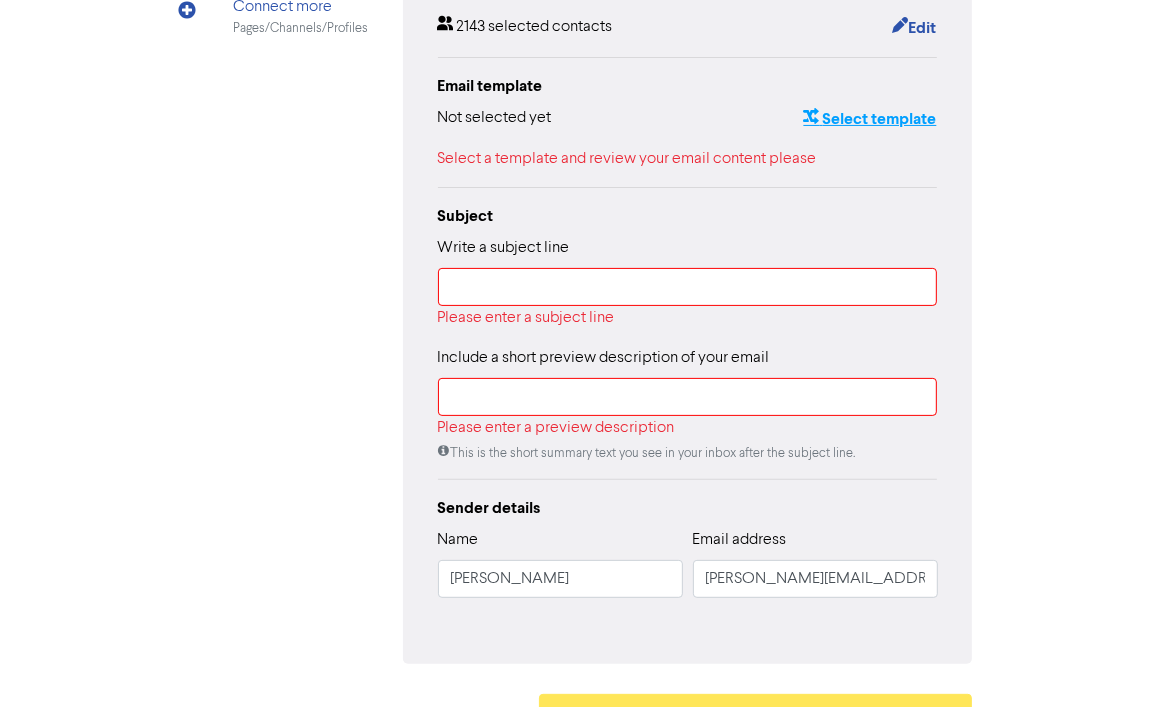 click on "Select template" at bounding box center (869, 119) 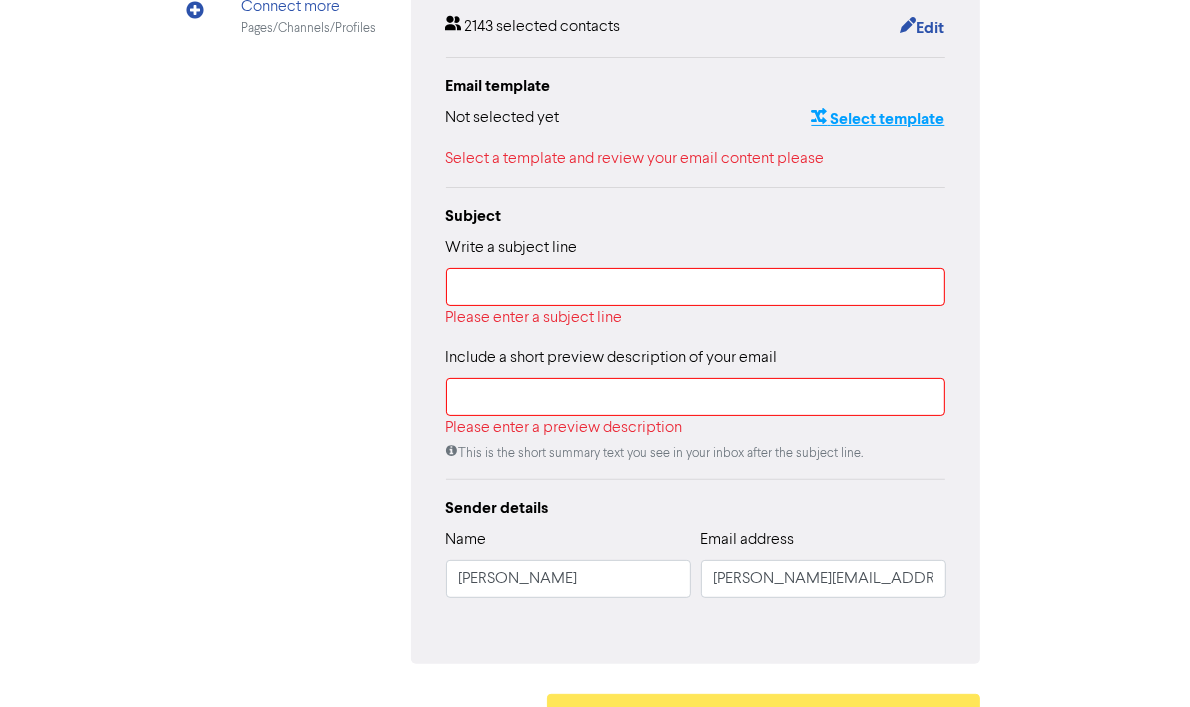 scroll, scrollTop: 0, scrollLeft: 0, axis: both 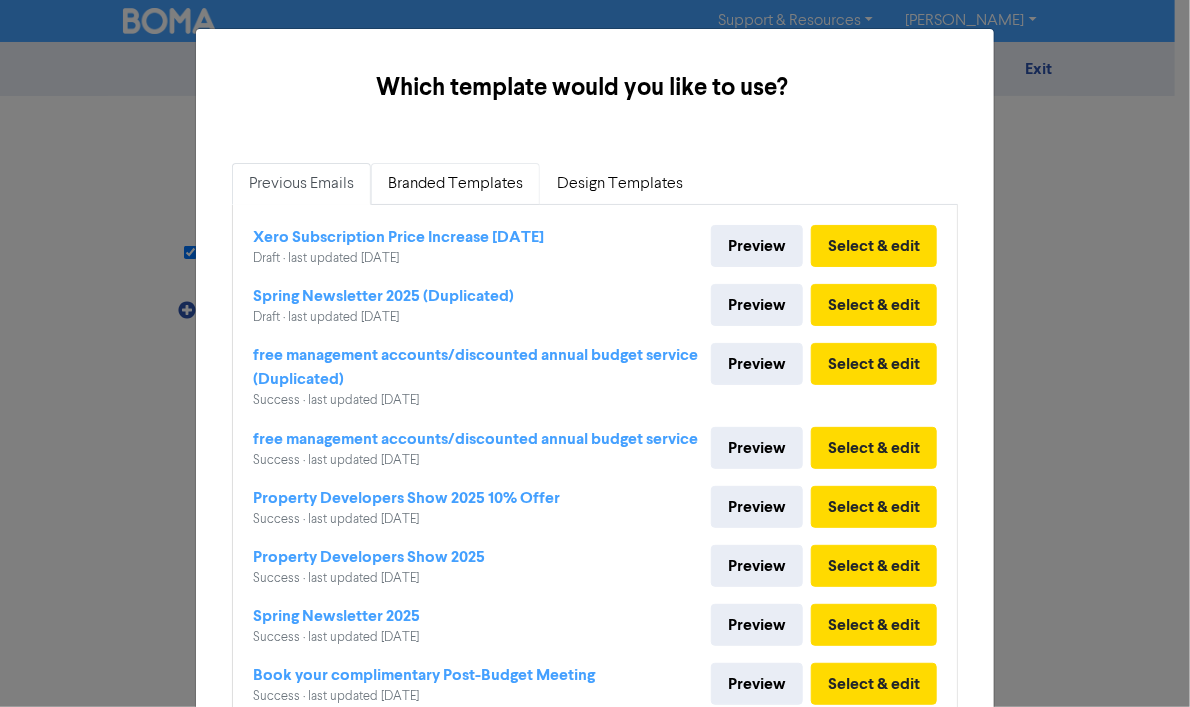 click on "Branded Templates" at bounding box center [455, 184] 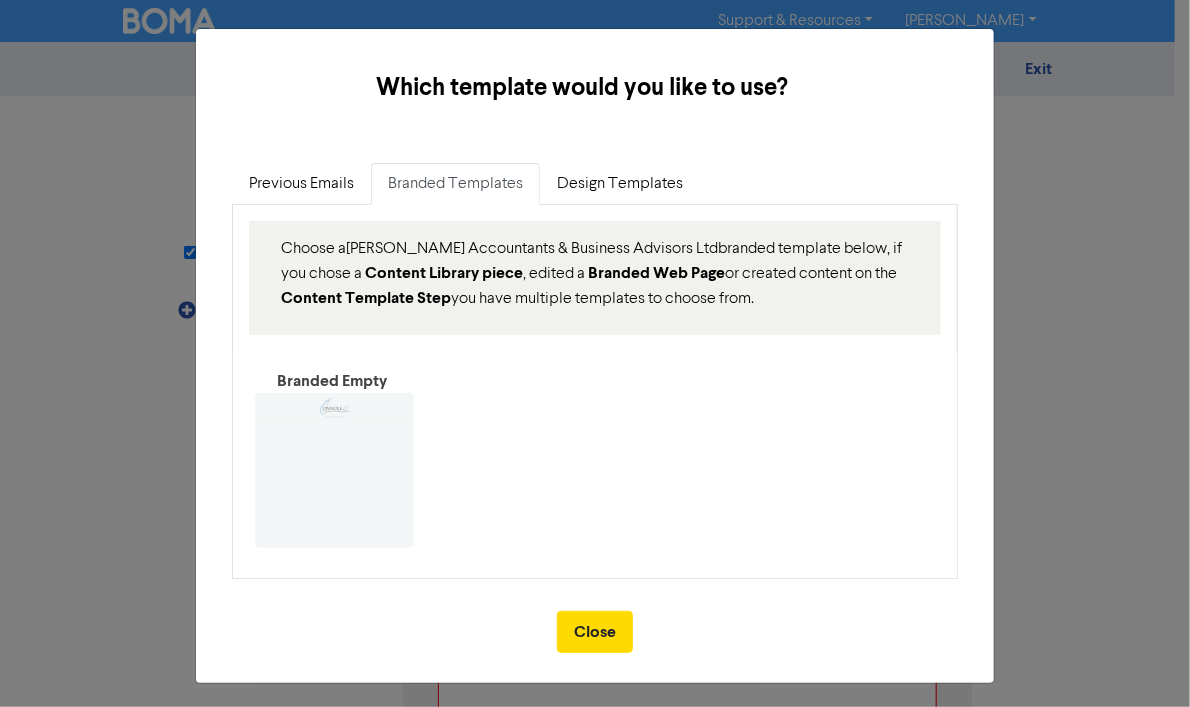 scroll, scrollTop: 1, scrollLeft: 0, axis: vertical 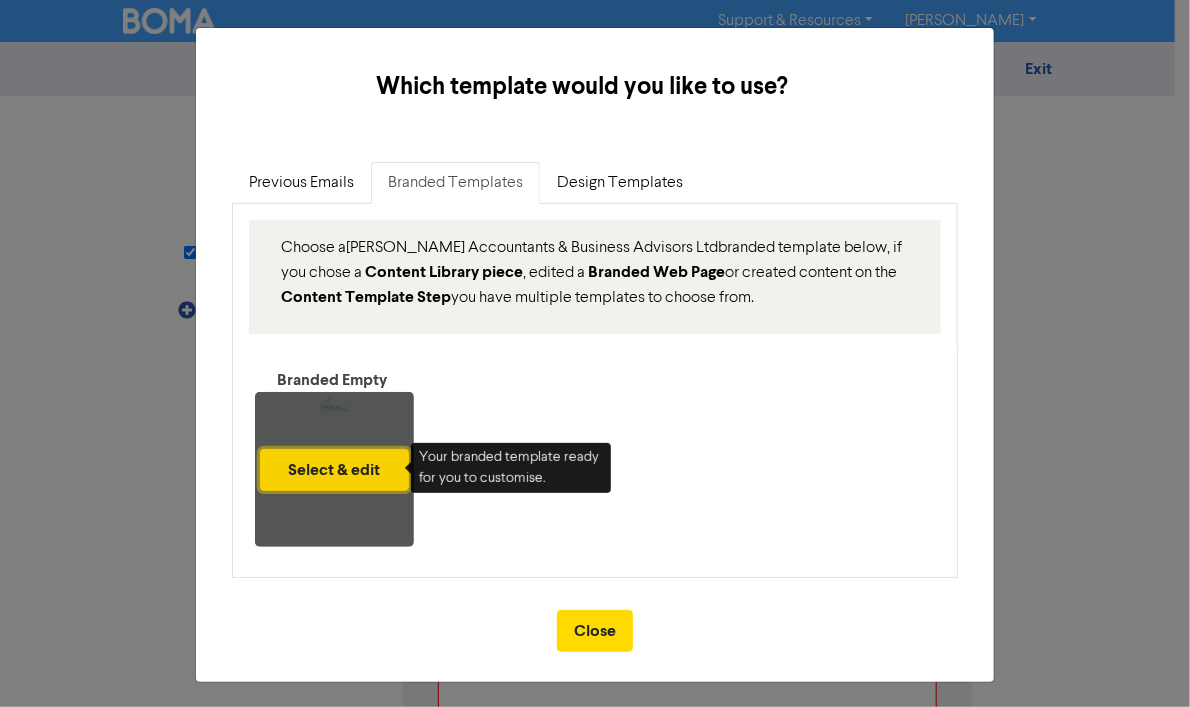 click on "Select & edit" at bounding box center [334, 470] 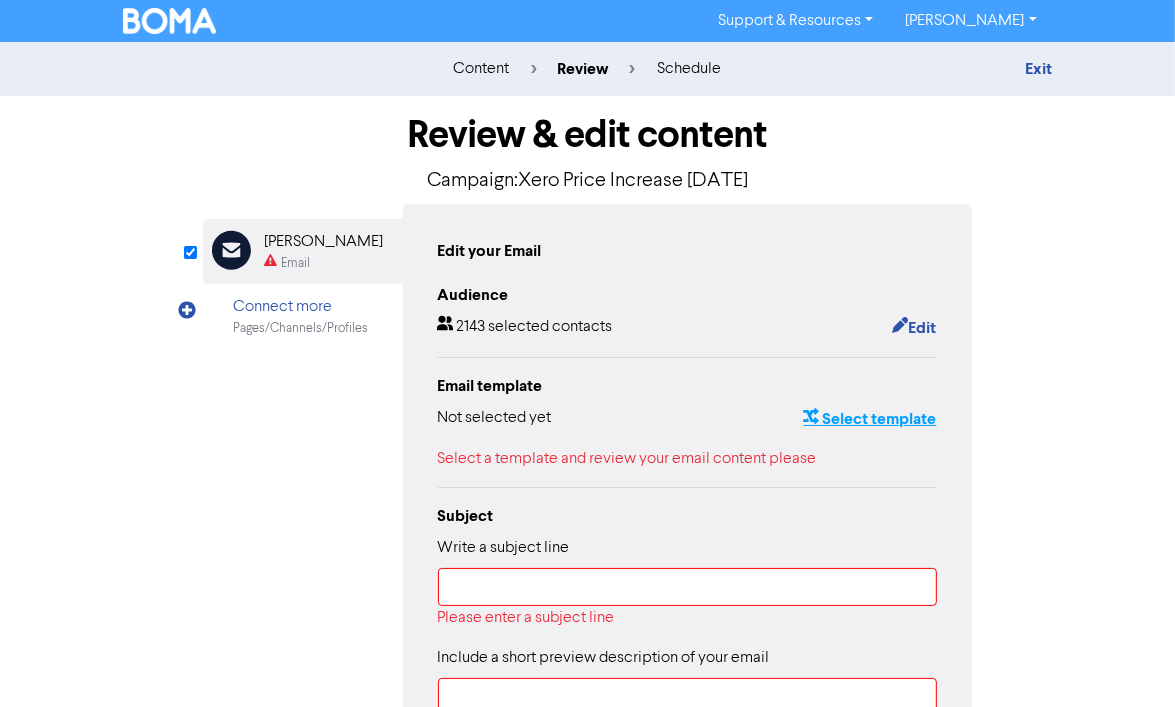 click on "Select template" at bounding box center [869, 419] 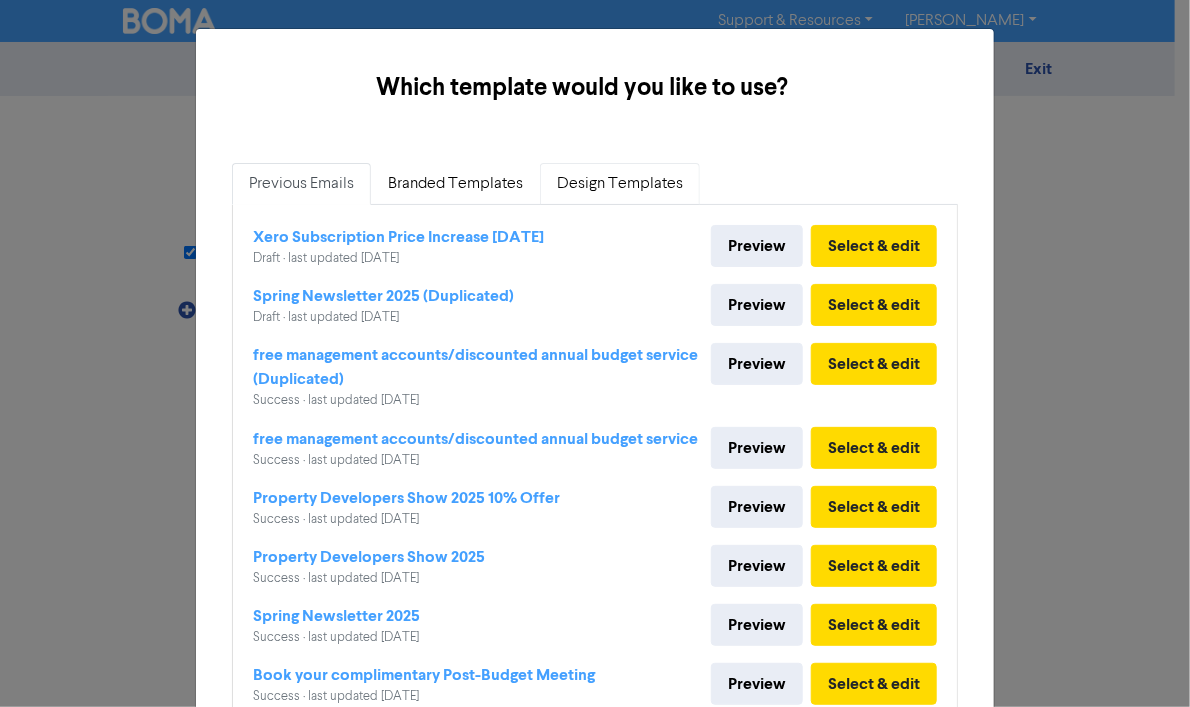 click on "Design Templates" at bounding box center (620, 184) 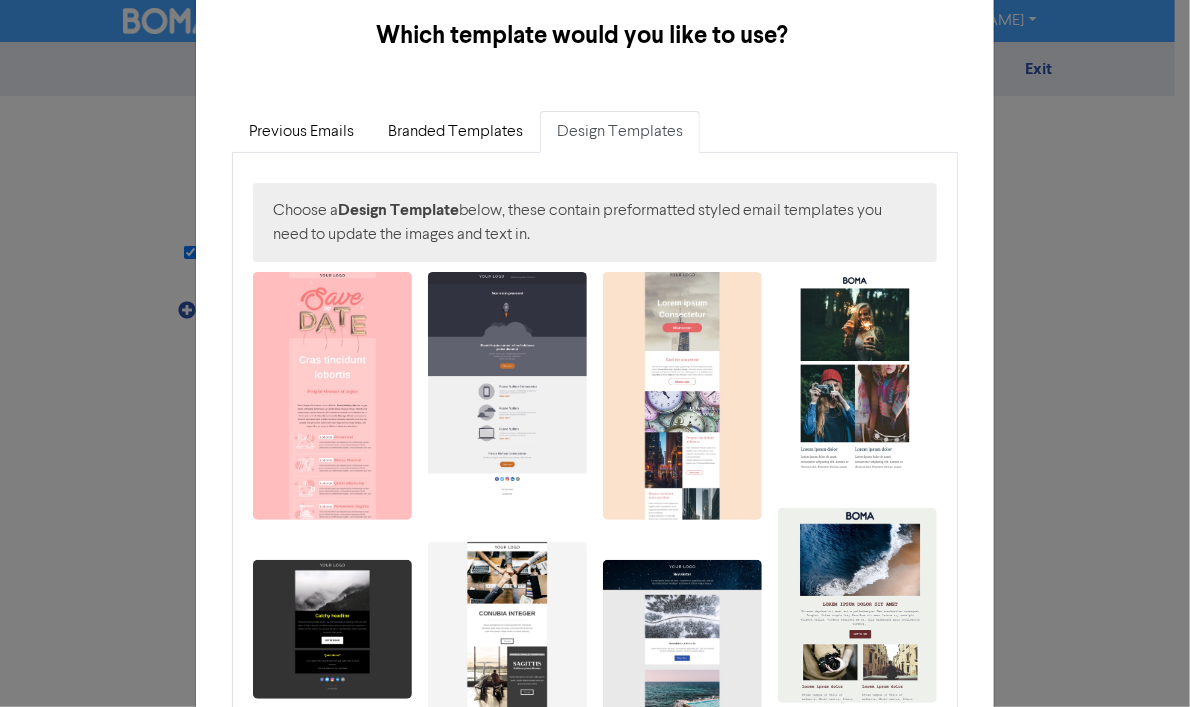 scroll, scrollTop: 0, scrollLeft: 0, axis: both 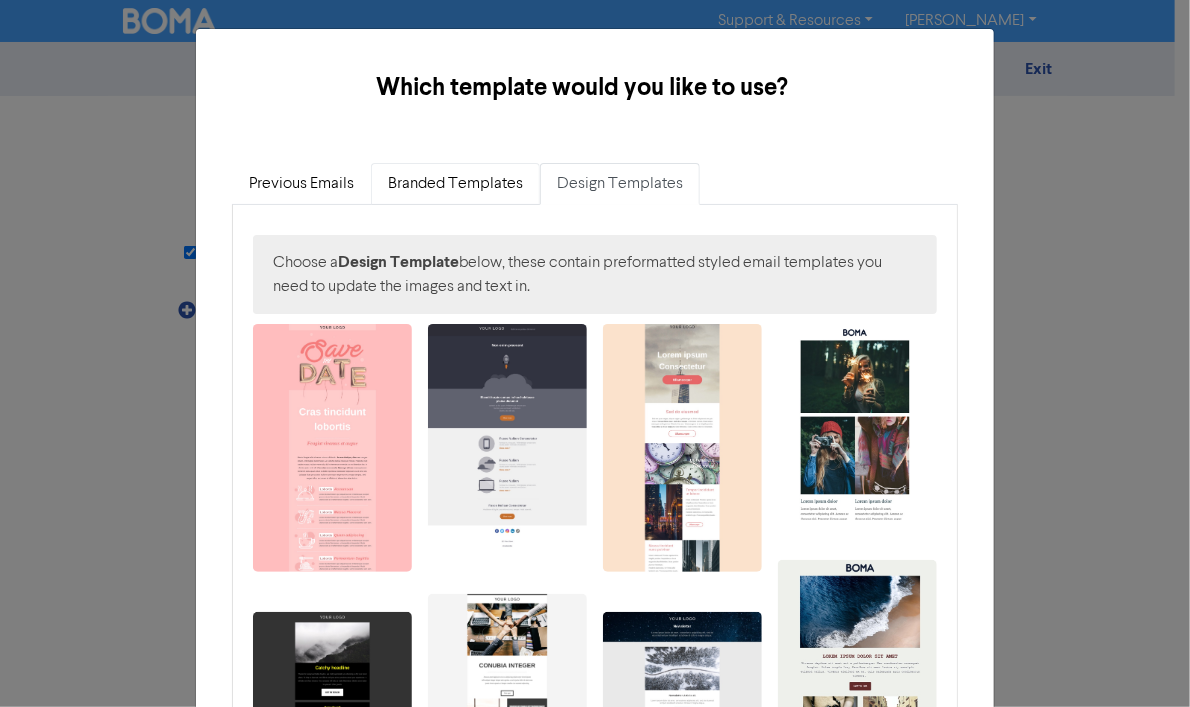 click on "Branded Templates" at bounding box center [455, 184] 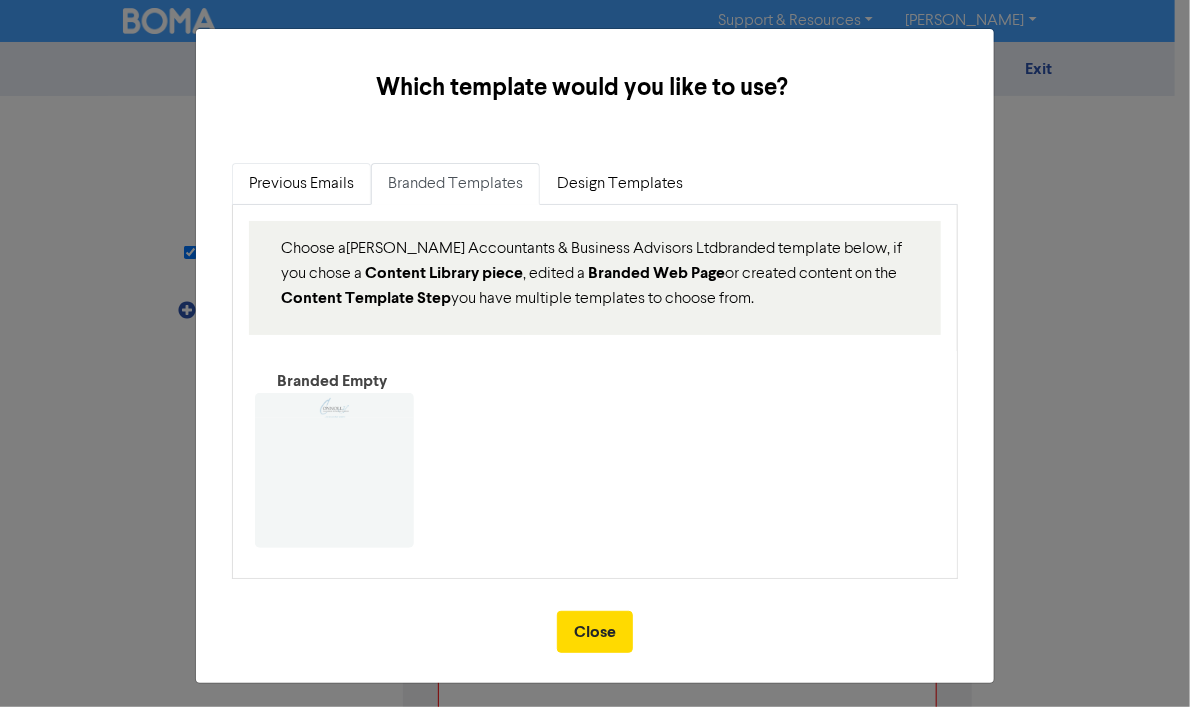 click on "Previous Emails" at bounding box center (301, 184) 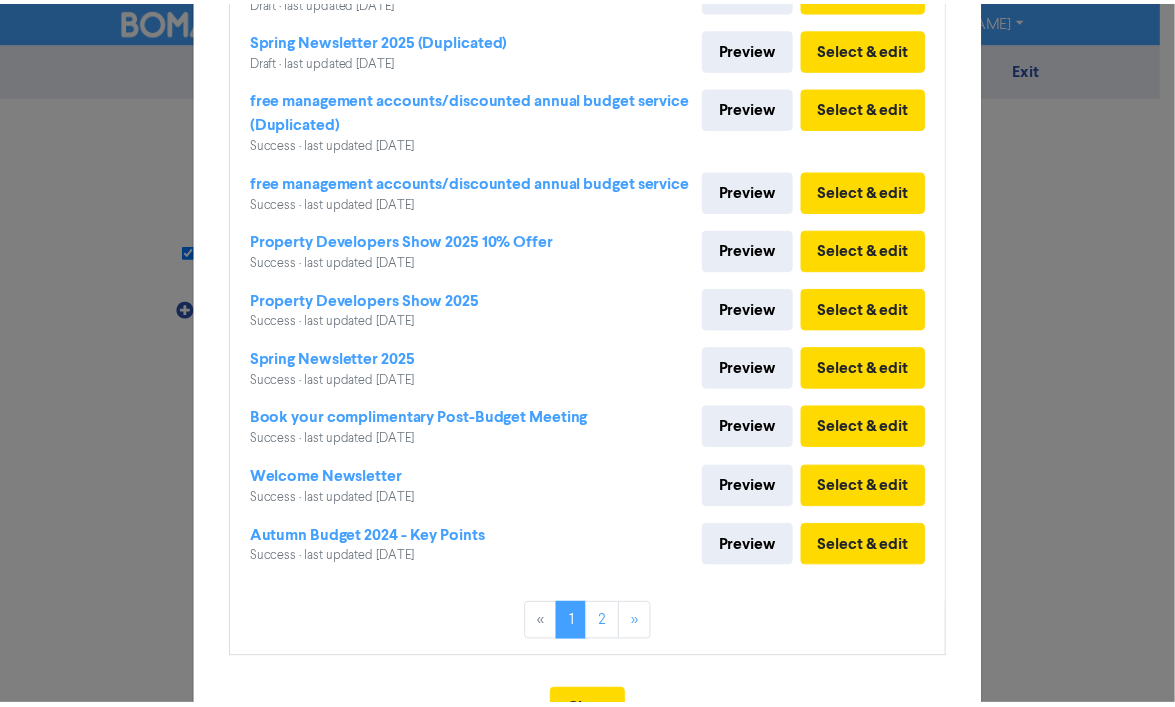 scroll, scrollTop: 364, scrollLeft: 0, axis: vertical 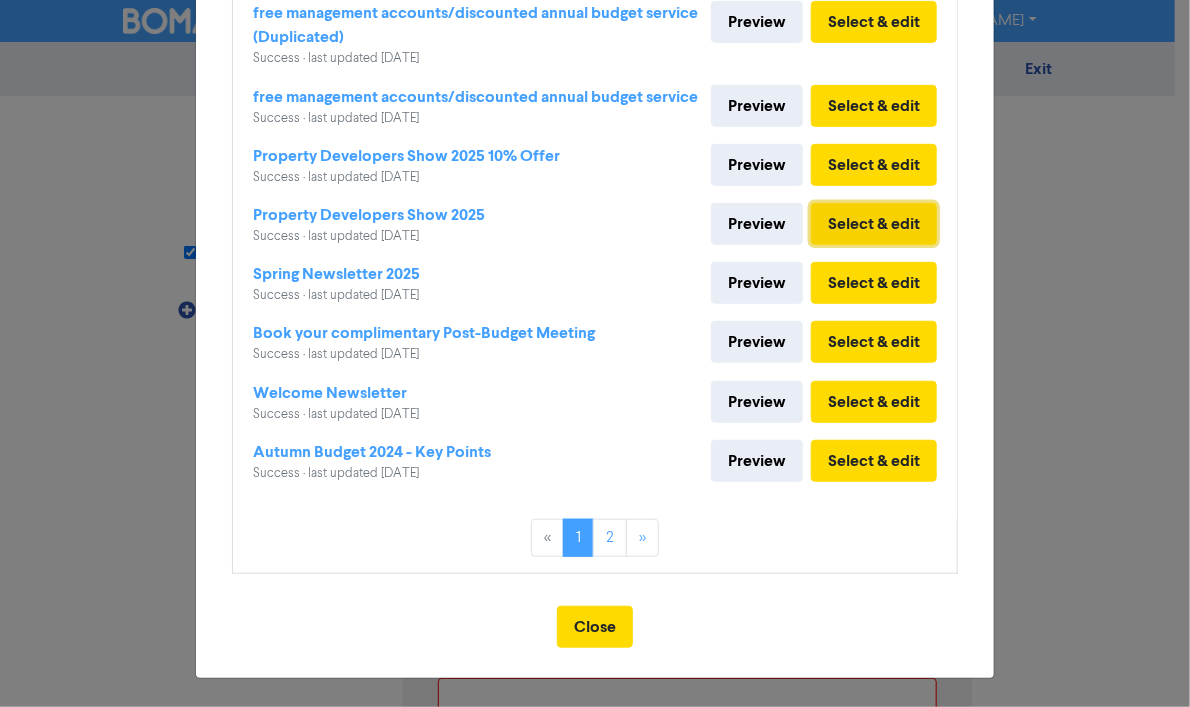 click on "Select & edit" at bounding box center [874, 224] 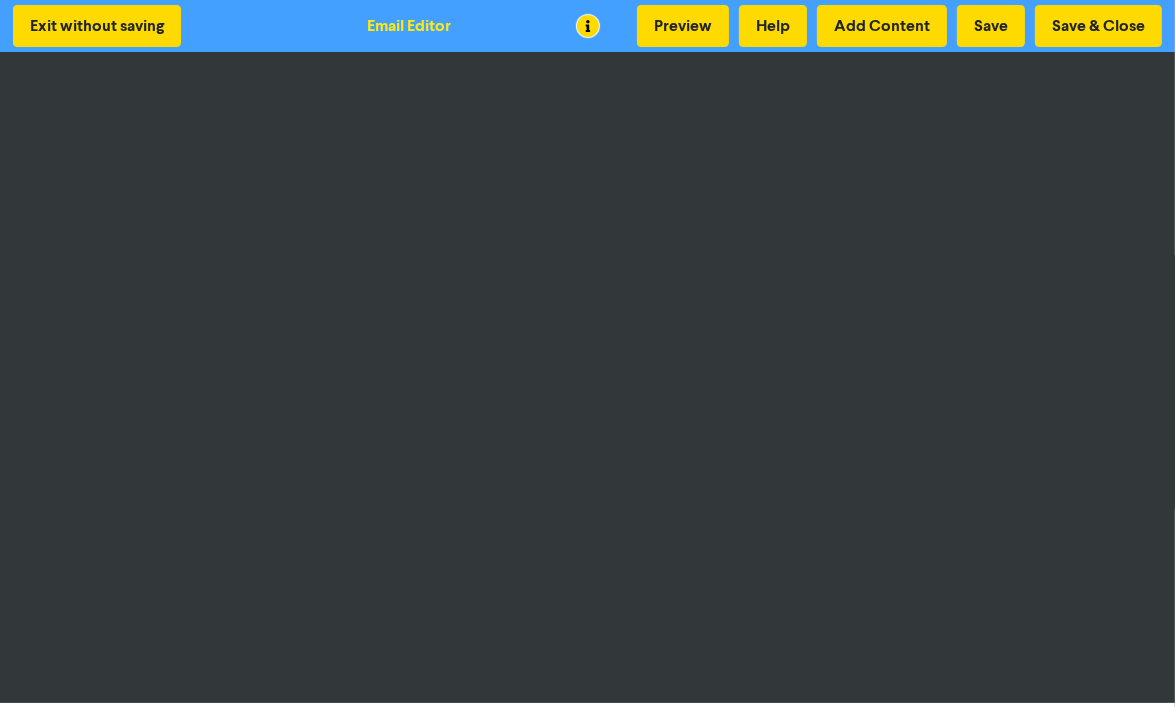 scroll, scrollTop: 2, scrollLeft: 0, axis: vertical 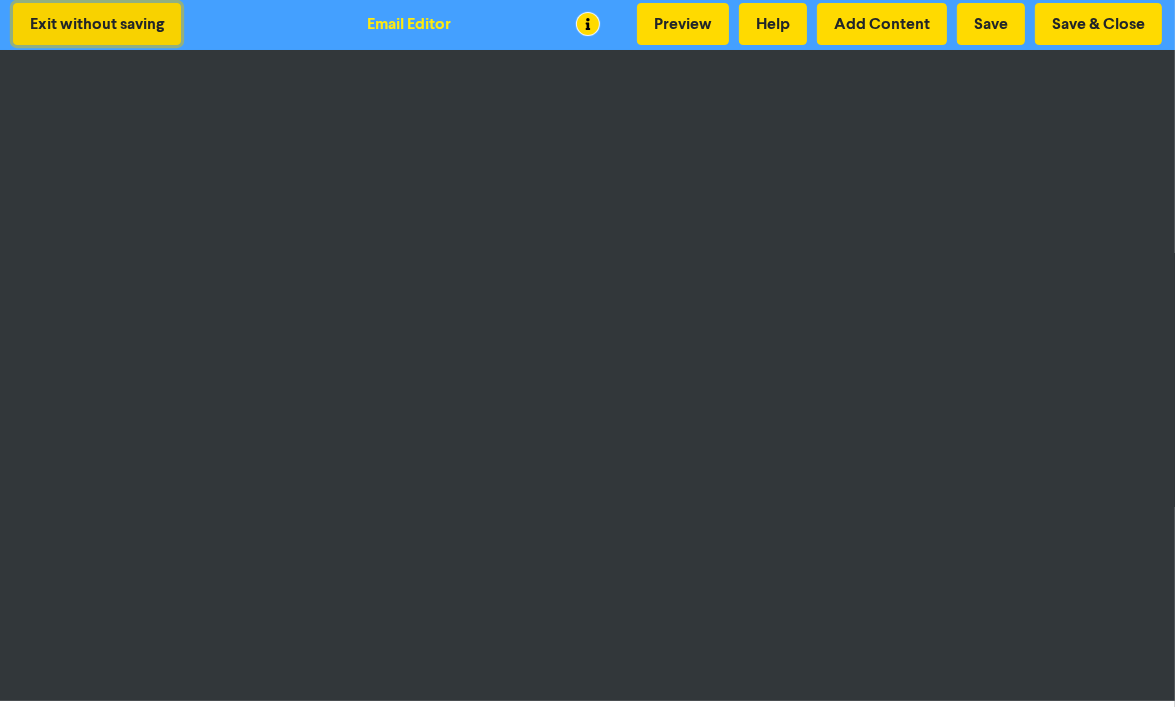 click on "Exit without saving" at bounding box center [97, 24] 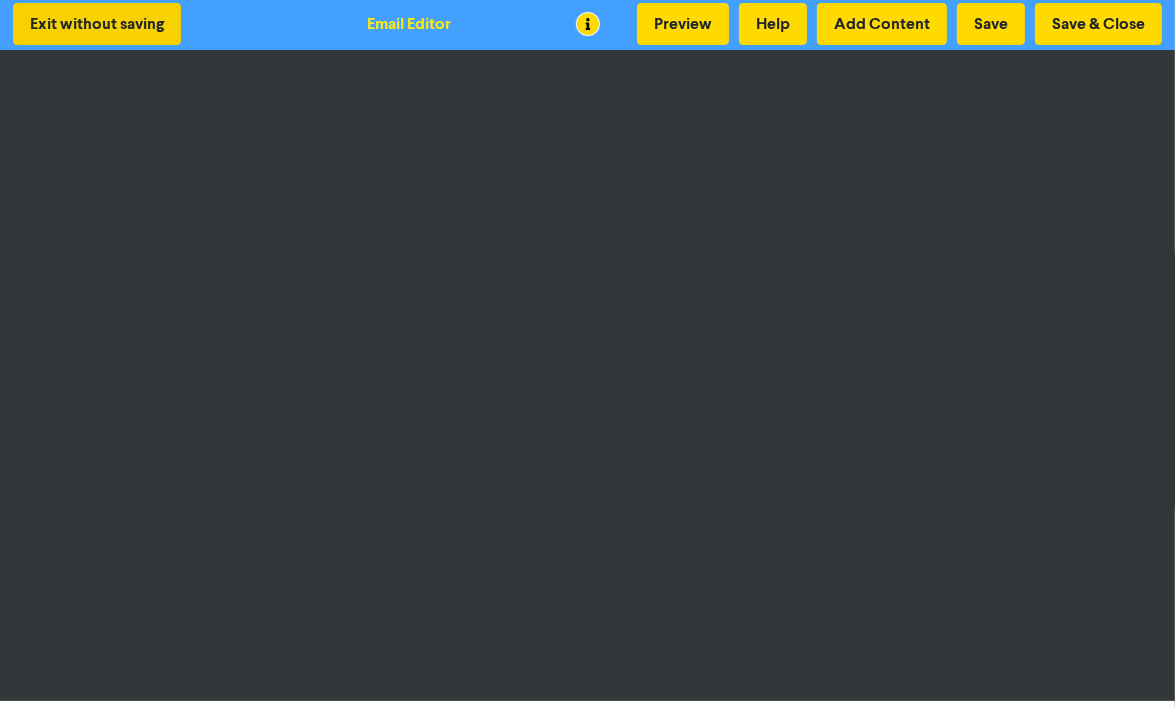 scroll, scrollTop: 0, scrollLeft: 0, axis: both 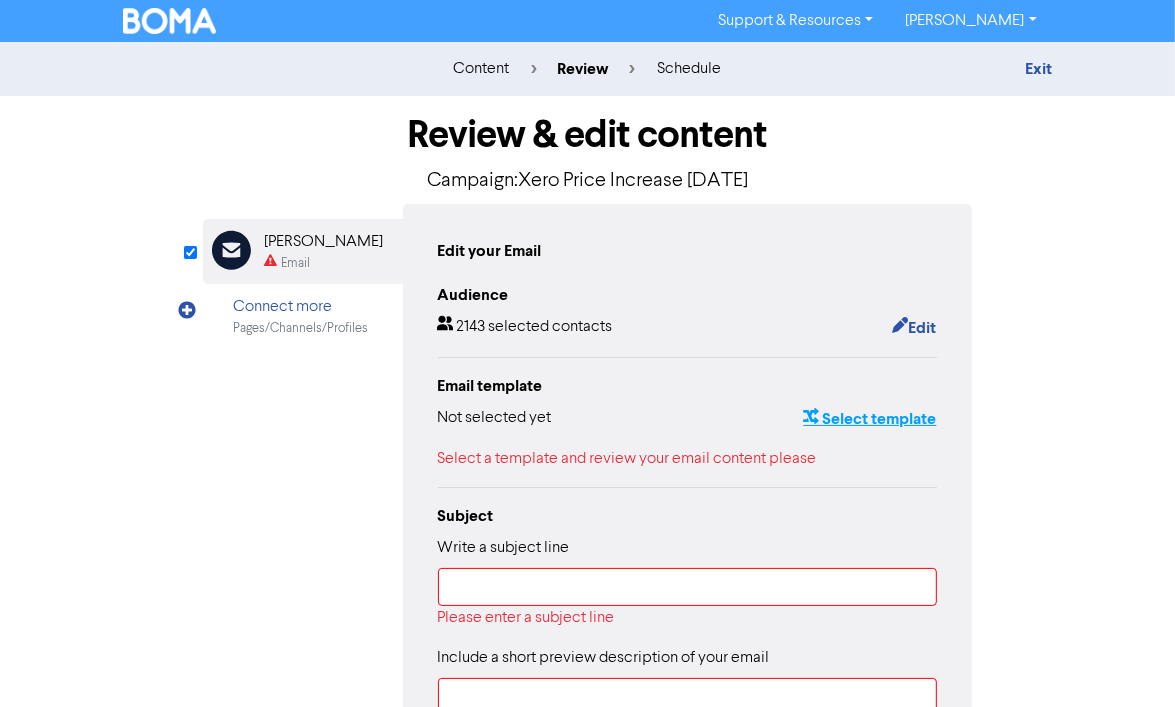 click on "Select template" at bounding box center [869, 419] 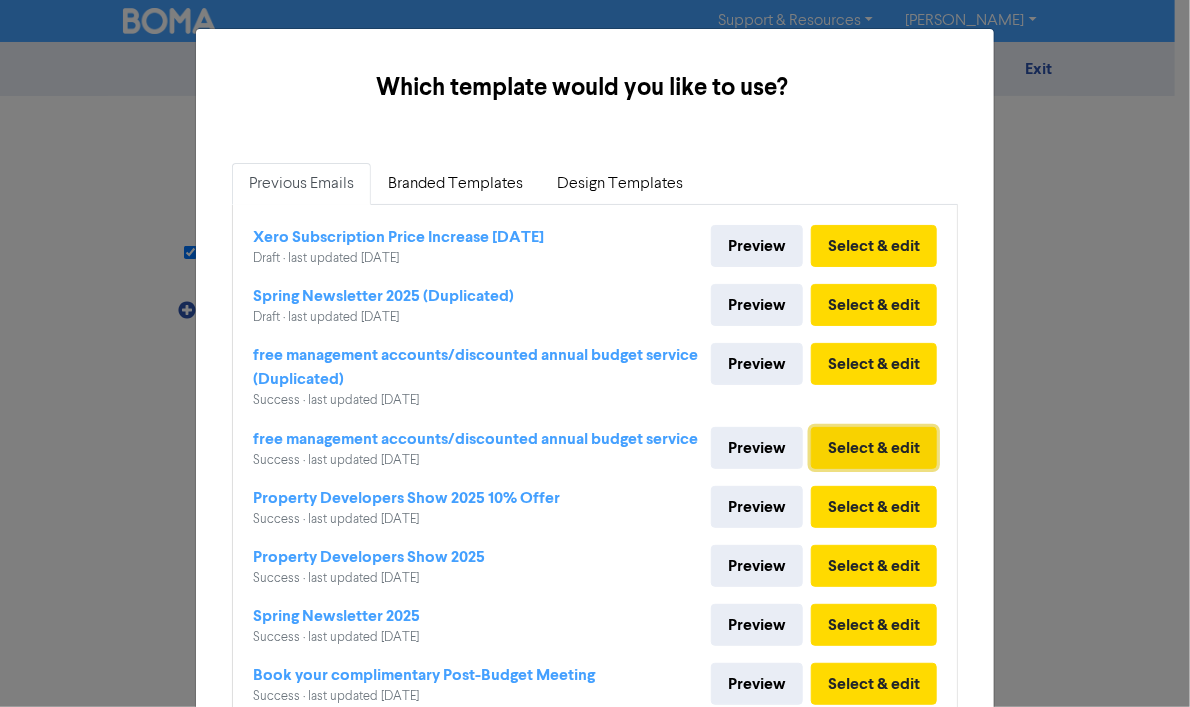 click on "Select & edit" at bounding box center (874, 448) 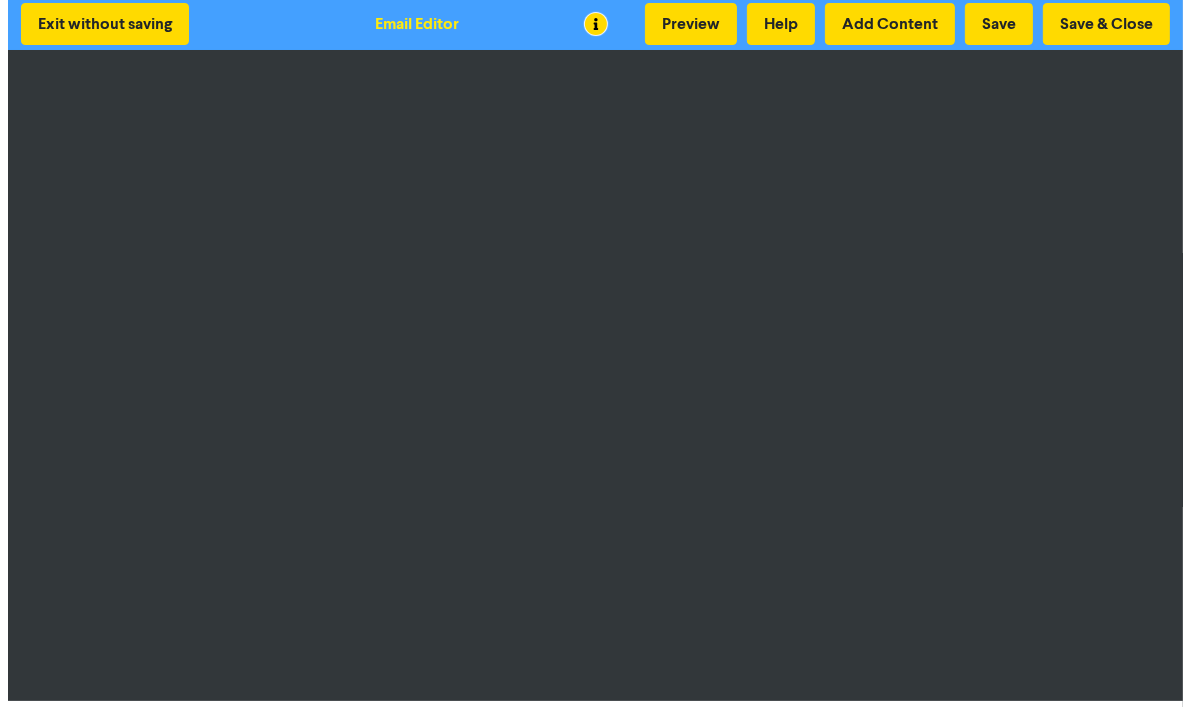 scroll, scrollTop: 0, scrollLeft: 0, axis: both 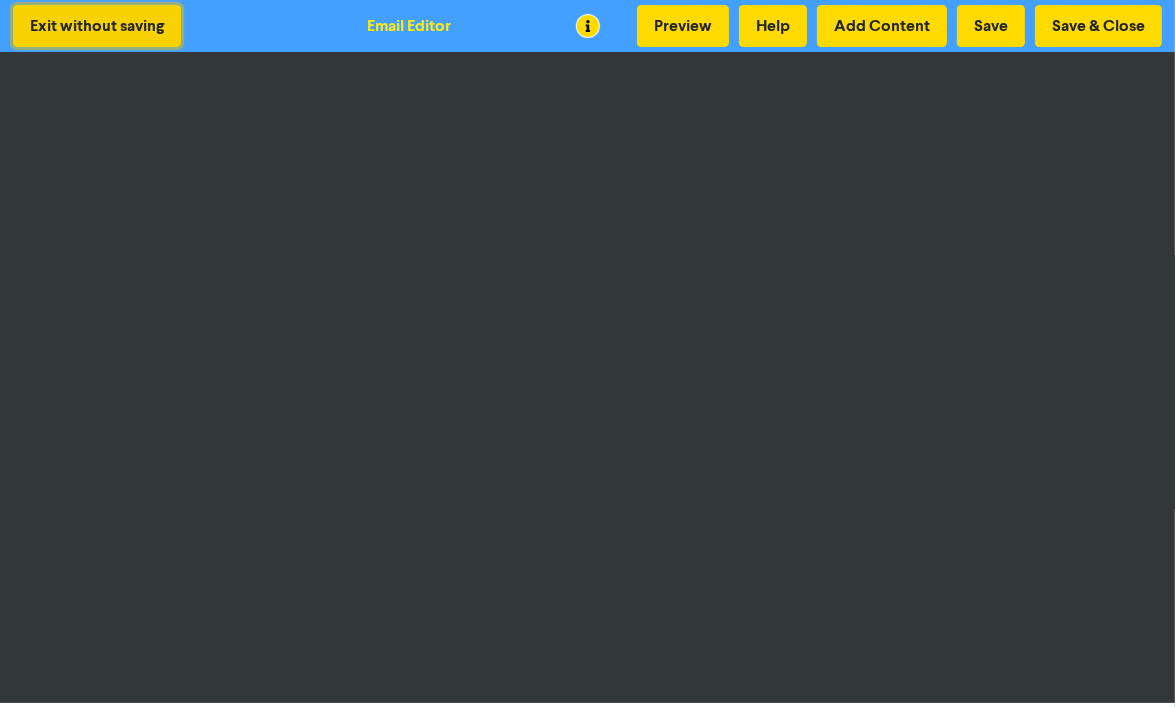 click on "Exit without saving" at bounding box center [97, 26] 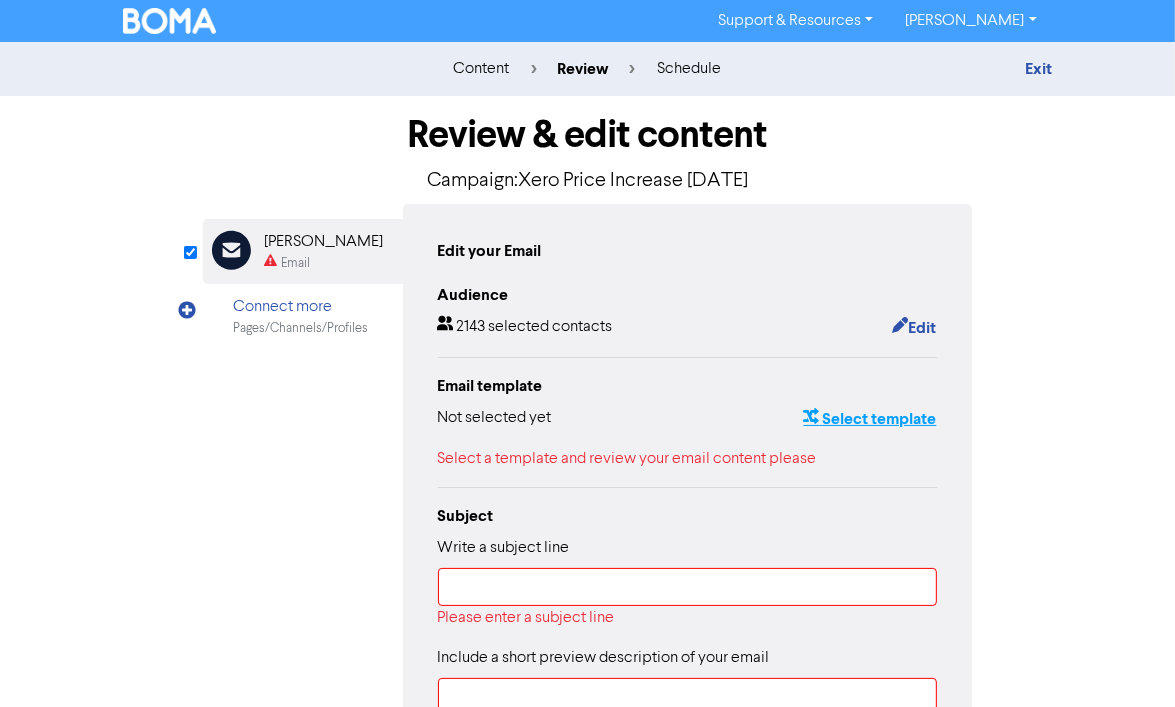click on "Select template" at bounding box center [869, 419] 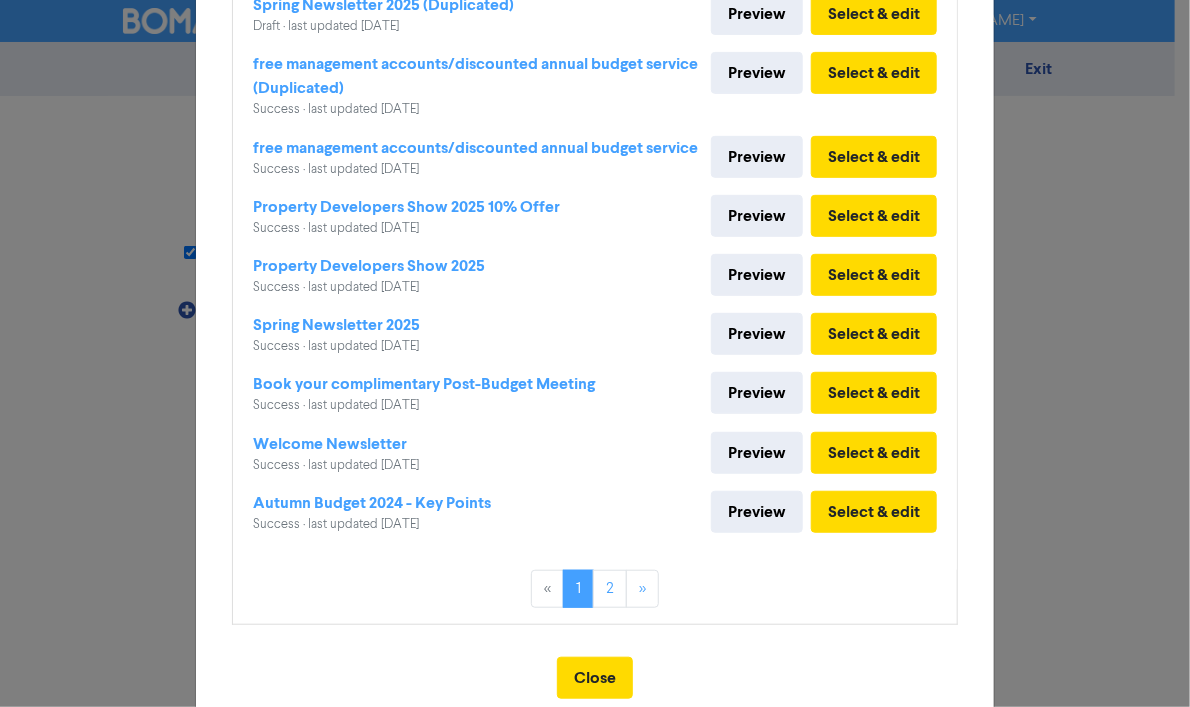 scroll, scrollTop: 300, scrollLeft: 0, axis: vertical 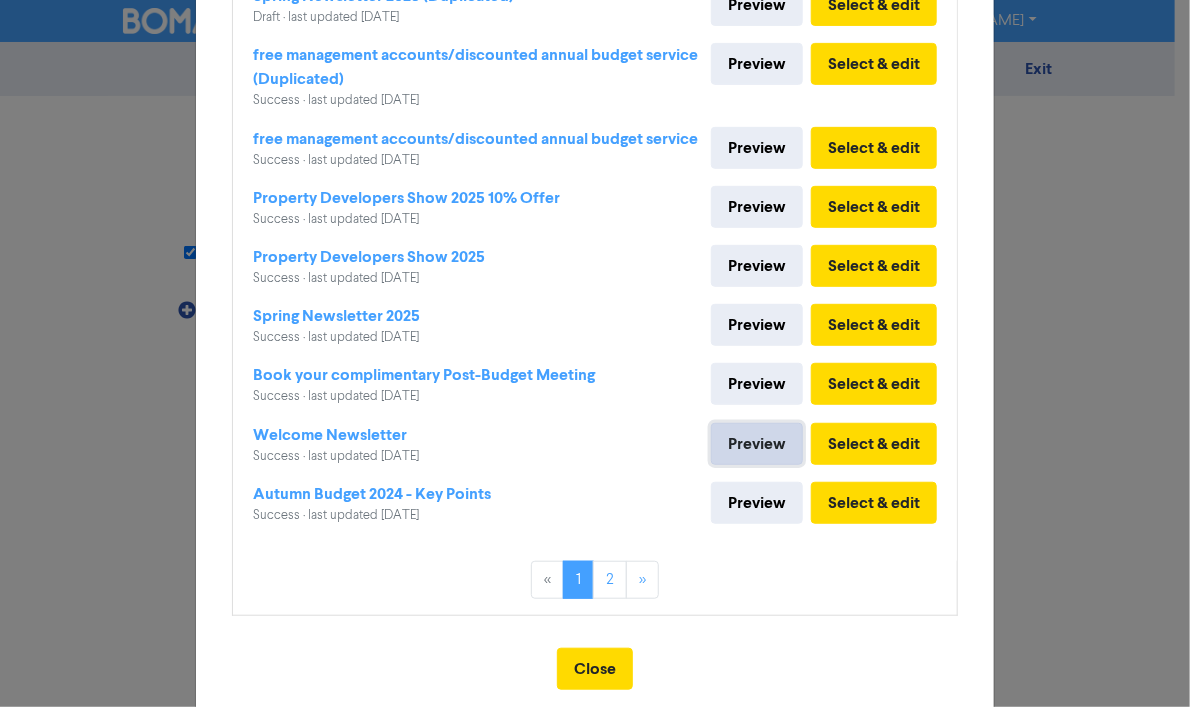 click on "Preview" at bounding box center (757, 444) 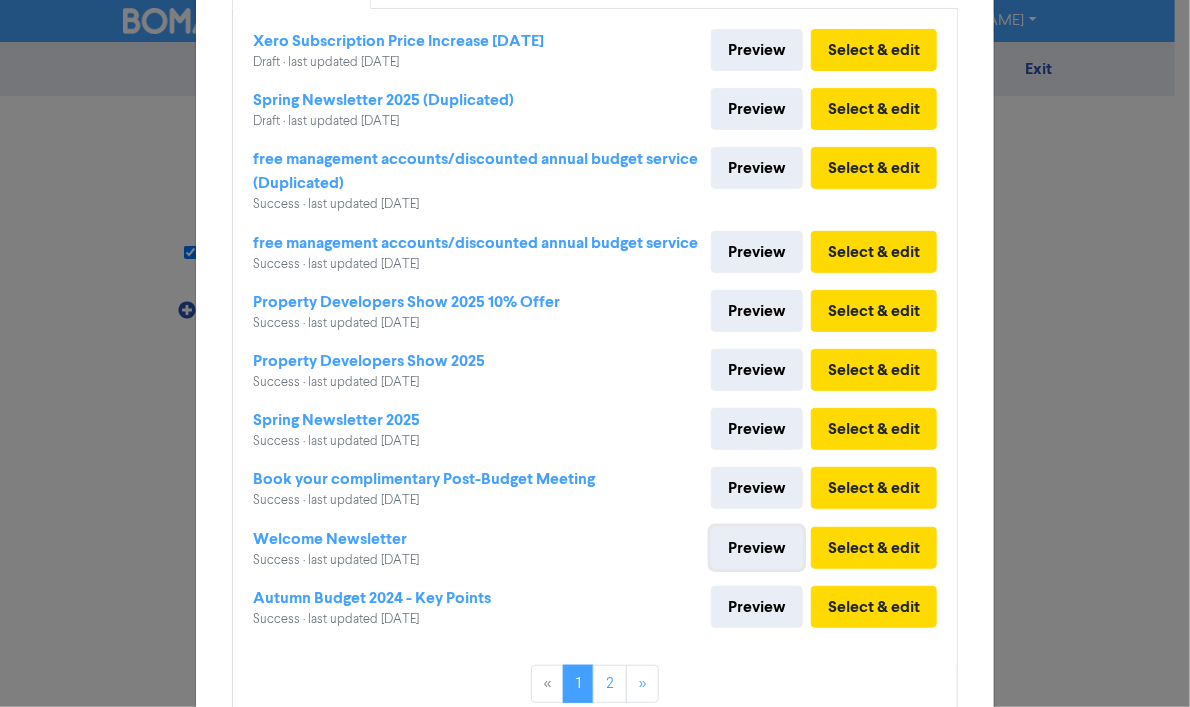 scroll, scrollTop: 200, scrollLeft: 0, axis: vertical 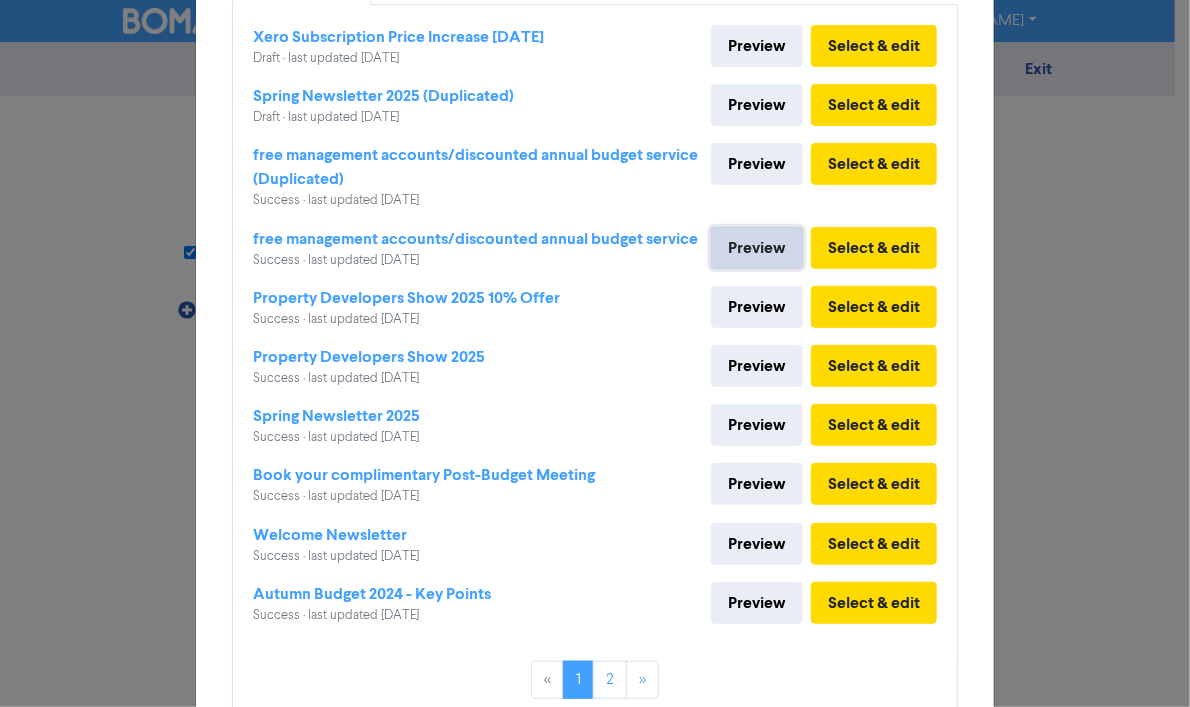 click on "Preview" at bounding box center [757, 248] 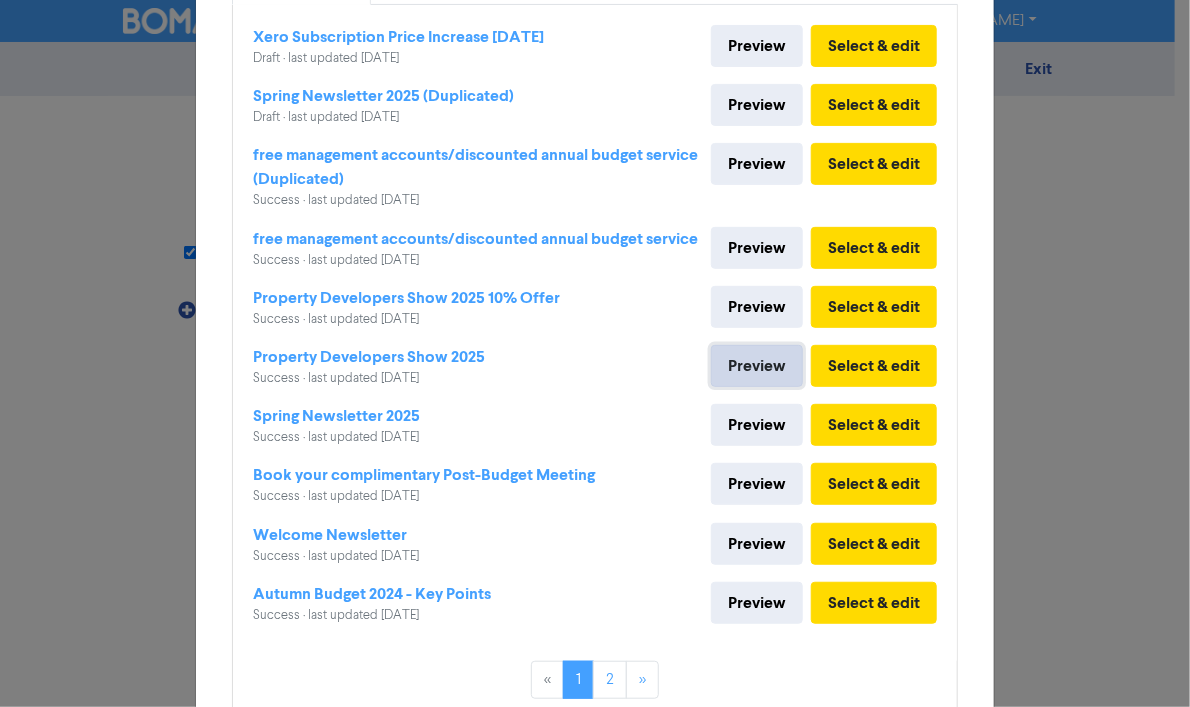 click on "Preview" at bounding box center (757, 366) 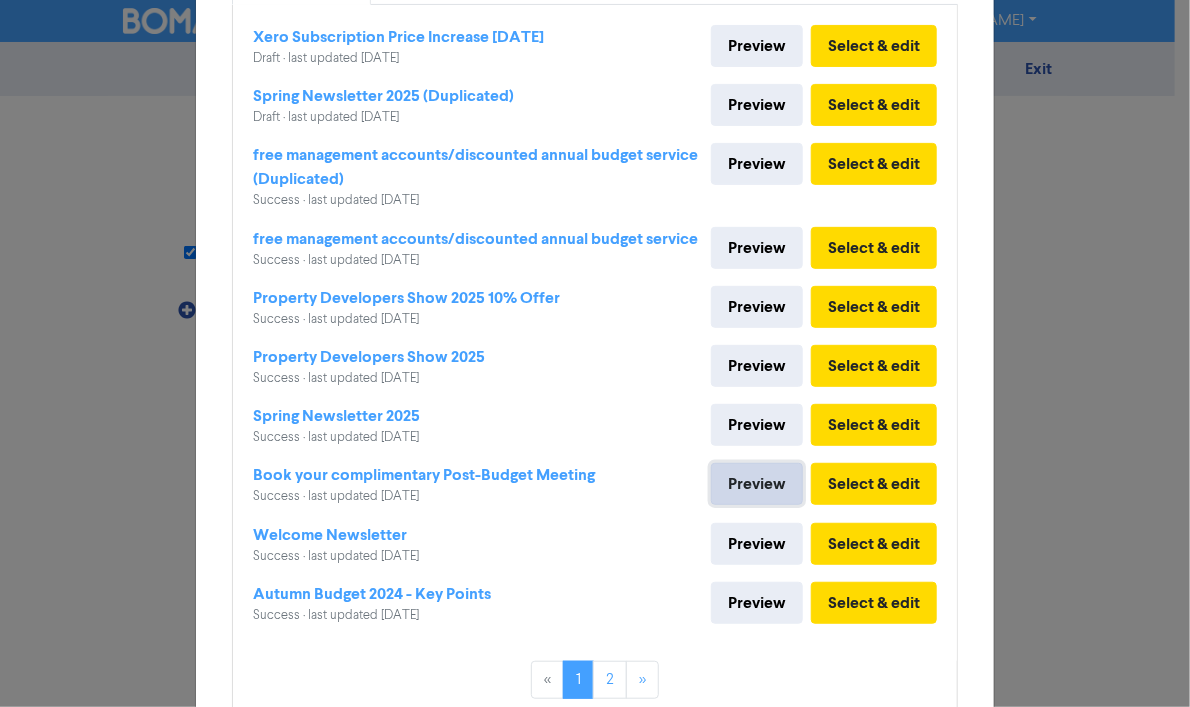 click on "Preview" at bounding box center (757, 484) 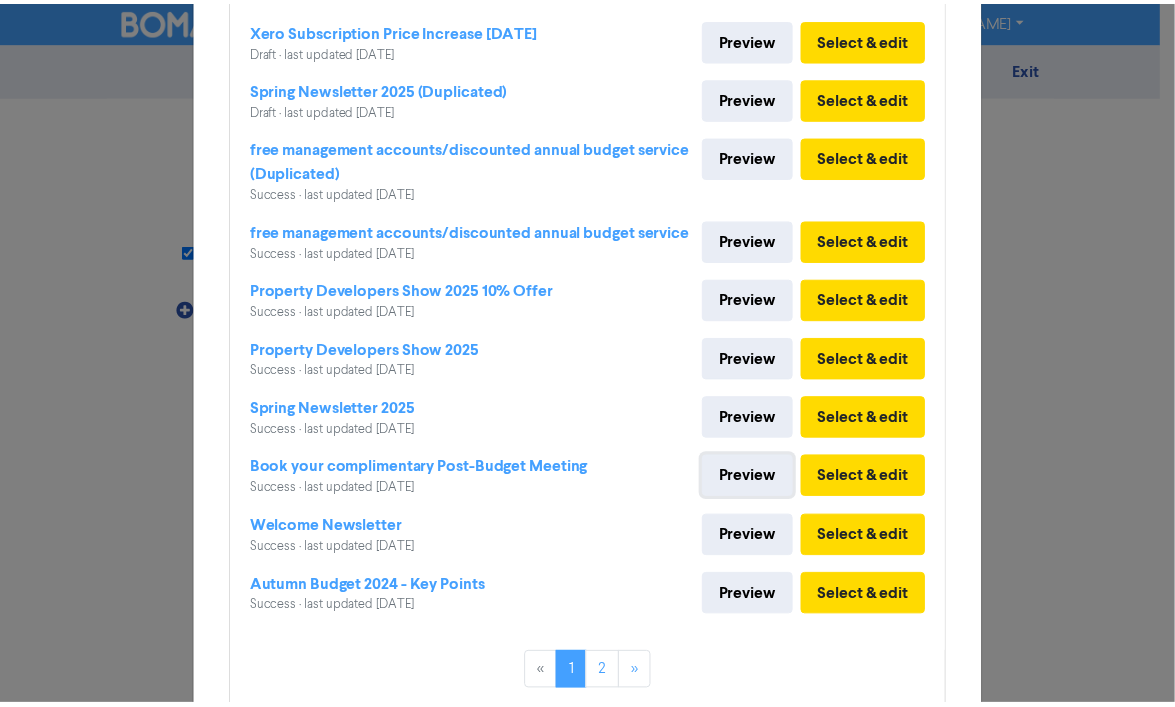 scroll, scrollTop: 200, scrollLeft: 0, axis: vertical 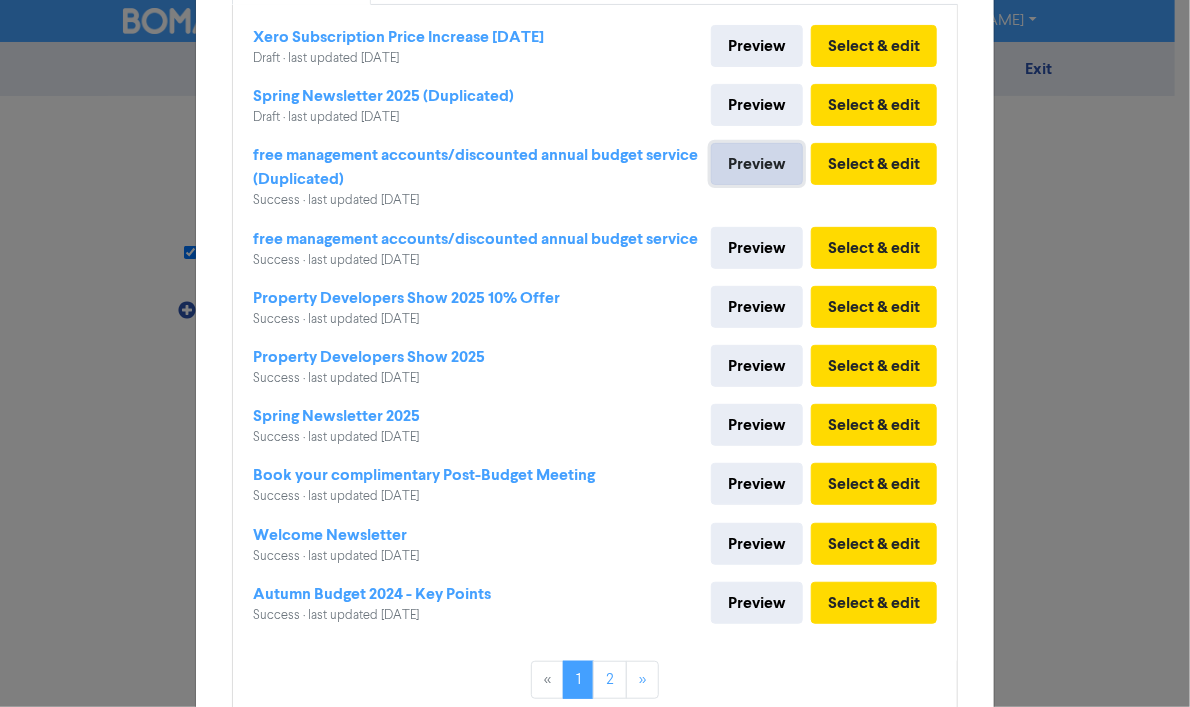 click on "Preview" at bounding box center [757, 164] 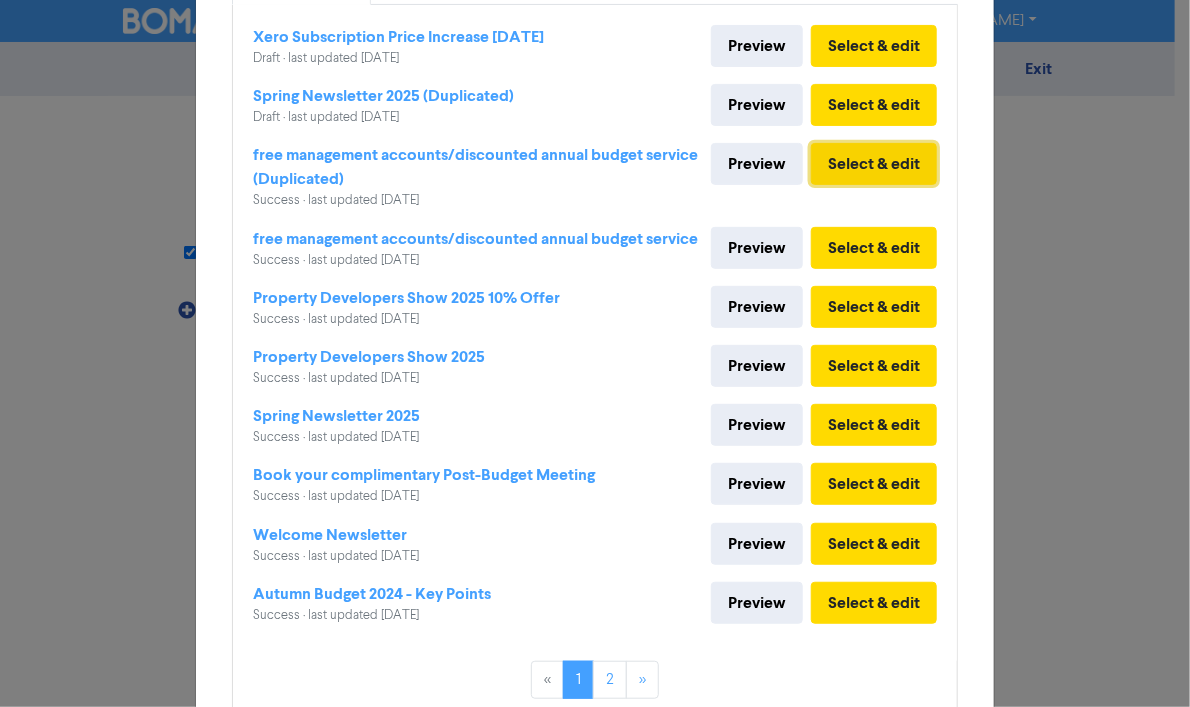 click on "Select & edit" at bounding box center [874, 164] 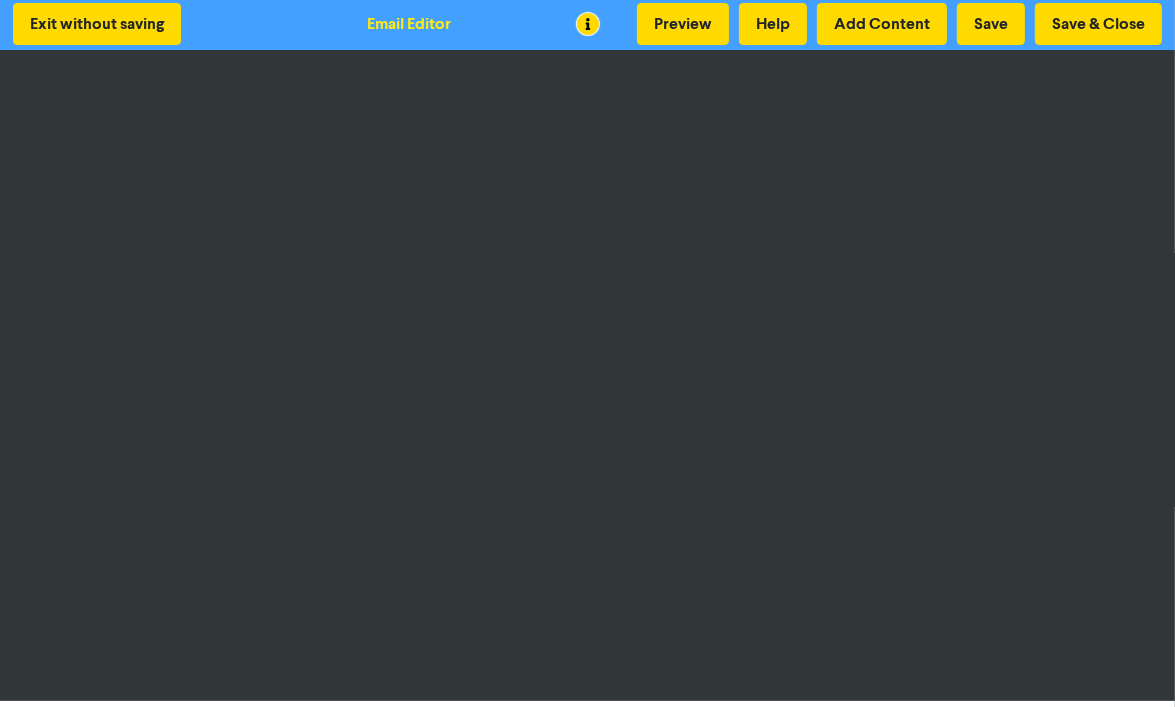 scroll, scrollTop: 0, scrollLeft: 0, axis: both 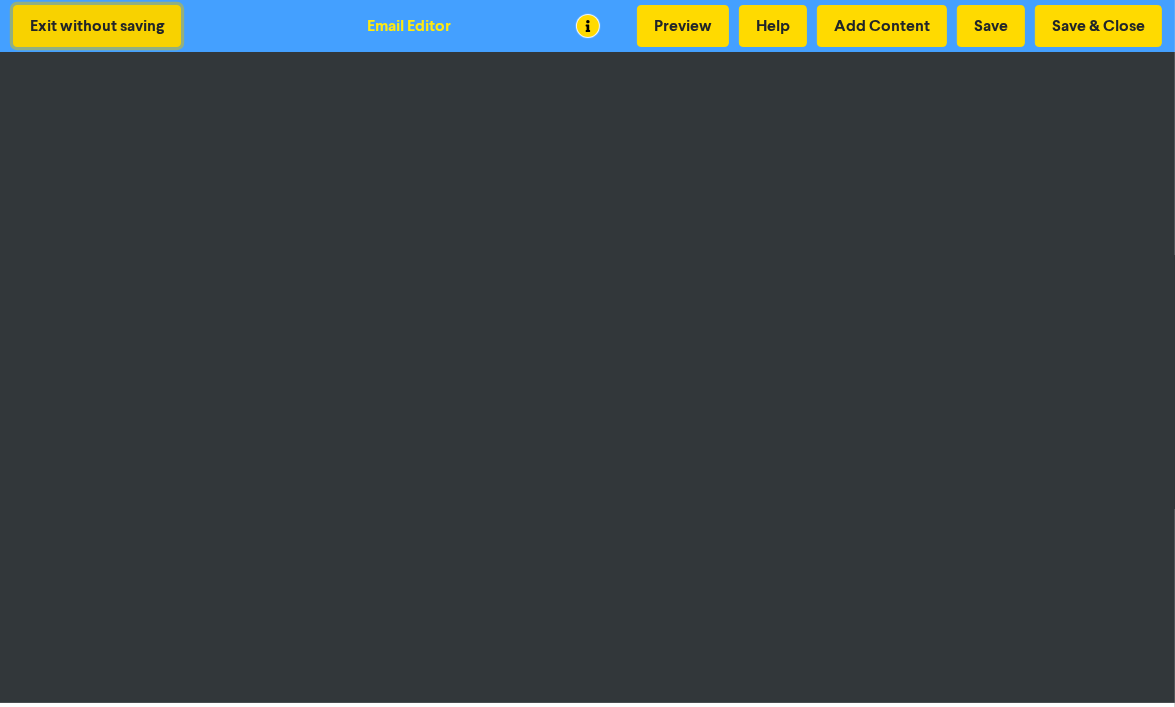 click on "Exit without saving" at bounding box center (97, 26) 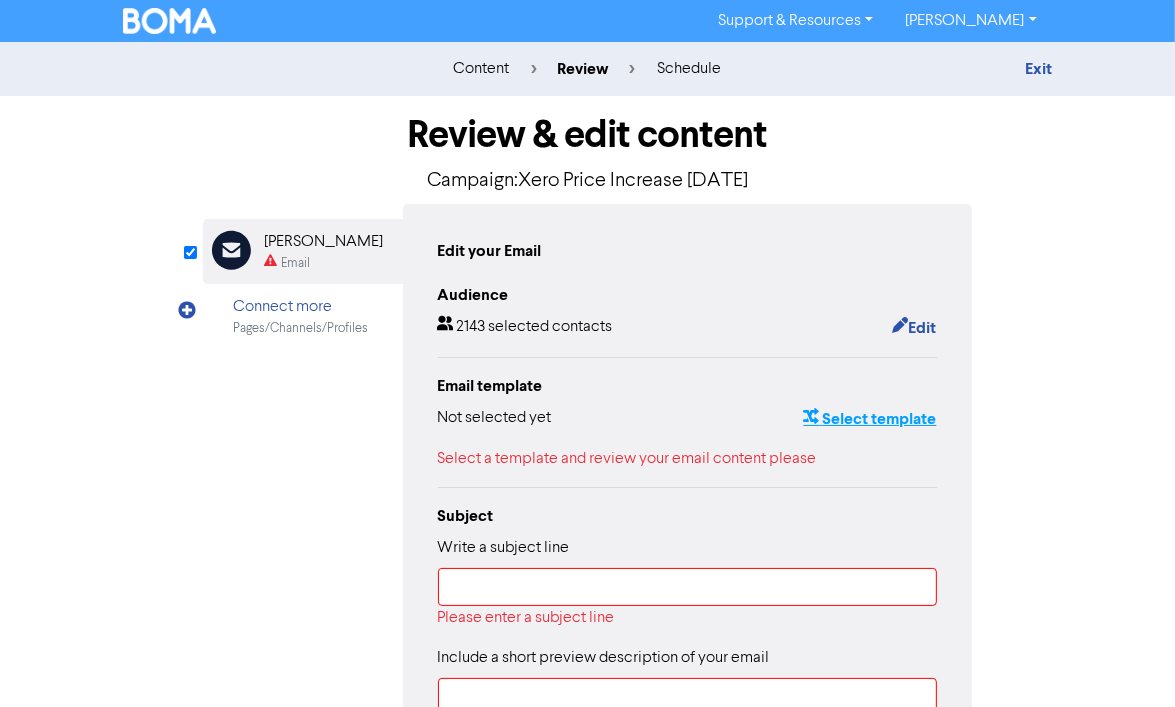 click on "Select template" at bounding box center (869, 419) 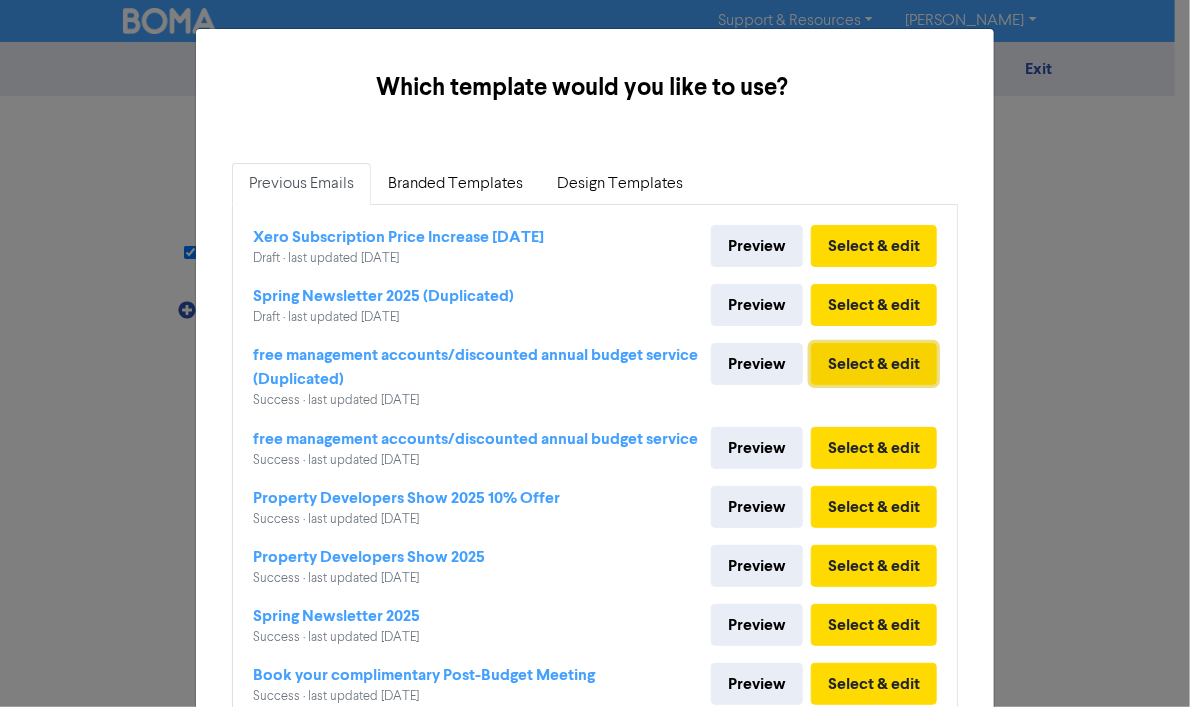 click on "Select & edit" at bounding box center [874, 364] 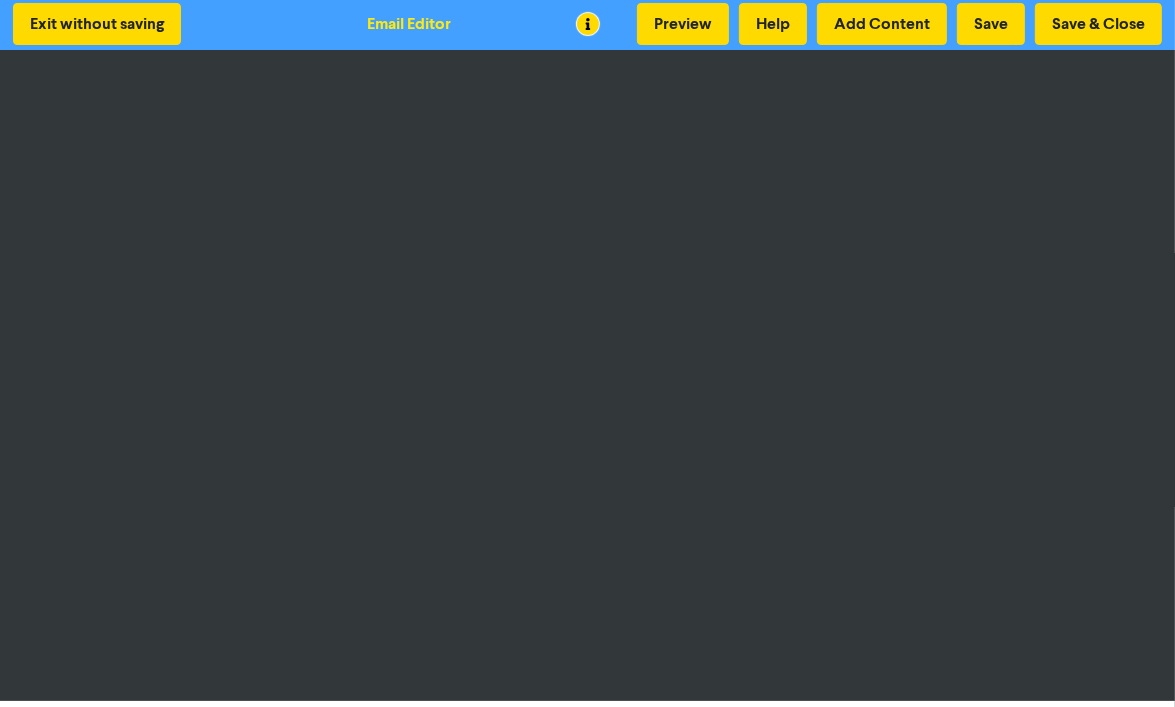 scroll, scrollTop: 0, scrollLeft: 0, axis: both 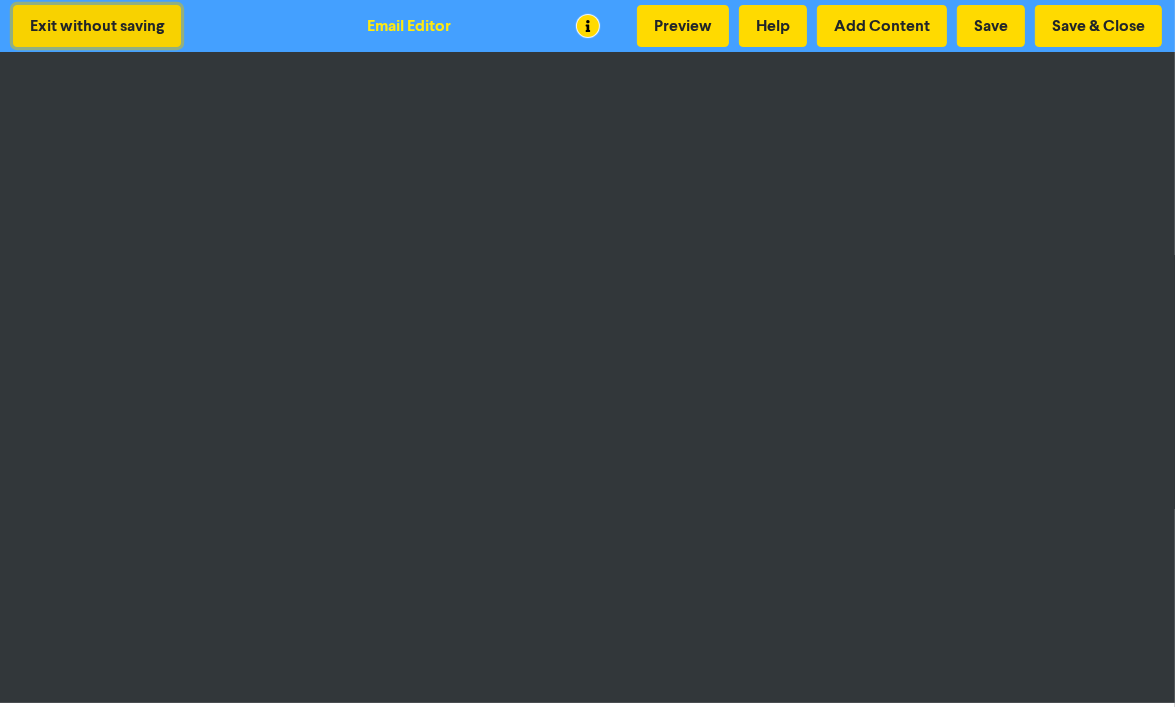 click on "Exit without saving" at bounding box center (97, 26) 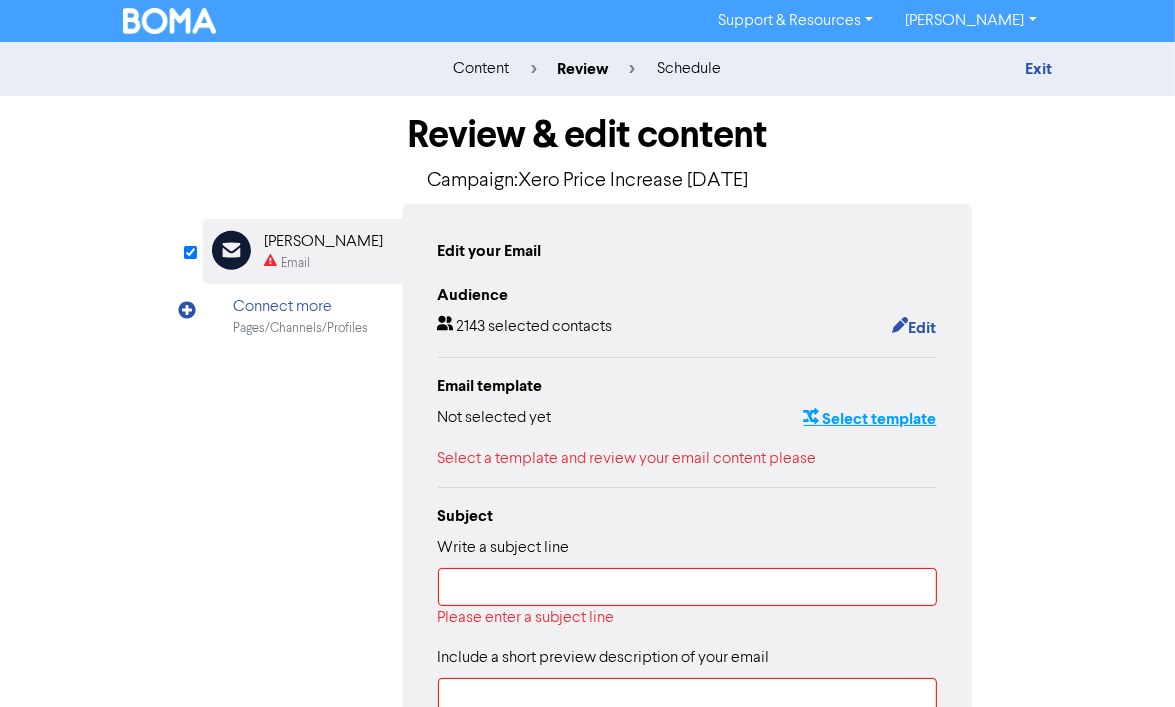 click on "Select template" at bounding box center [869, 419] 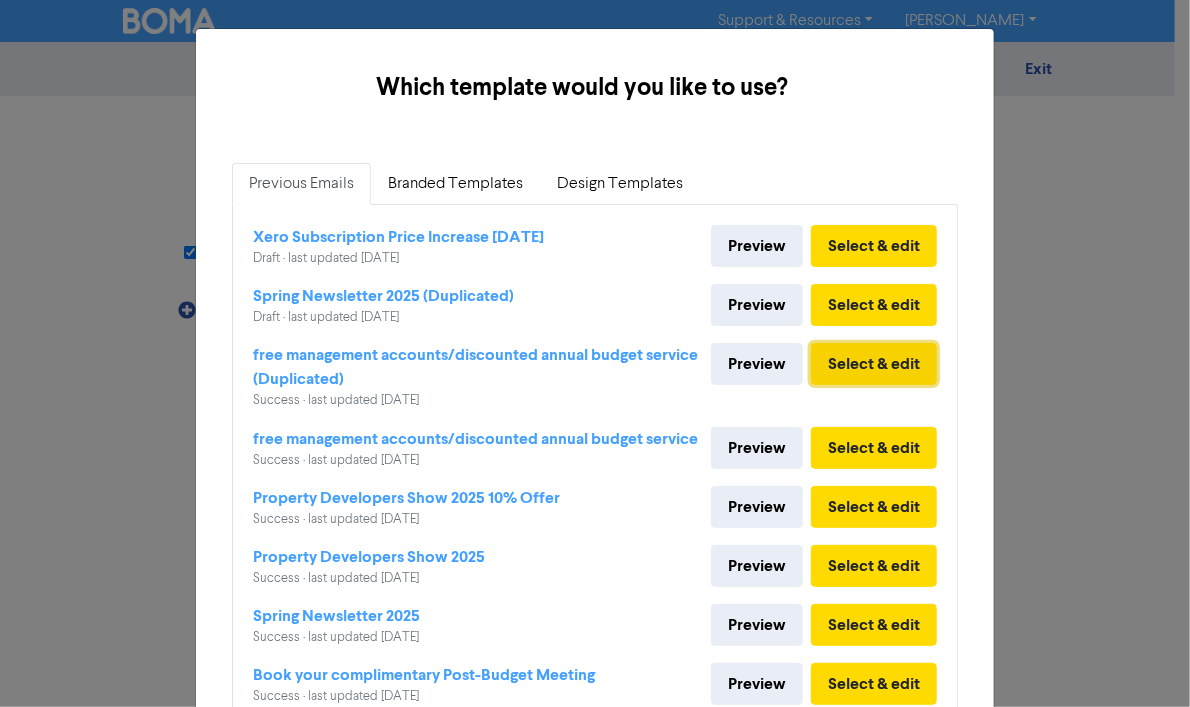 click on "Select & edit" at bounding box center (874, 364) 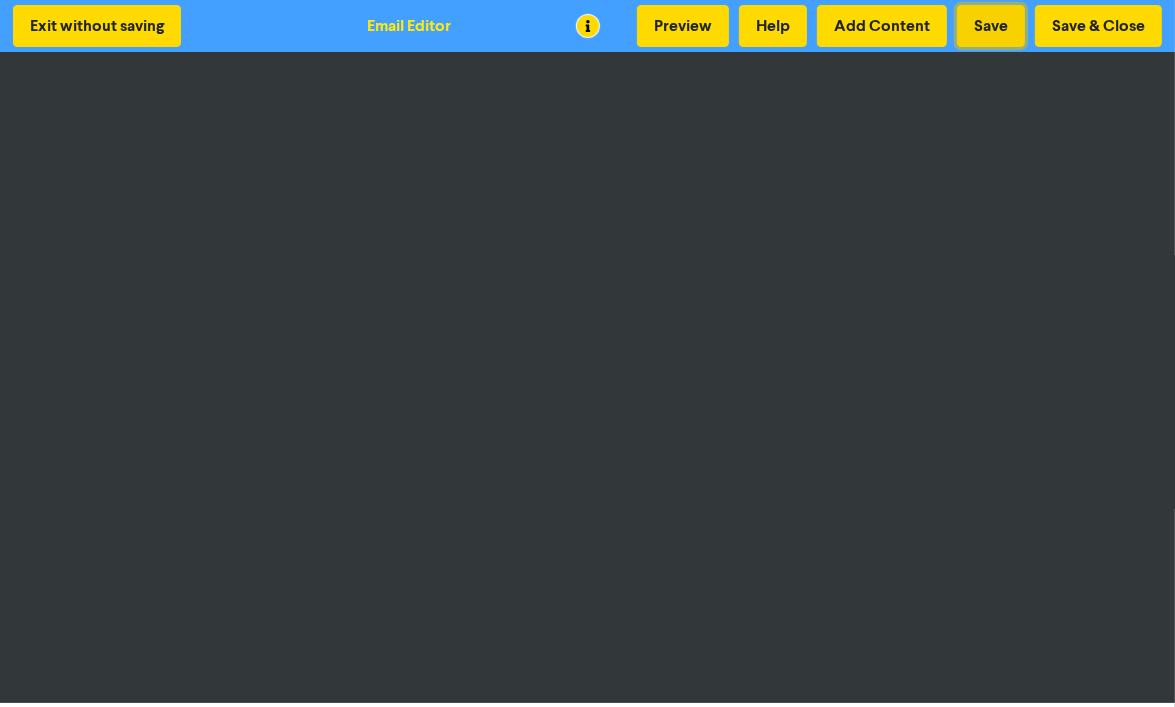 click on "Save" at bounding box center [991, 26] 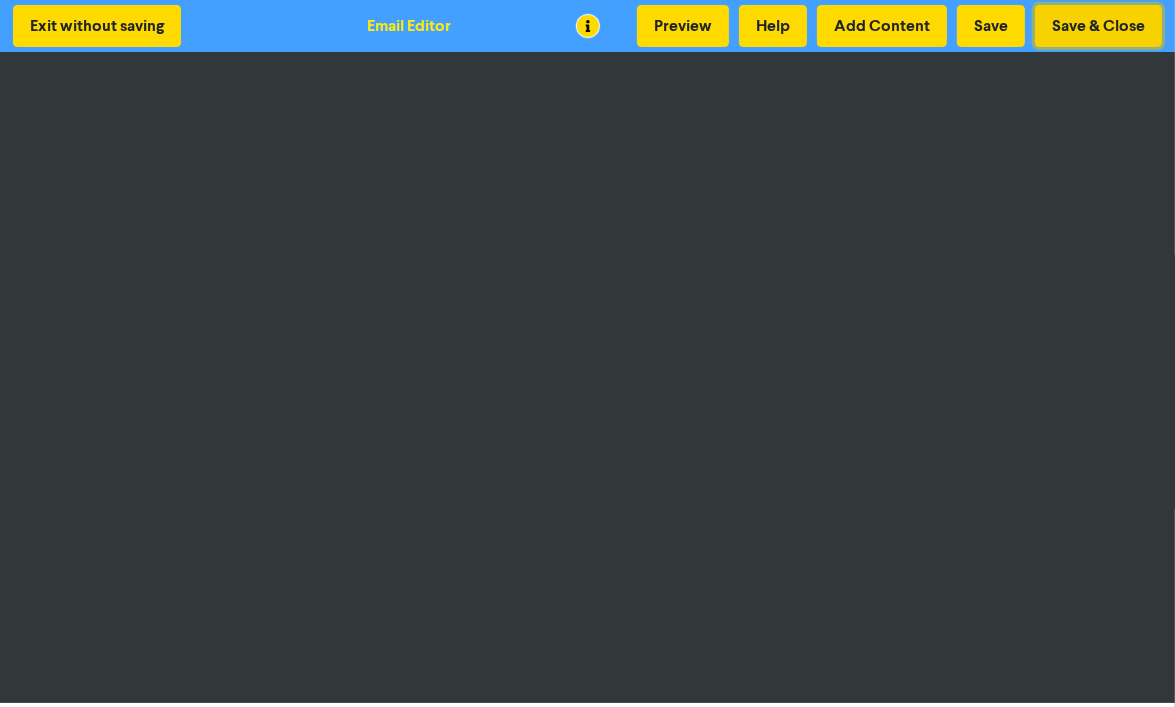 click on "Save & Close" at bounding box center (1098, 26) 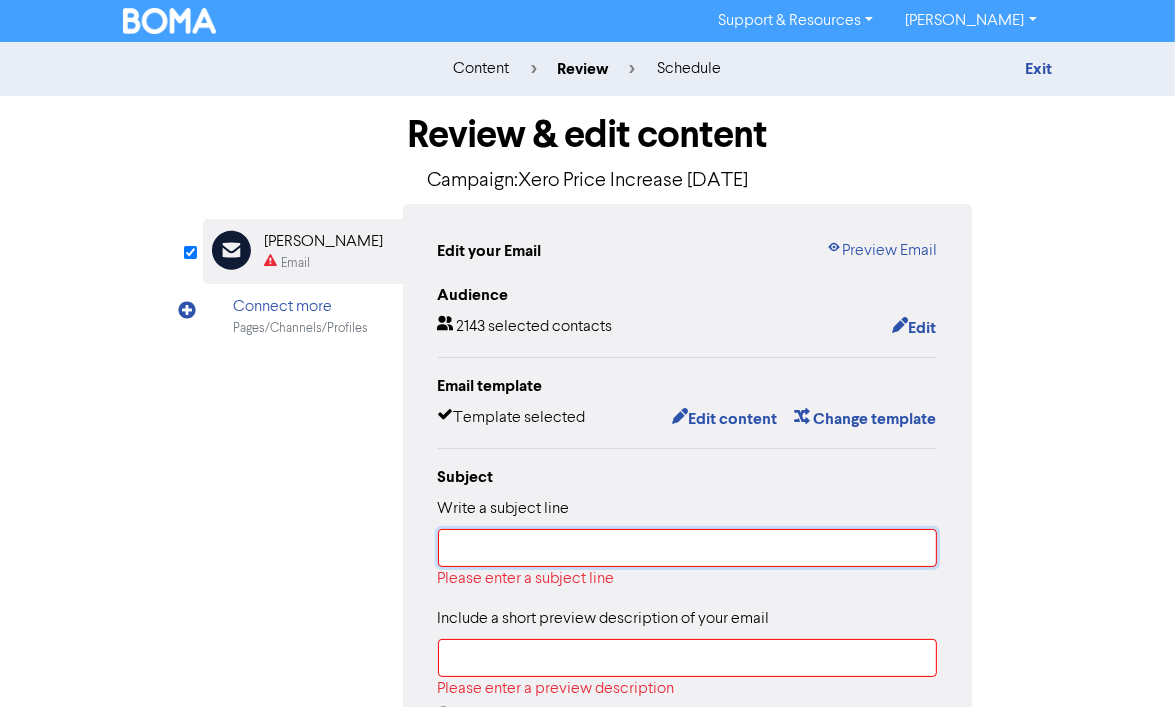 click at bounding box center (688, 548) 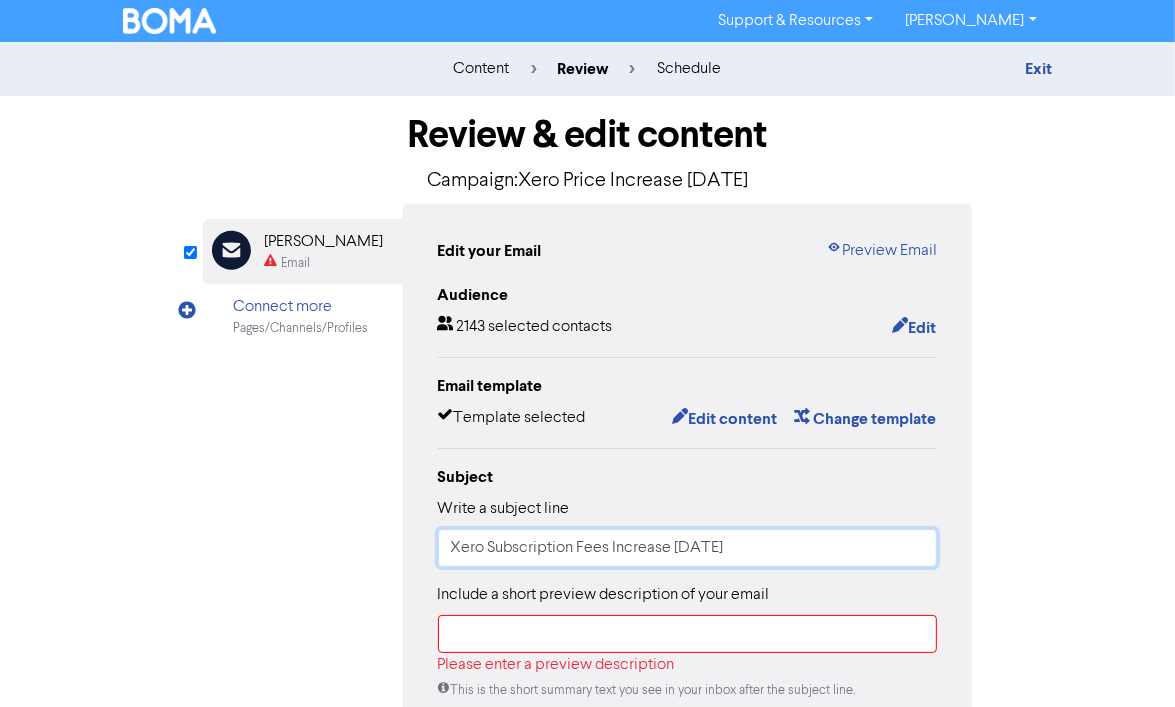 type on "Xero Subscription Fees Increase [DATE]" 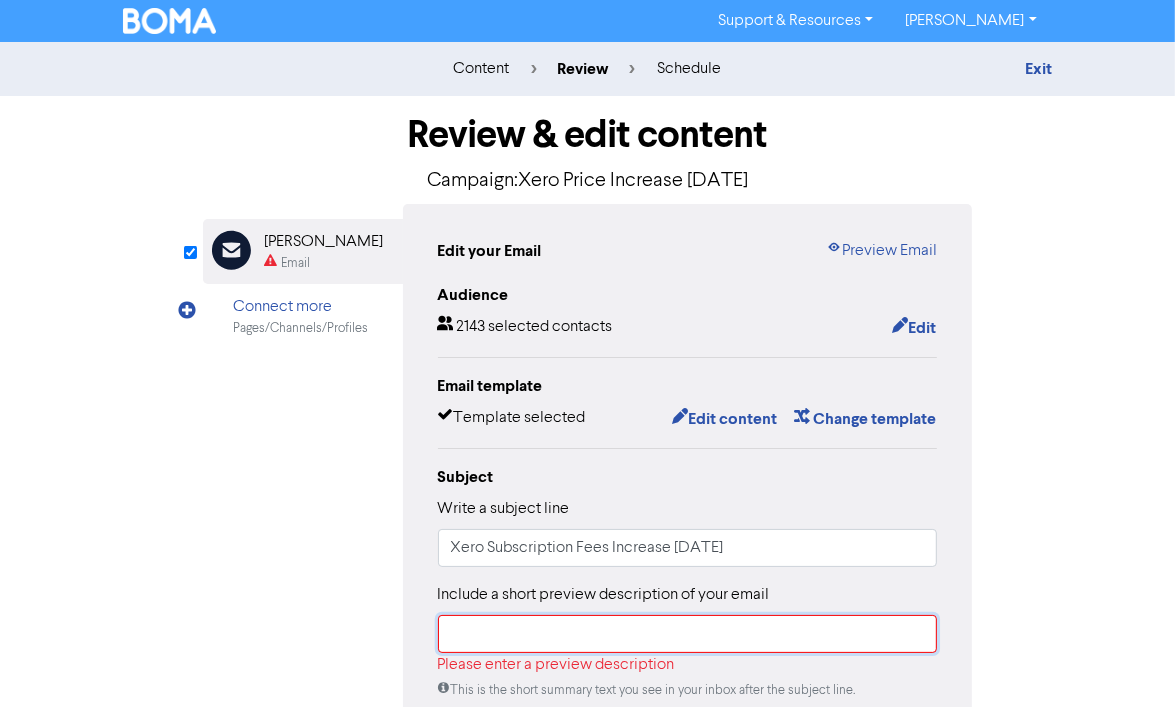 click at bounding box center (688, 634) 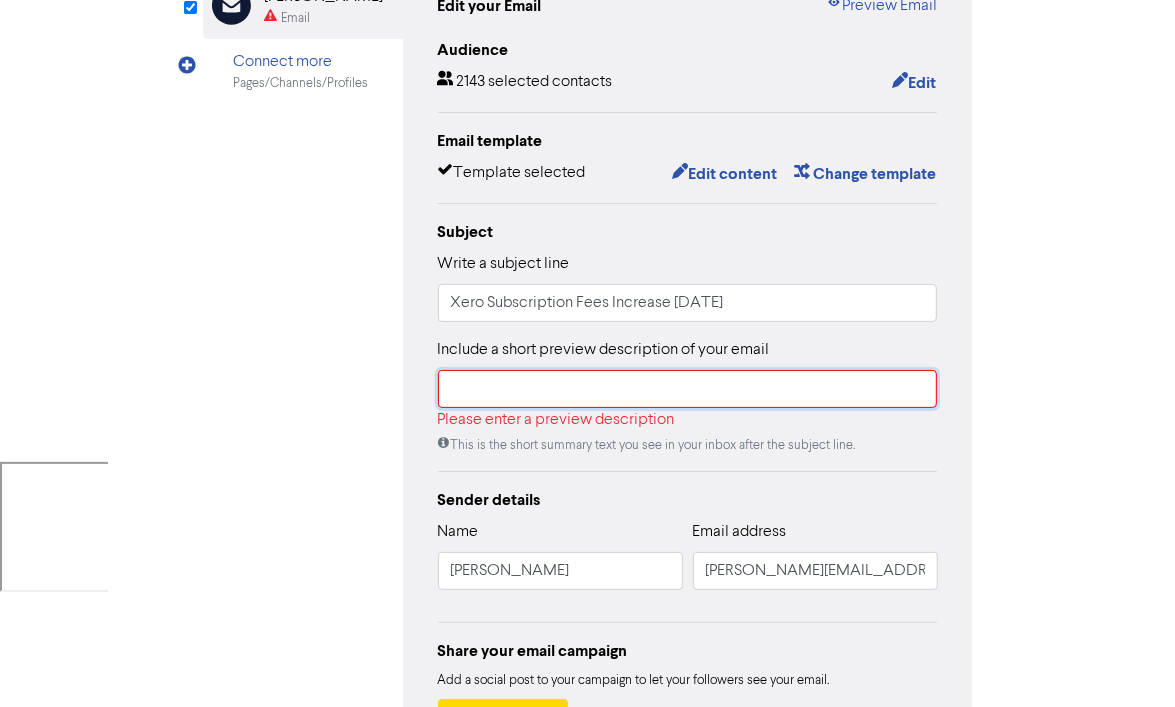 scroll, scrollTop: 300, scrollLeft: 0, axis: vertical 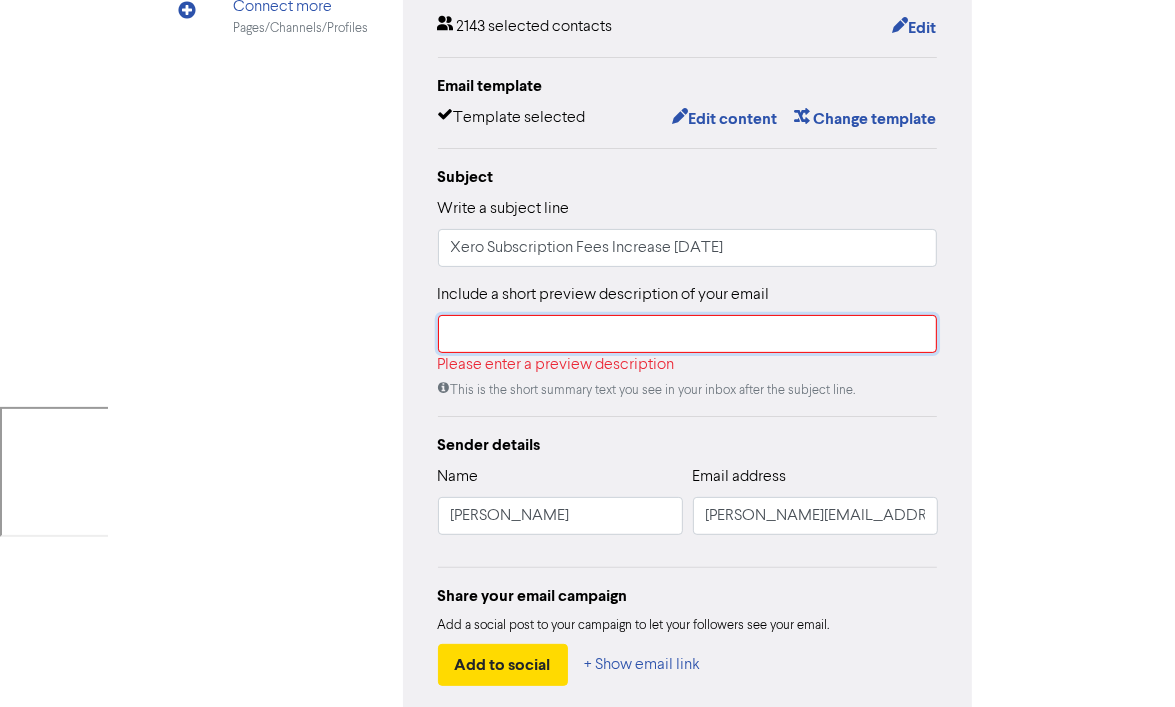 click at bounding box center (688, 334) 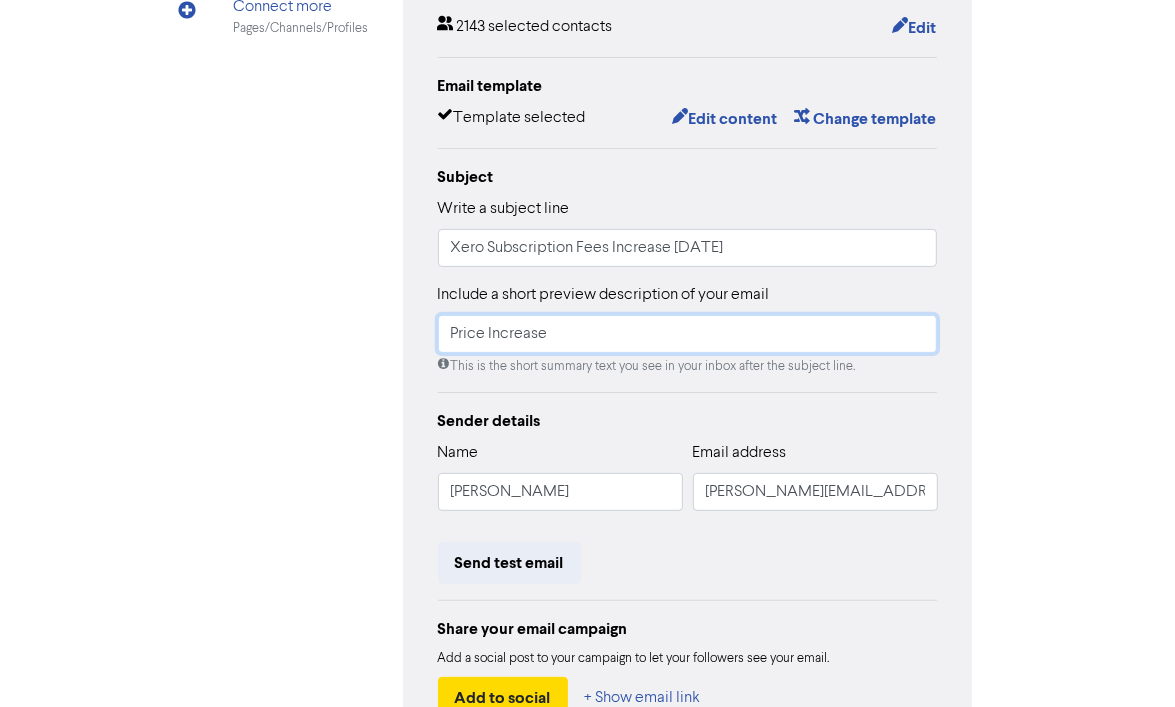 type on "Price Increase" 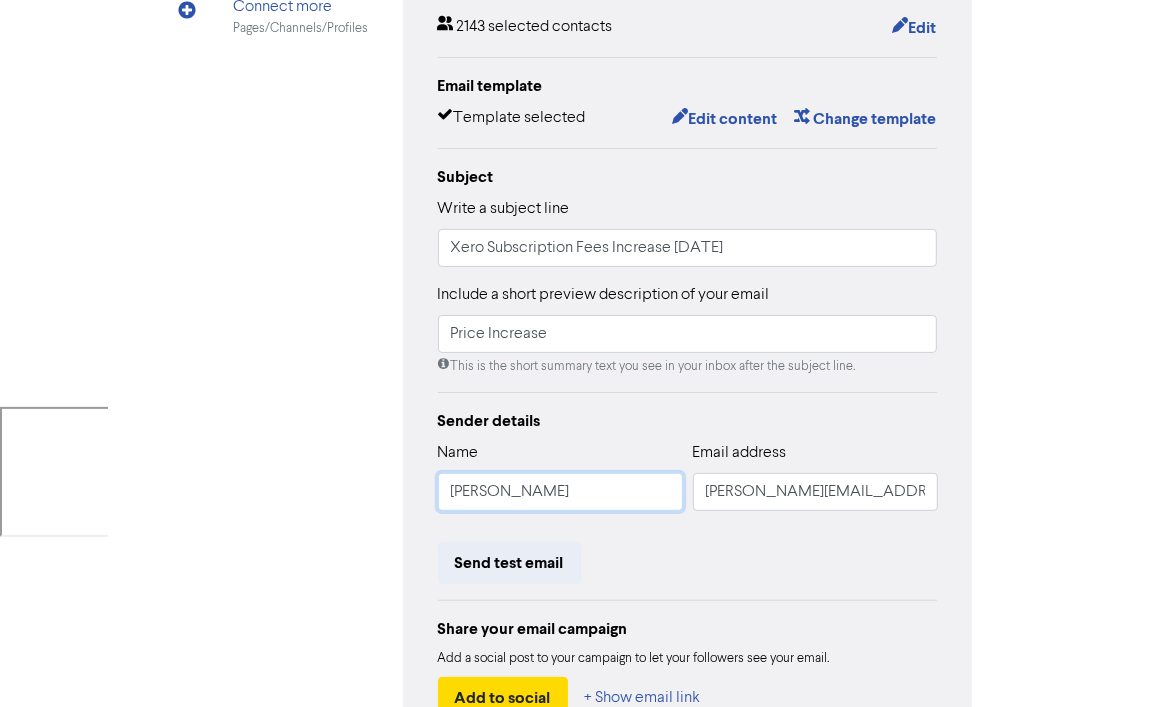 drag, startPoint x: 576, startPoint y: 492, endPoint x: 436, endPoint y: 497, distance: 140.08926 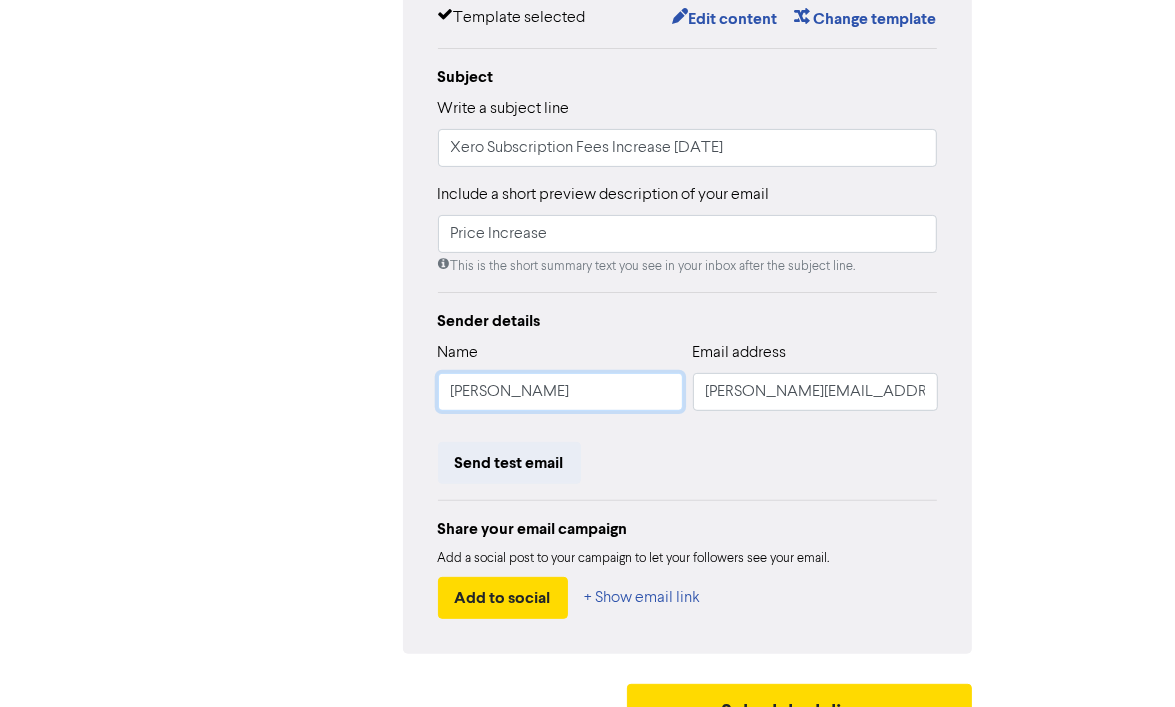 scroll, scrollTop: 436, scrollLeft: 0, axis: vertical 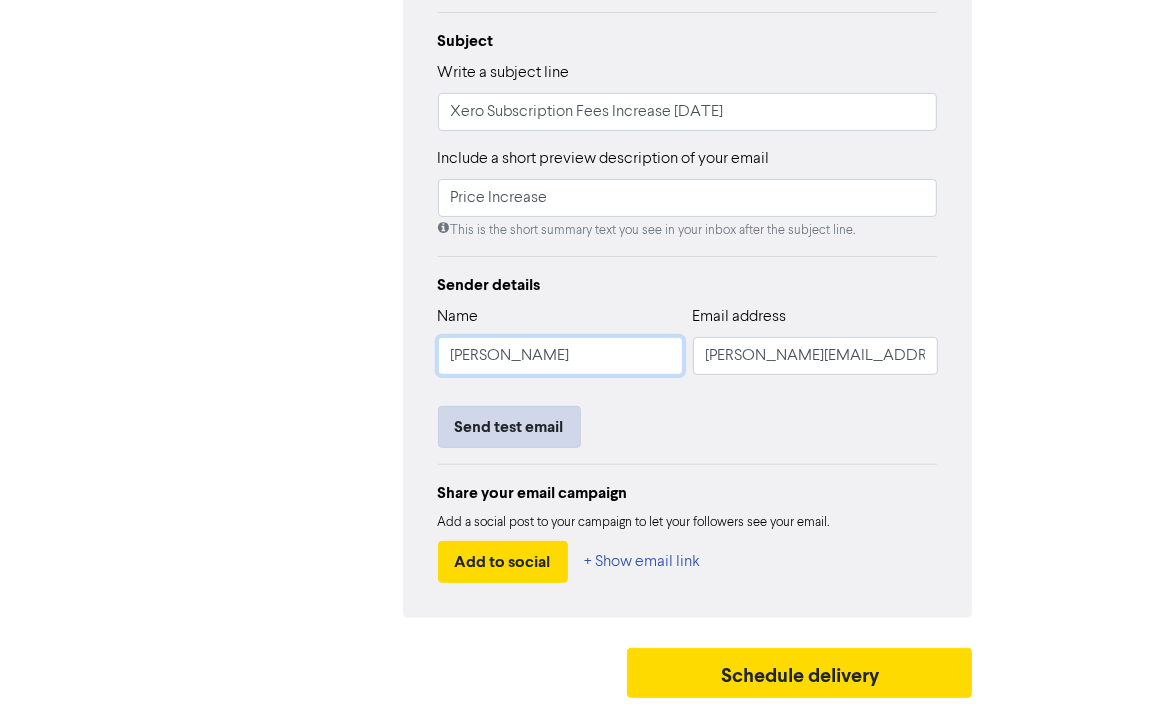 type on "[PERSON_NAME]" 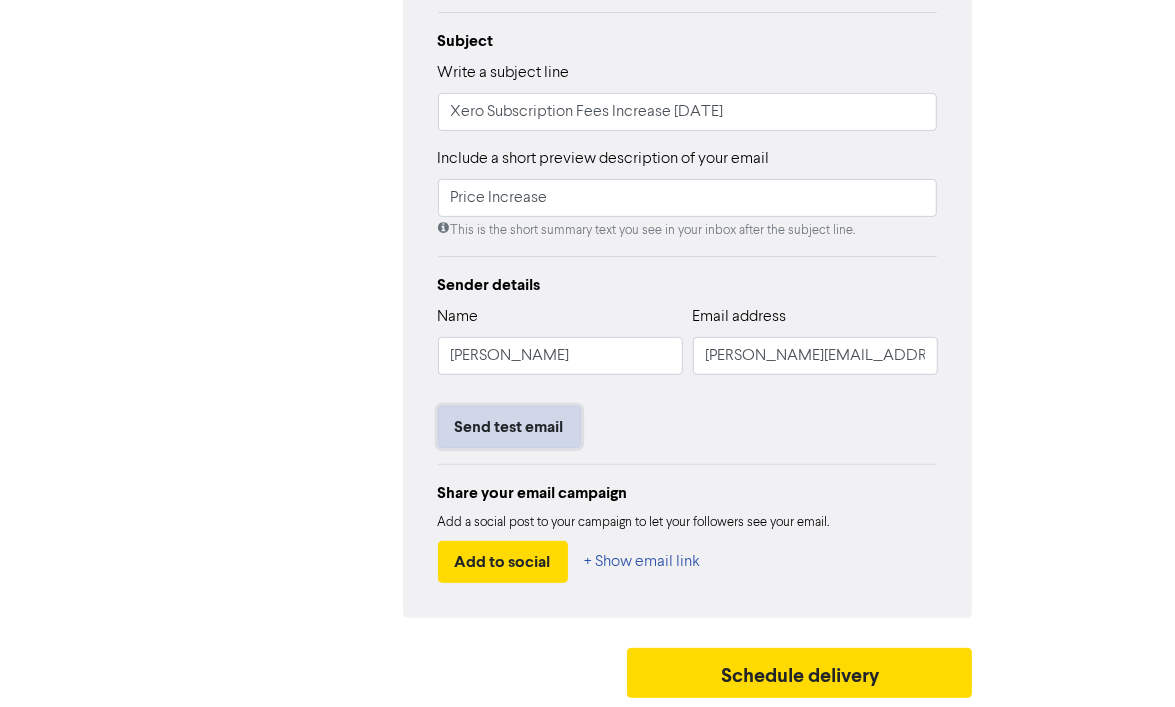 click on "Send test email" at bounding box center (509, 427) 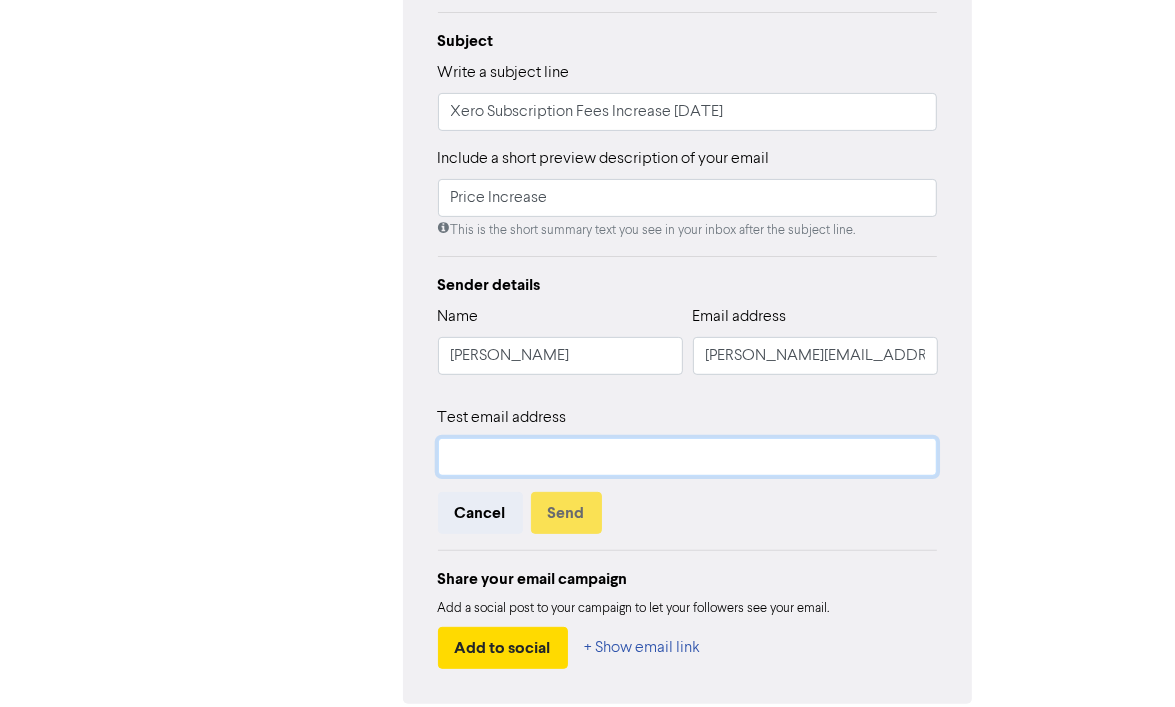 click at bounding box center (688, 457) 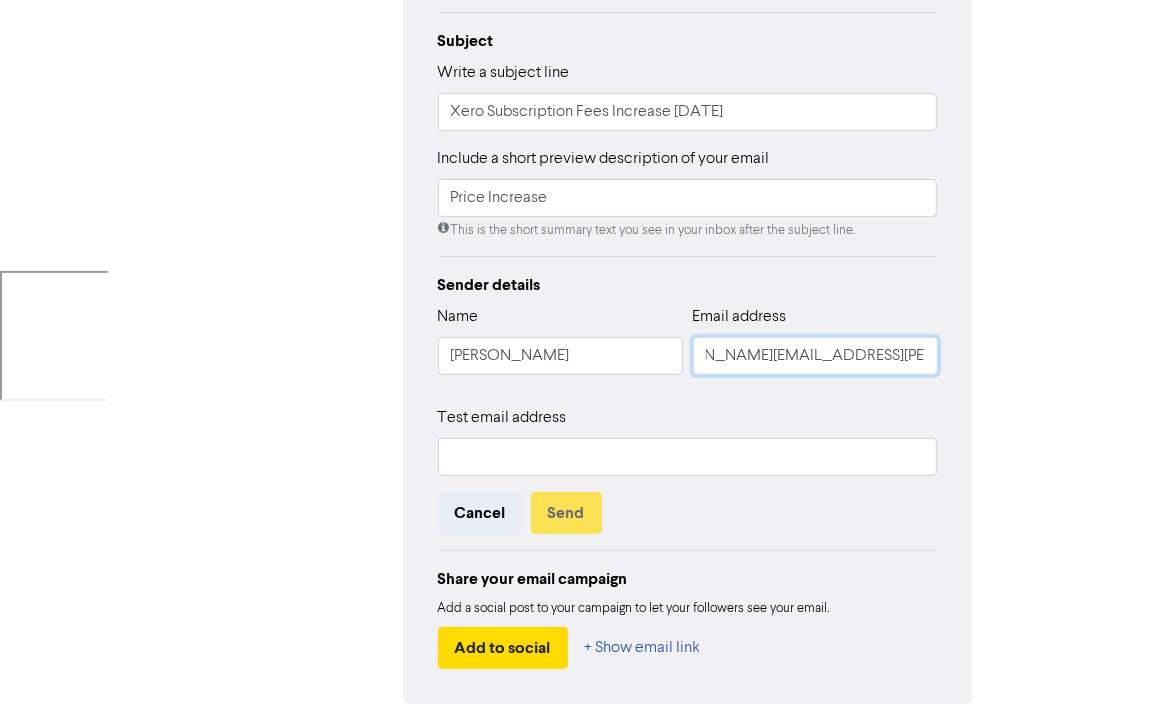 scroll, scrollTop: 0, scrollLeft: 72, axis: horizontal 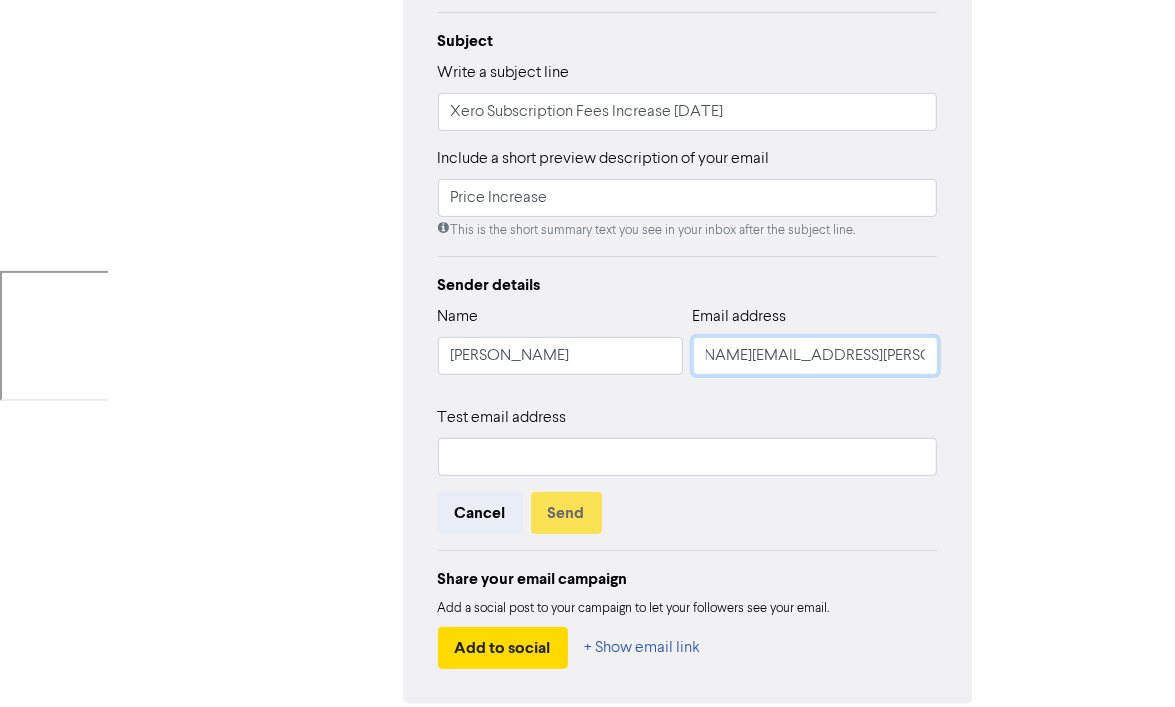 drag, startPoint x: 704, startPoint y: 359, endPoint x: 921, endPoint y: 358, distance: 217.0023 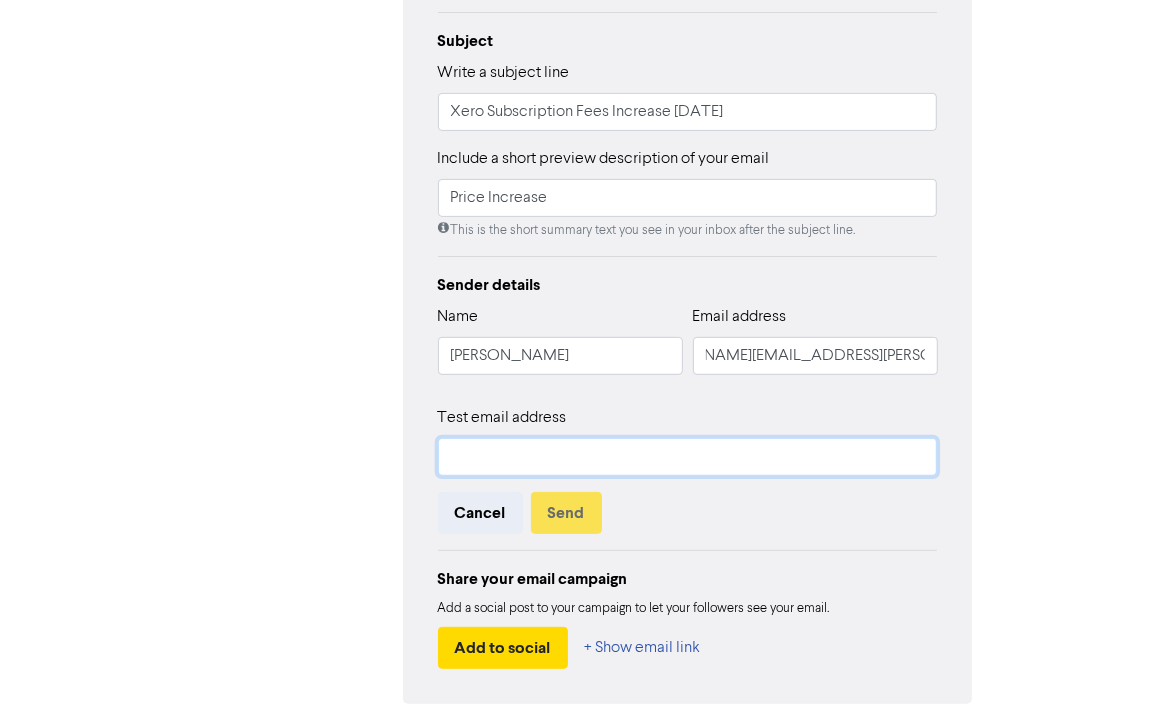 click at bounding box center [688, 457] 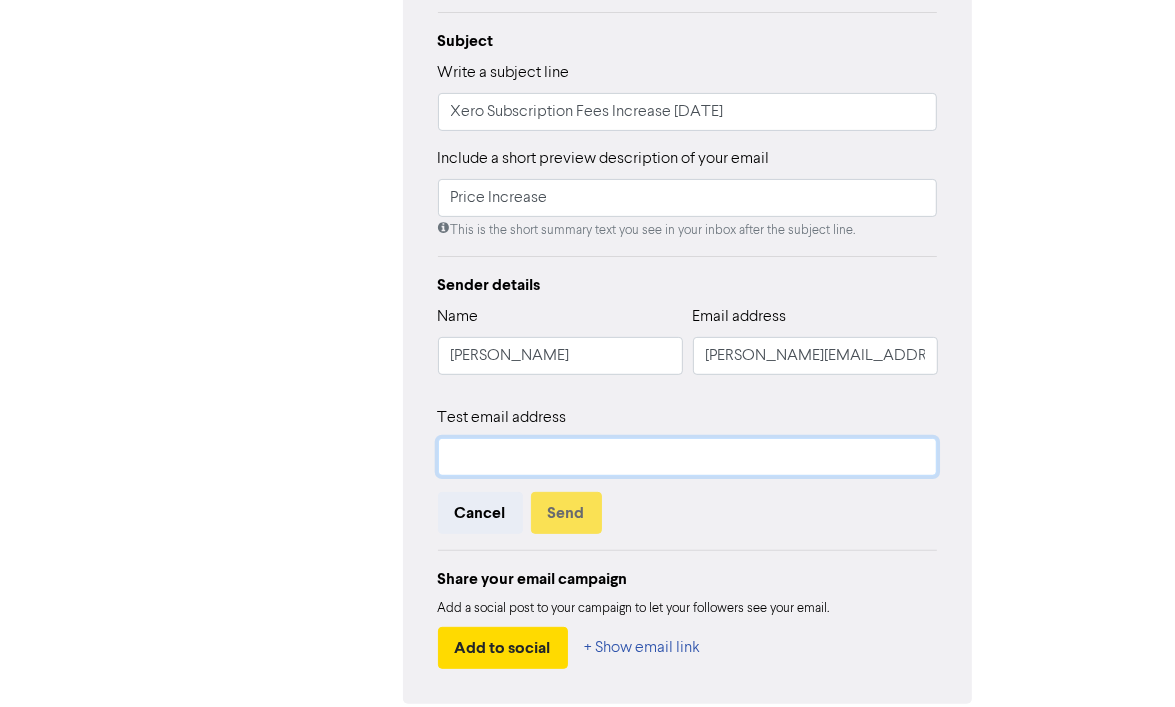 paste on "[PERSON_NAME][EMAIL_ADDRESS][PERSON_NAME][DOMAIN_NAME]" 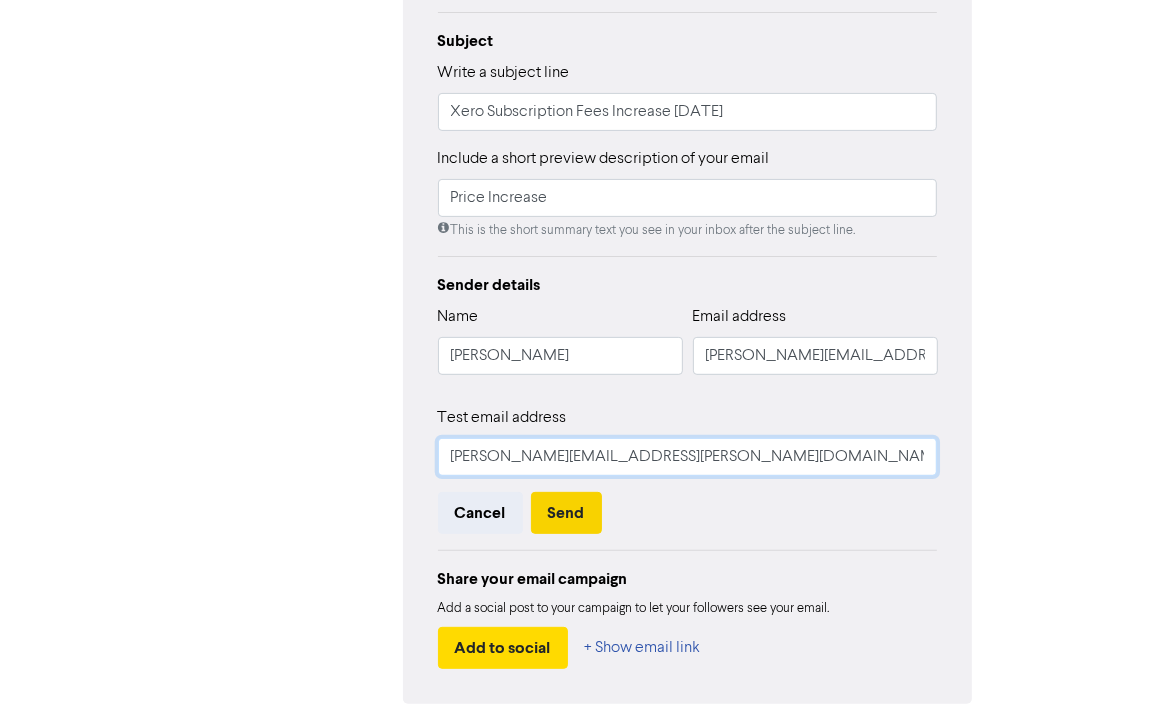 type on "[PERSON_NAME][EMAIL_ADDRESS][PERSON_NAME][DOMAIN_NAME]" 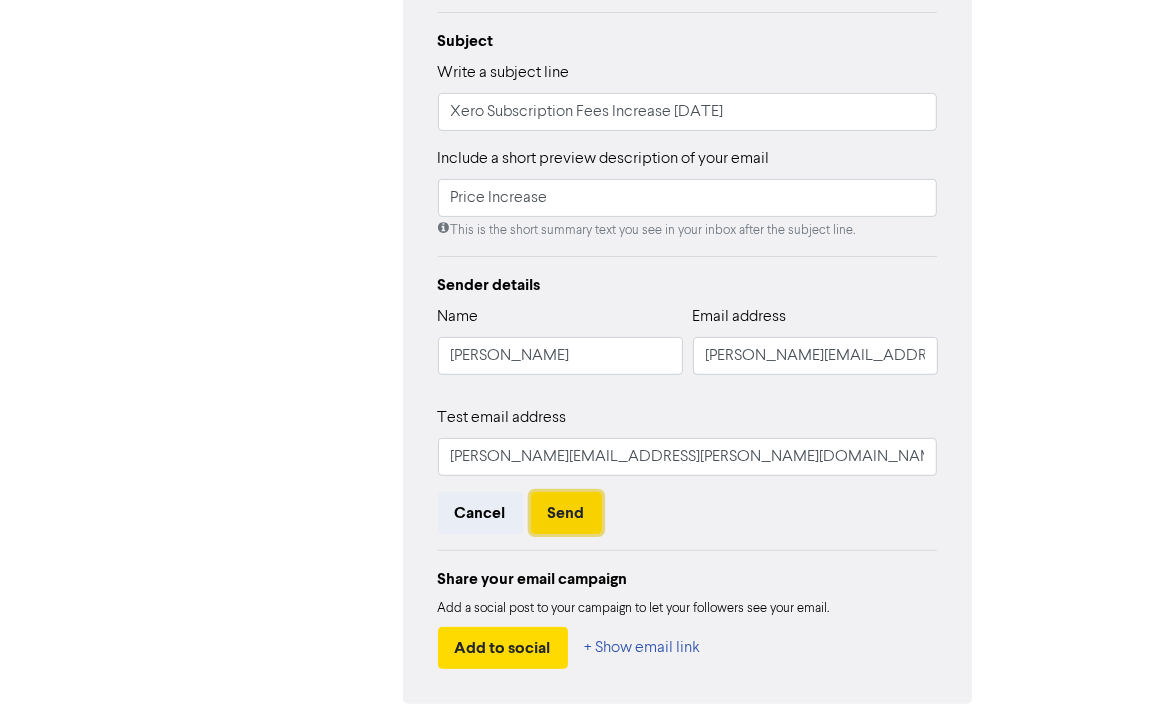 click on "Send" at bounding box center (566, 513) 